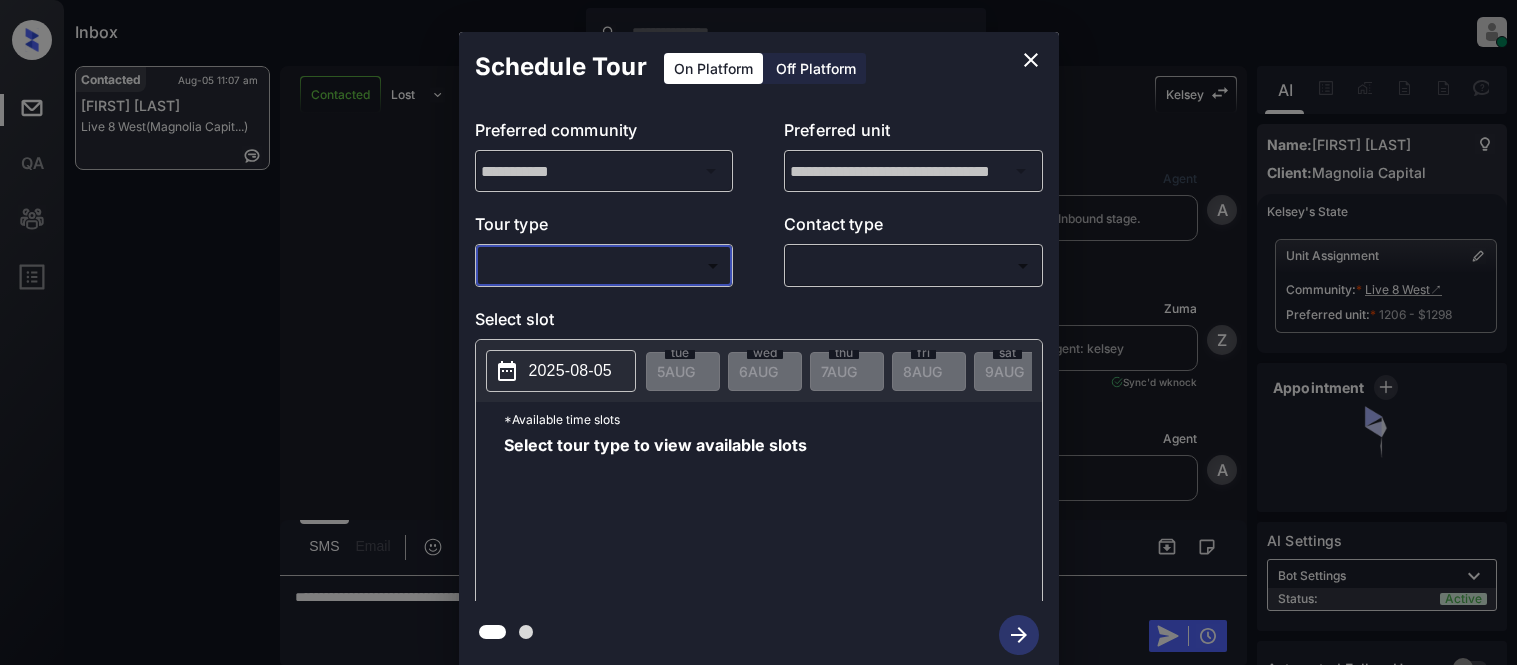 scroll, scrollTop: 0, scrollLeft: 0, axis: both 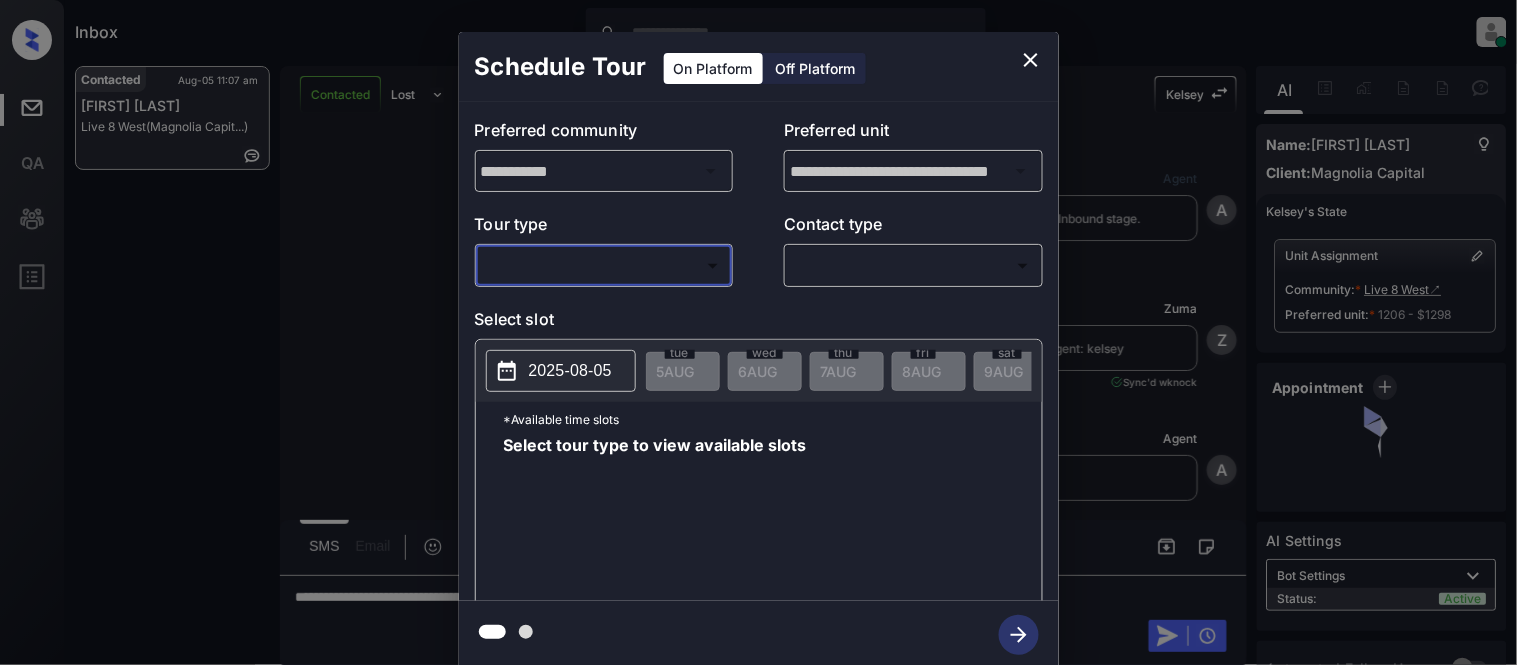 click on "**********" at bounding box center [758, 350] 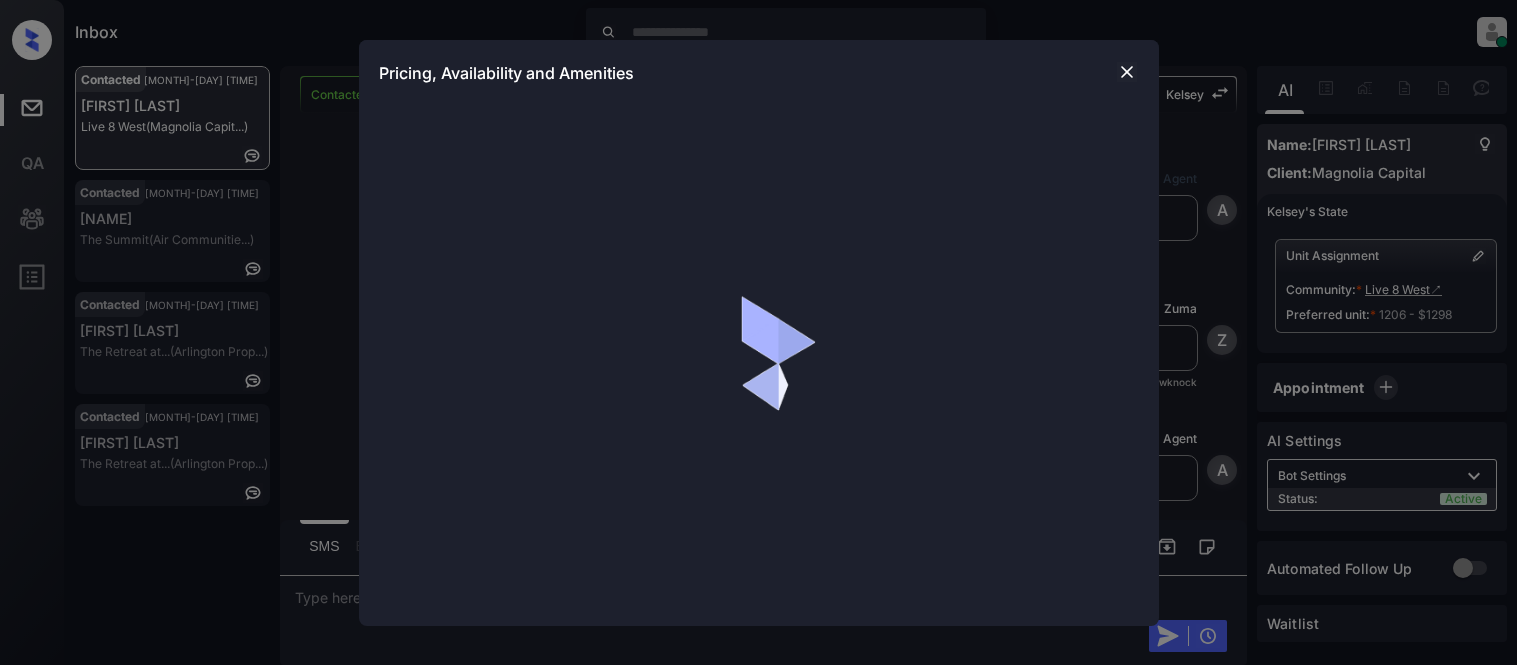 scroll, scrollTop: 0, scrollLeft: 0, axis: both 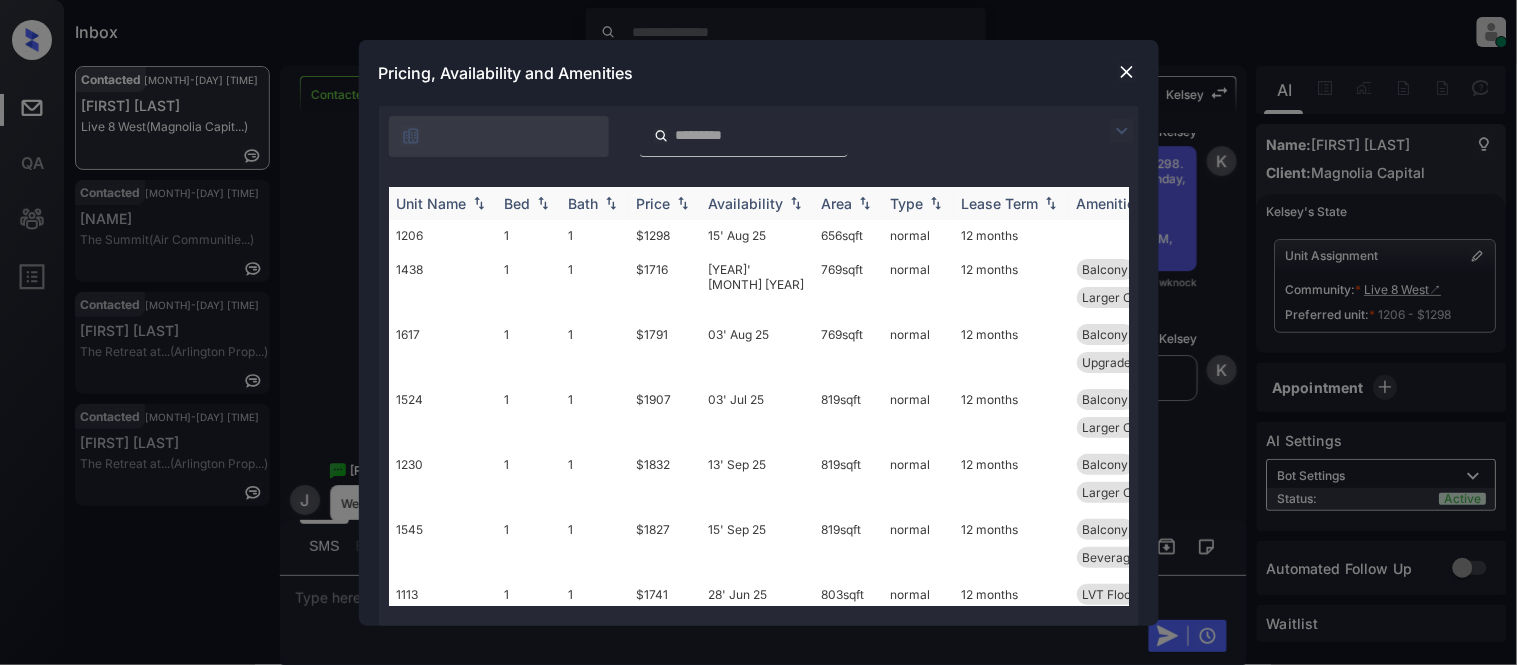 click at bounding box center (683, 203) 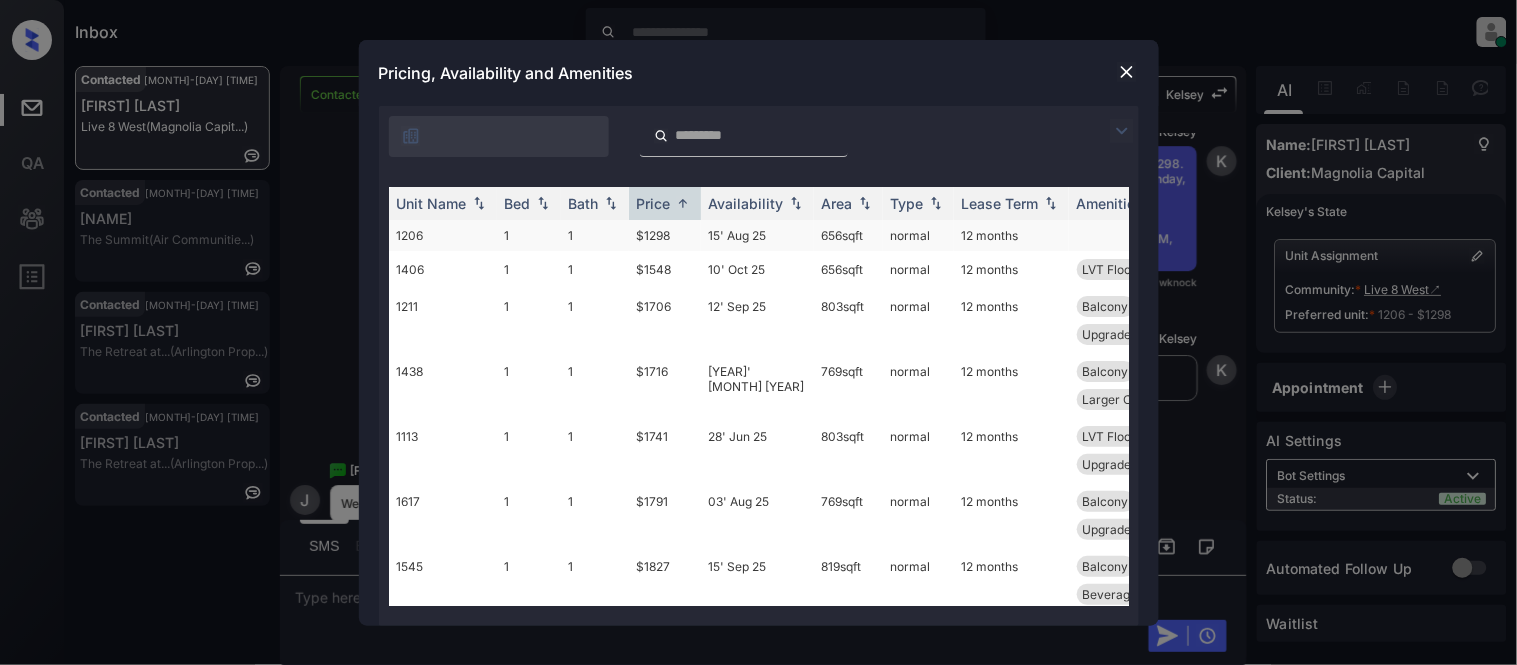 click on "$1298" at bounding box center (665, 235) 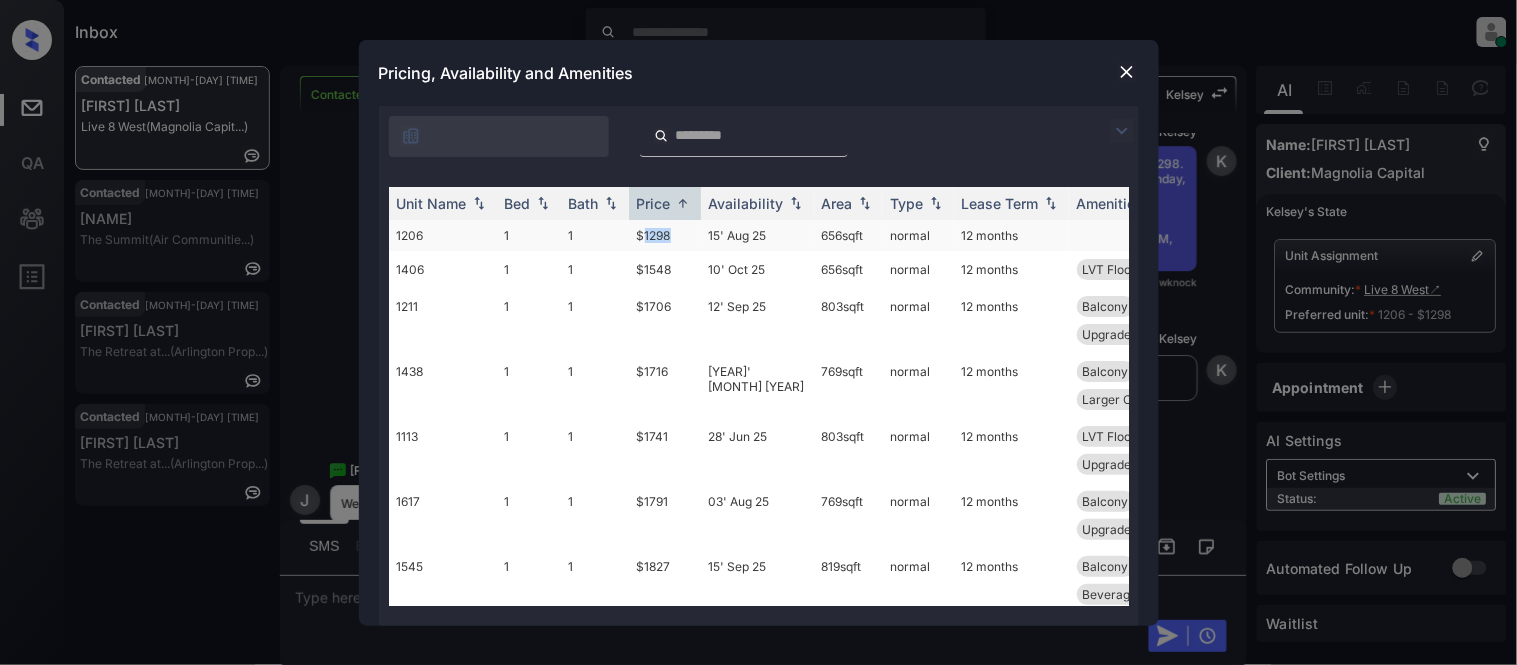click on "$1298" at bounding box center [665, 235] 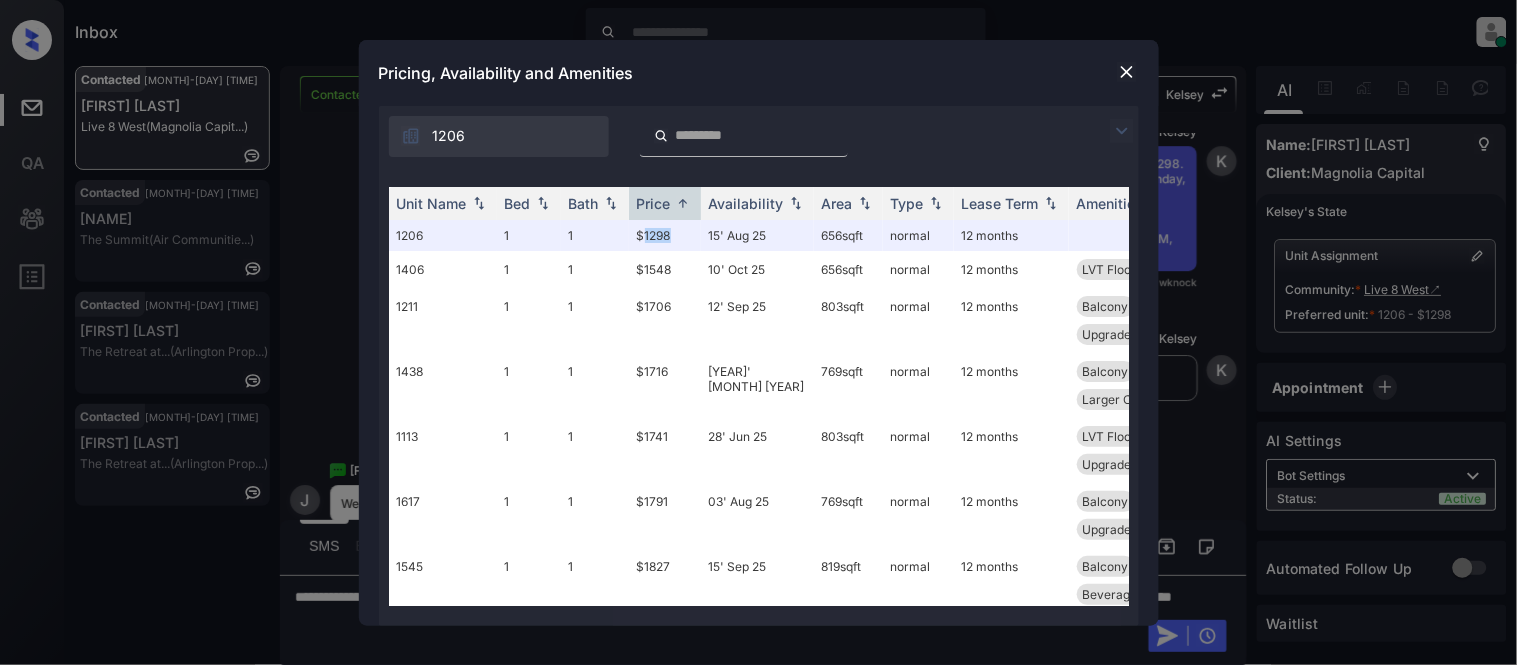 click at bounding box center (1127, 72) 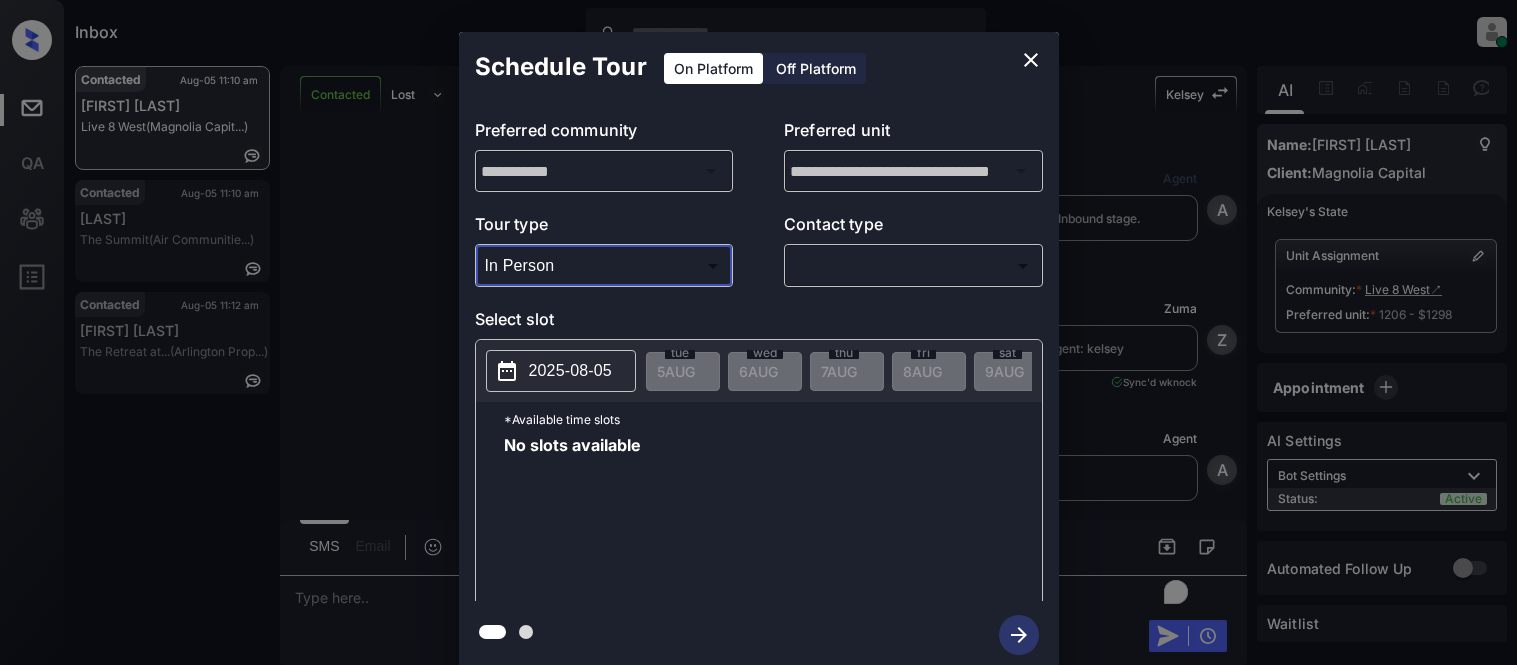 click at bounding box center [758, 332] 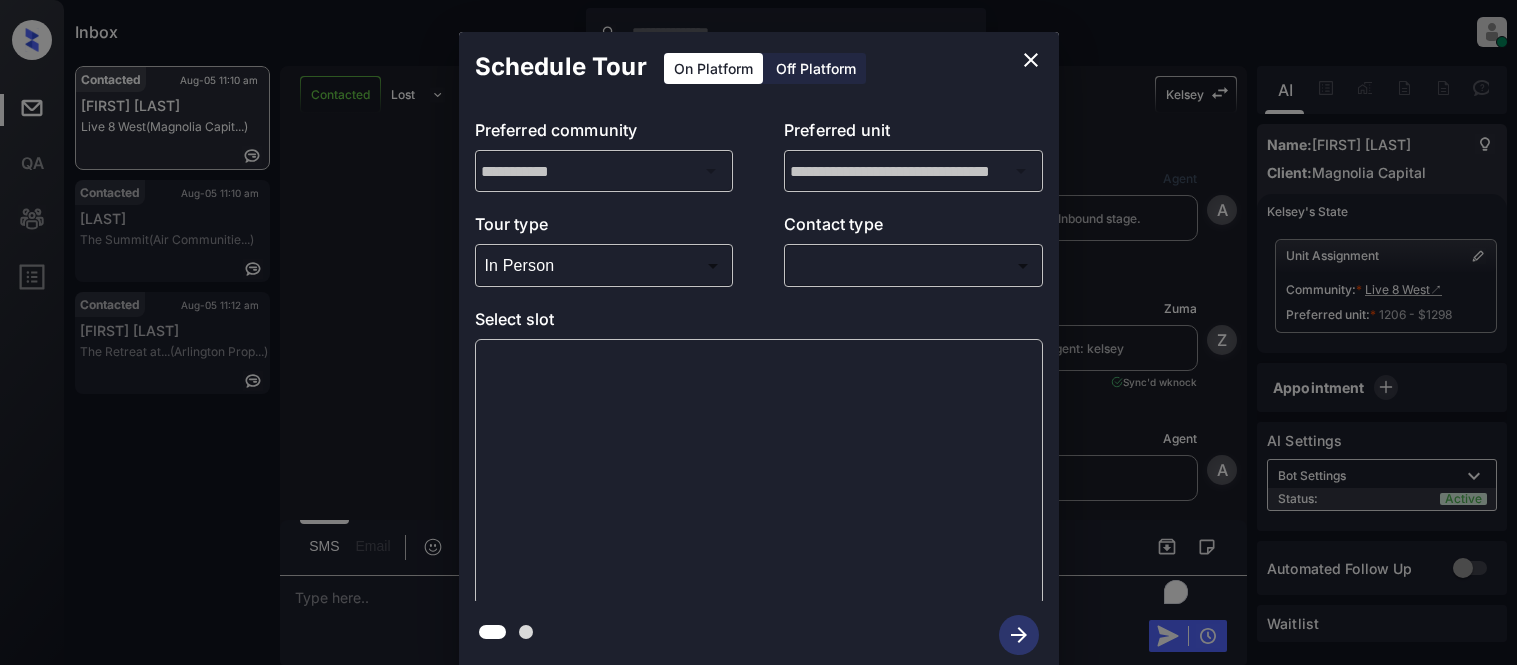 scroll, scrollTop: 0, scrollLeft: 0, axis: both 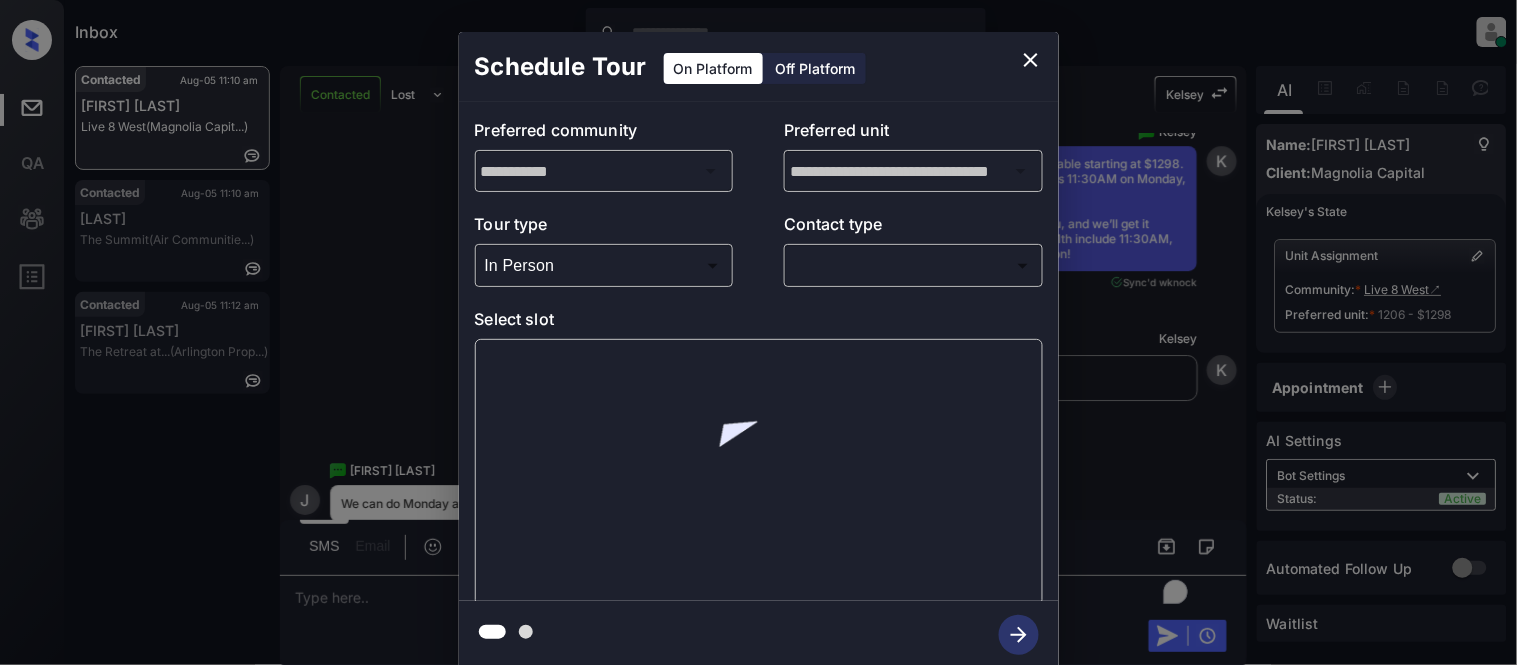 click on "Inbox Kristina Cataag Online Set yourself   offline Set yourself   on break Profile Switch to  light  mode Sign out Contacted Aug-05 11:10 am   Janaya Lamar Live 8 West  (Magnolia Capit...) Contacted Aug-05 11:10 am   Sultan The Summit  (Air Communitie...) Contacted Aug-05 11:12 am   Darius Jackson The Retreat at...  (Arlington Prop...) Contacted Lost Lead Sentiment: Angry Upon sliding the acknowledgement:  Lead will move to lost stage. * ​ SMS and call option will be set to opt out. AFM will be turned off for the lead. Kelsey New Message Agent Lead created via webhook in Inbound stage. Aug 05, 2025 11:02 am A New Message Zuma Lead transferred to leasing agent: kelsey Aug 05, 2025 11:02 am  Sync'd w  knock Z New Message Agent AFM Request sent to Kelsey. Aug 05, 2025 11:02 am A New Message Agent Notes Note: Structured Note:
Move In Date: 2025-10-14
Aug 05, 2025 11:02 am A New Message Kelsey Lead Details Updated
Move In Date:  14-10-2025
Aug 05, 2025 11:02 am K New Message Kelsey Aug 05, 2025 11:02 am" at bounding box center (758, 332) 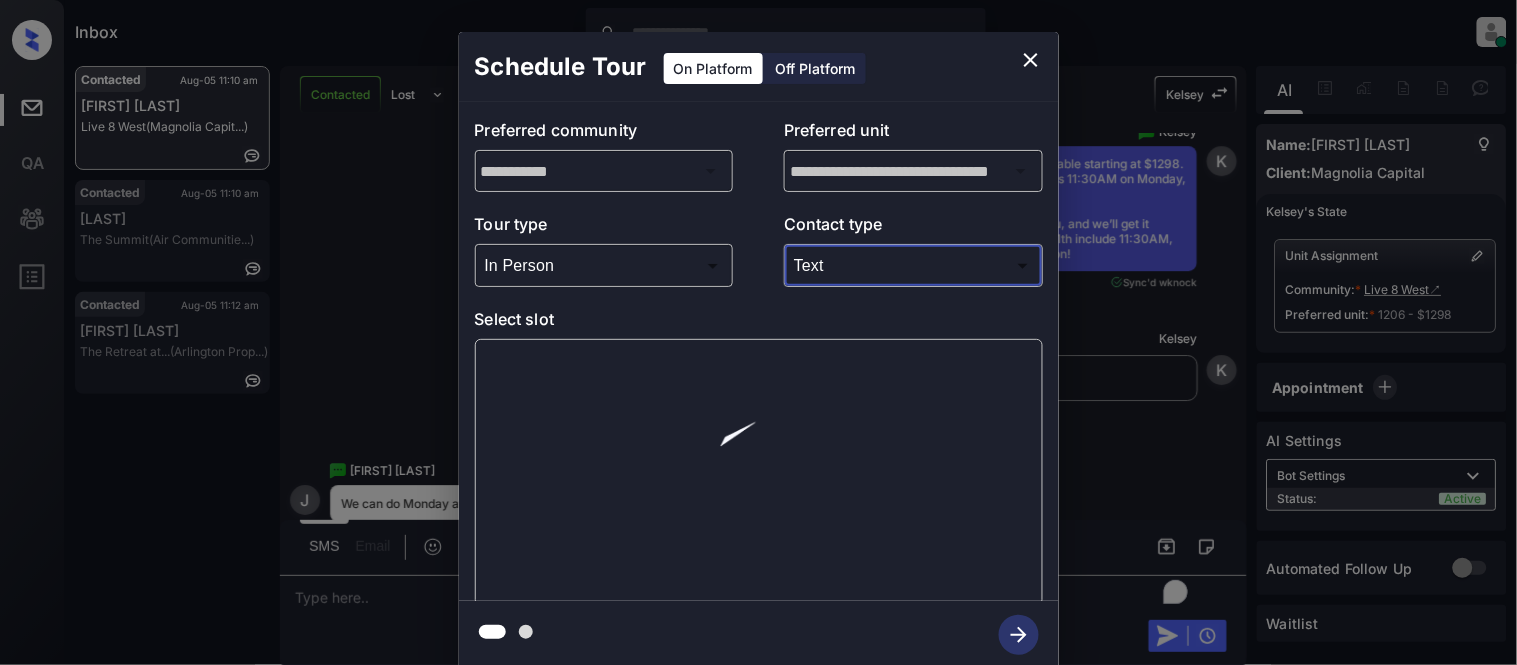 type on "****" 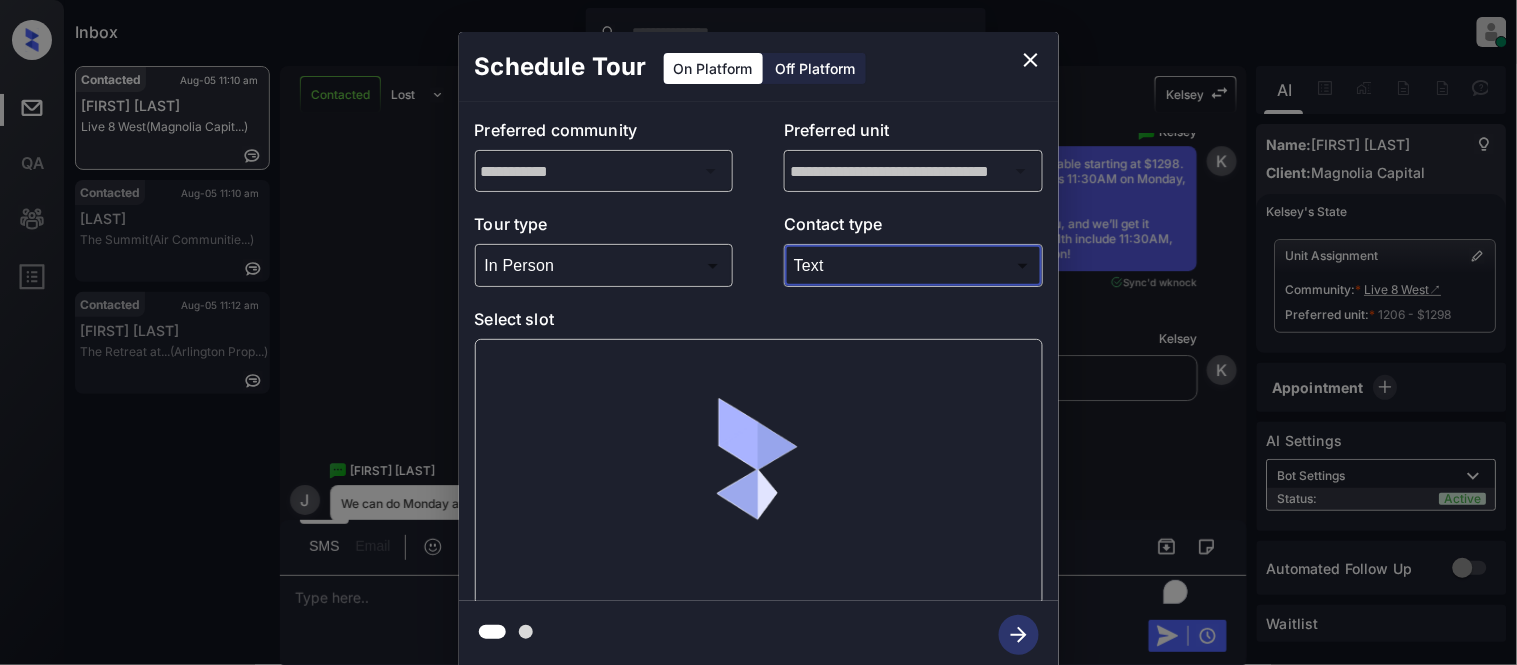 click at bounding box center (758, 332) 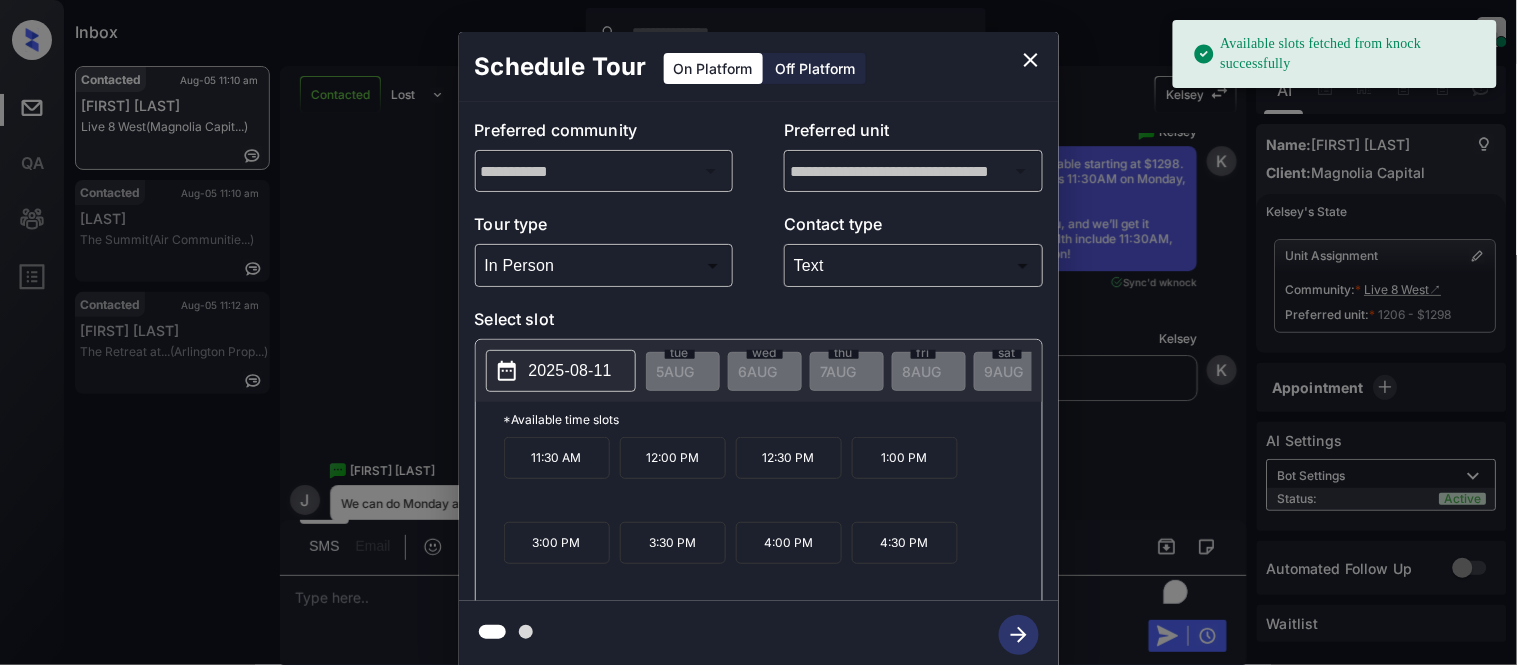 click on "11:30 AM" at bounding box center (557, 458) 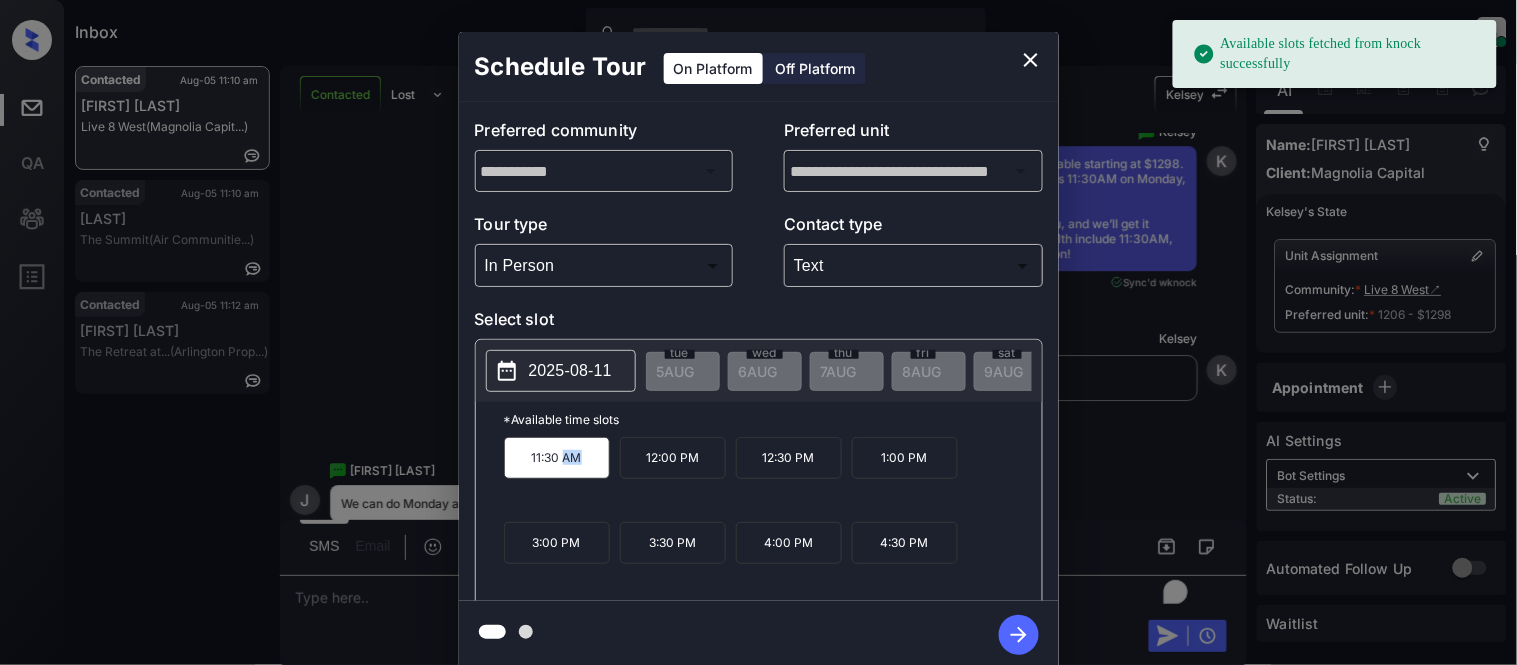 click 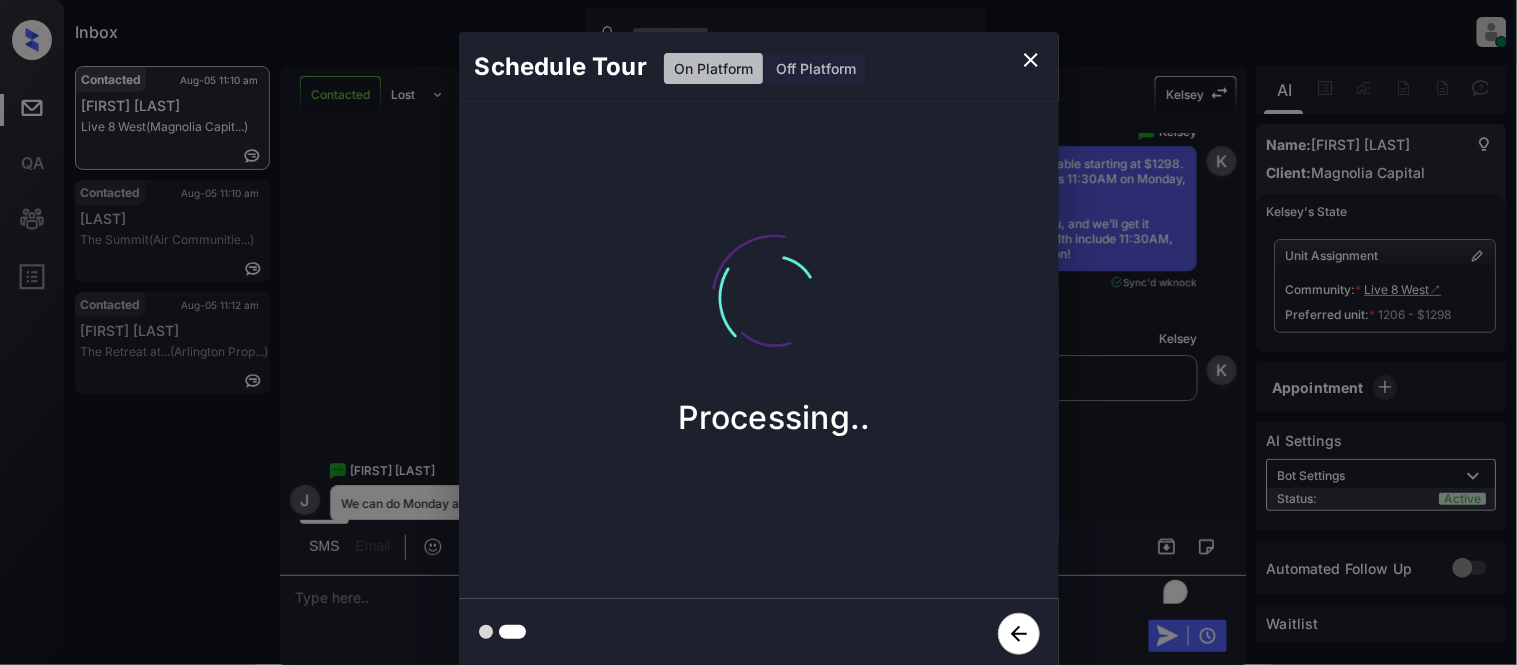click on "Schedule Tour On Platform Off Platform Processing.." at bounding box center [758, 350] 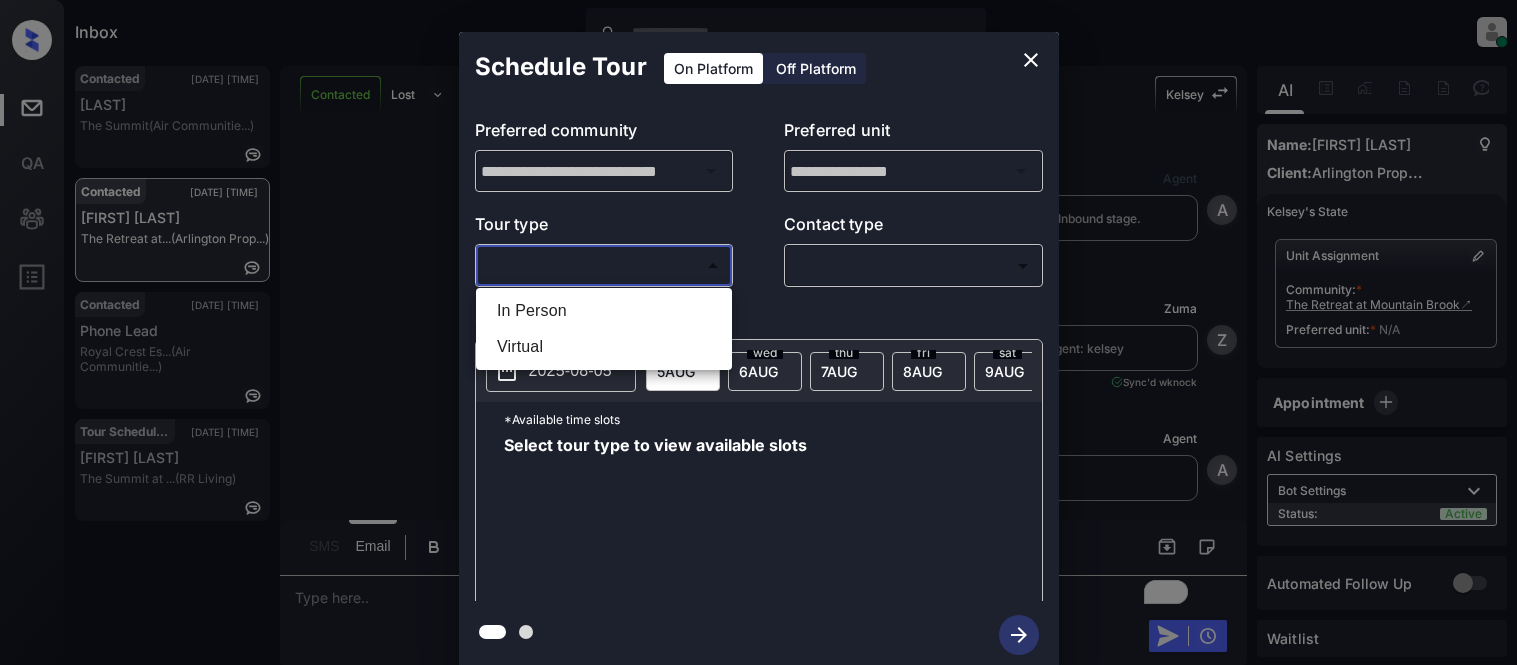 click on "In Person" at bounding box center (604, 311) 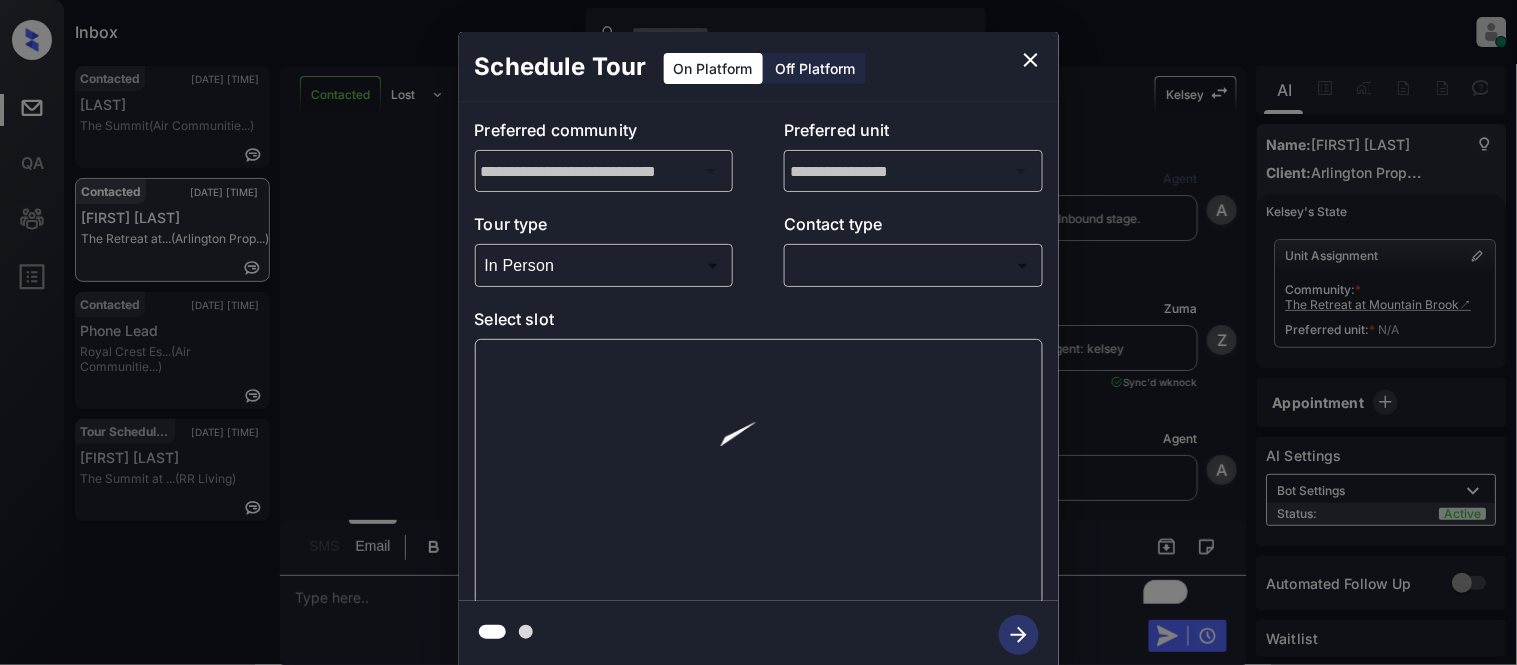 scroll, scrollTop: 5786, scrollLeft: 0, axis: vertical 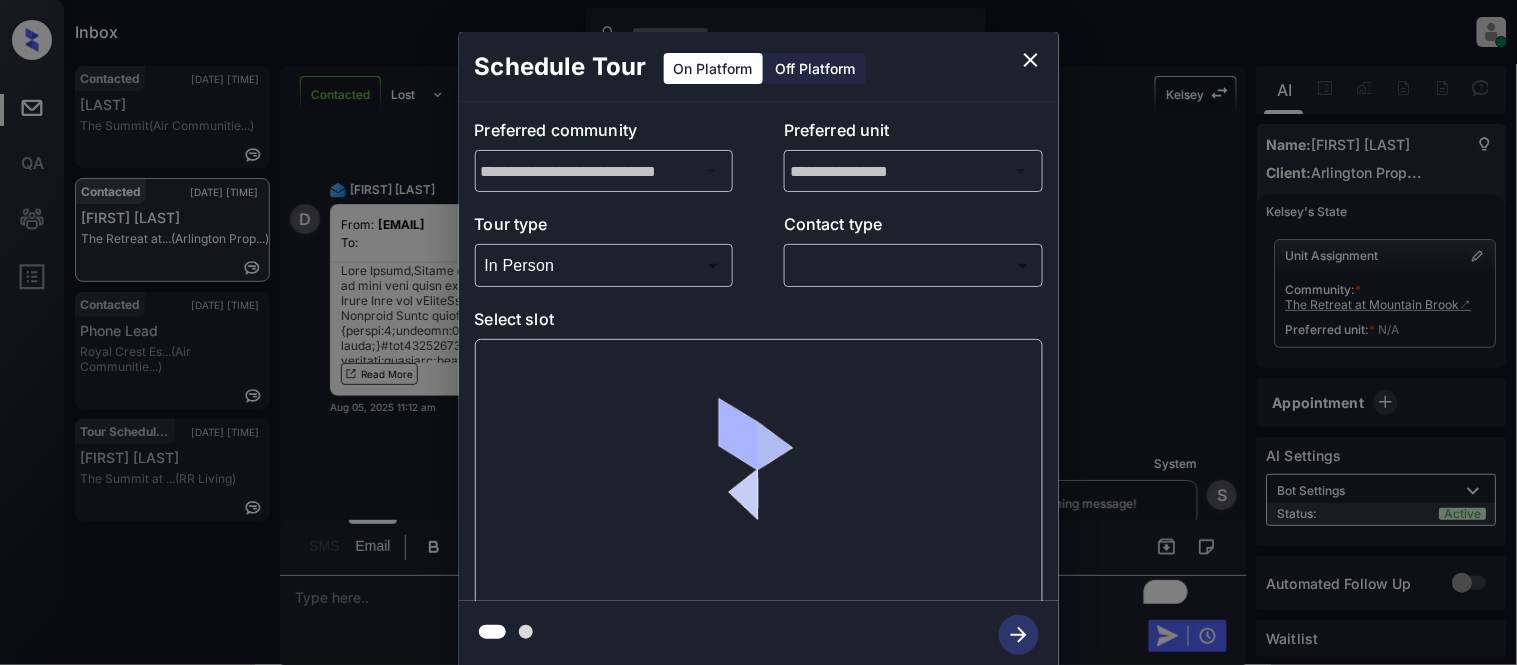 click on "Inbox Kristina Cataag Online Set yourself   offline Set yourself   on break Profile Switch to  light  mode Sign out Contacted Aug-05 11:10 am   Sultan The Summit  (Air Communitie...) Contacted Aug-05 11:12 am   Darius Jackson The Retreat at...  (Arlington Prop...) Contacted Aug-05 11:14 am   Phone Lead Royal Crest Es...  (Air Communitie...) Tour Scheduled Aug-05 11:15 am   Paul R Sutton The Summit at ...  (RR Living) Contacted Lost Lead Sentiment: Angry Upon sliding the acknowledgement:  Lead will move to lost stage. * ​ SMS and call option will be set to opt out. AFM will be turned off for the lead. Kelsey New Message Agent Lead created via webhook in Inbound stage. Jul 31, 2025 01:02 pm A New Message Zuma Lead transferred to leasing agent: kelsey Jul 31, 2025 01:02 pm  Sync'd w  knock Z New Message Agent AFM Request sent to Kelsey. Jul 31, 2025 01:02 pm A New Message Kelsey From:   arlington@communications.getzuma.com To:   jackson.darius70@yahoo.com Hi Darius,
Best, Kelsey
Jul 31, 2025 01:02 pm   K" at bounding box center [758, 332] 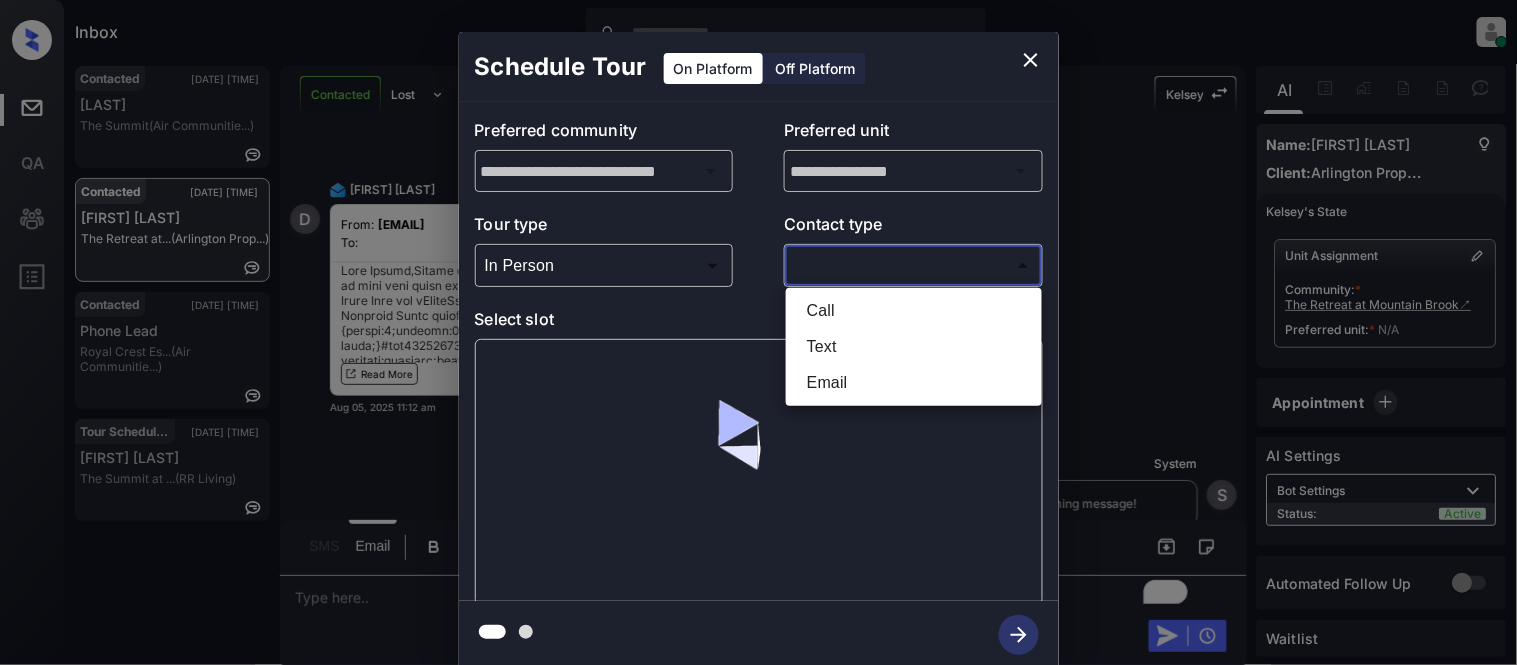click on "Text" at bounding box center [914, 347] 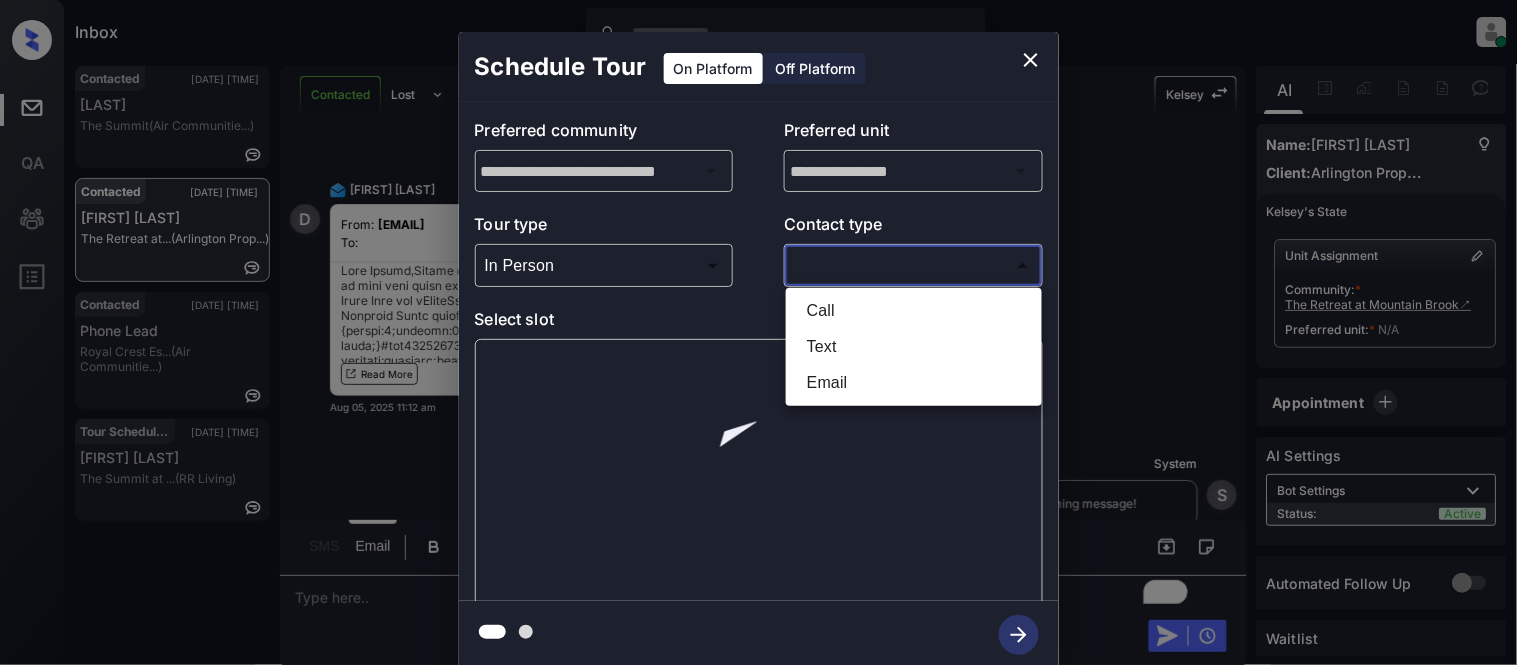 type on "****" 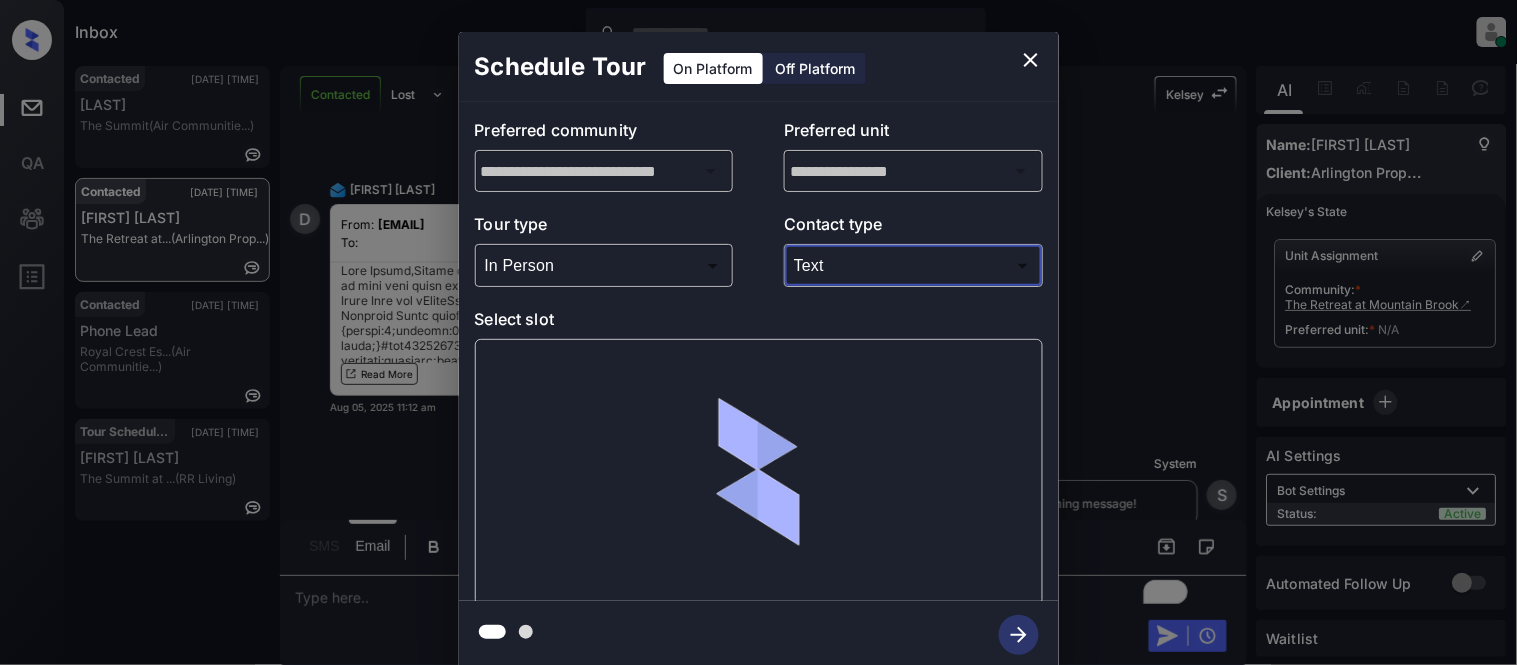 click at bounding box center [759, 472] 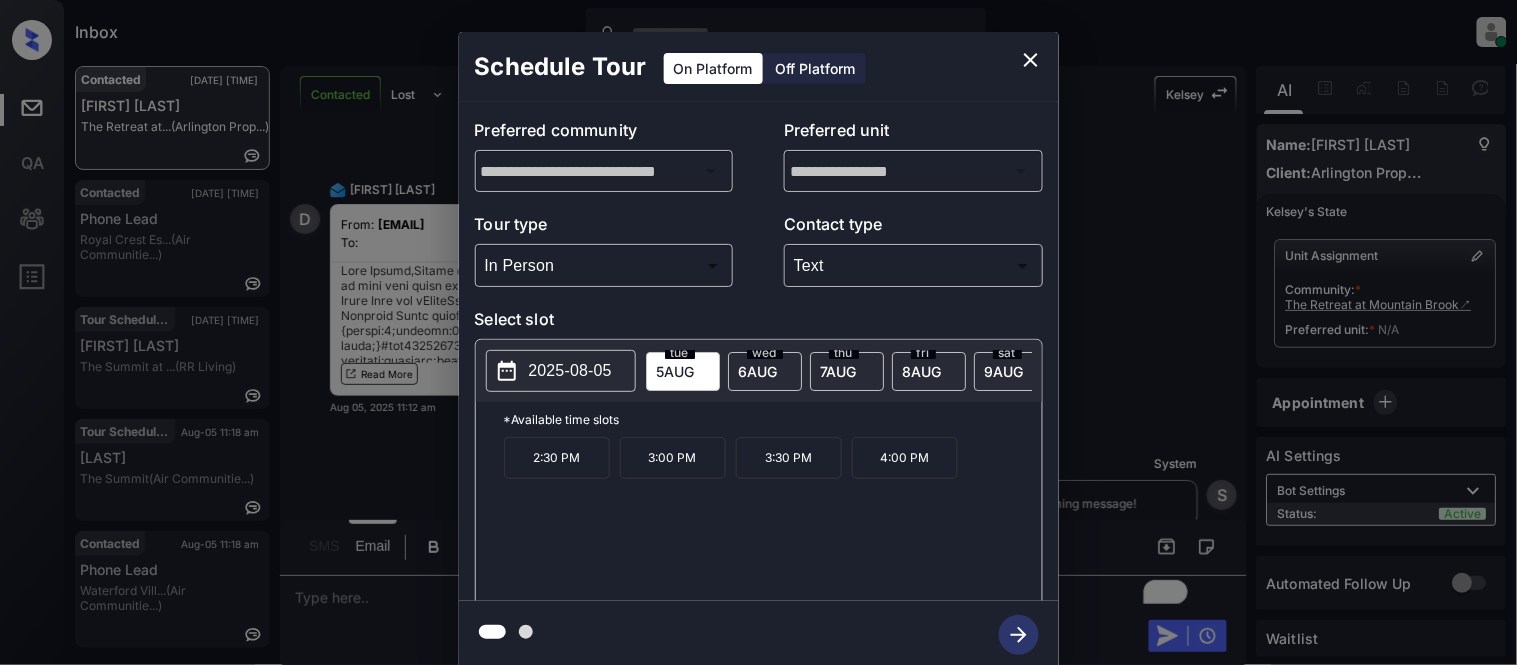 click 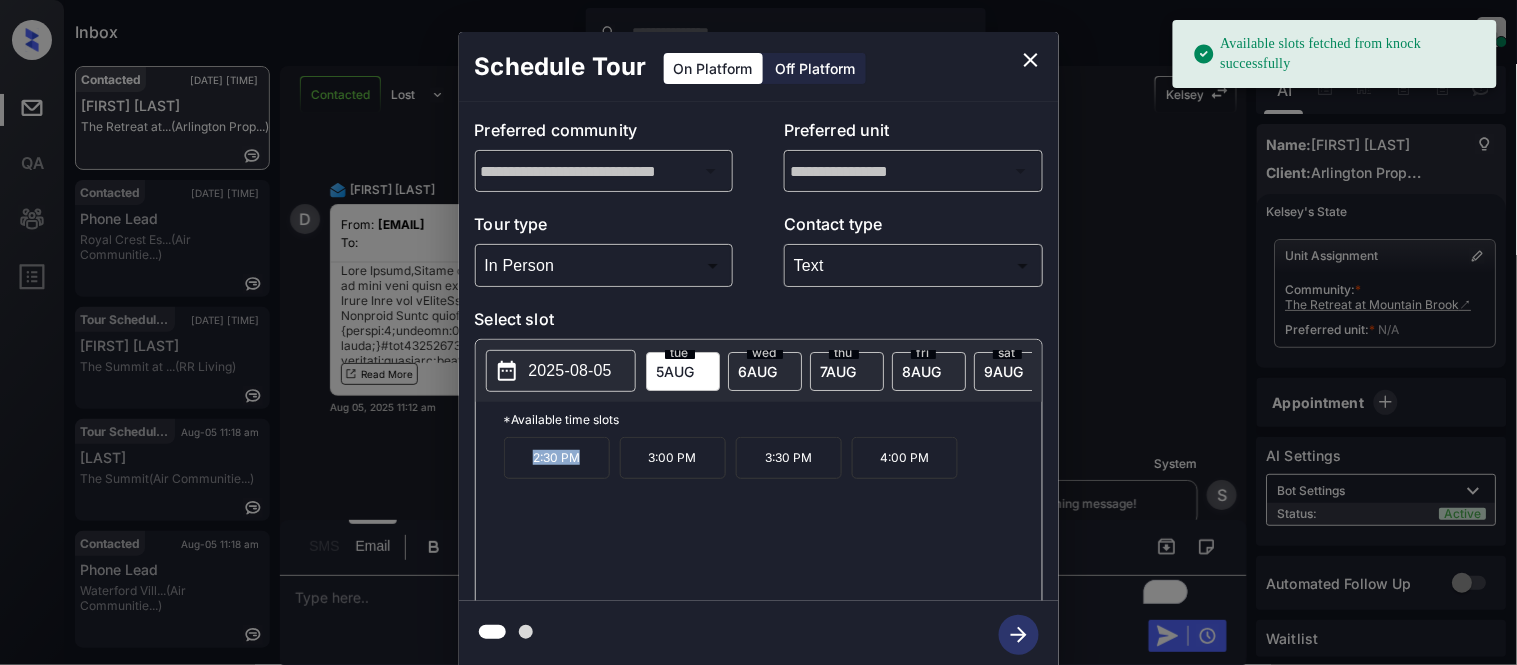 drag, startPoint x: 515, startPoint y: 480, endPoint x: 585, endPoint y: 480, distance: 70 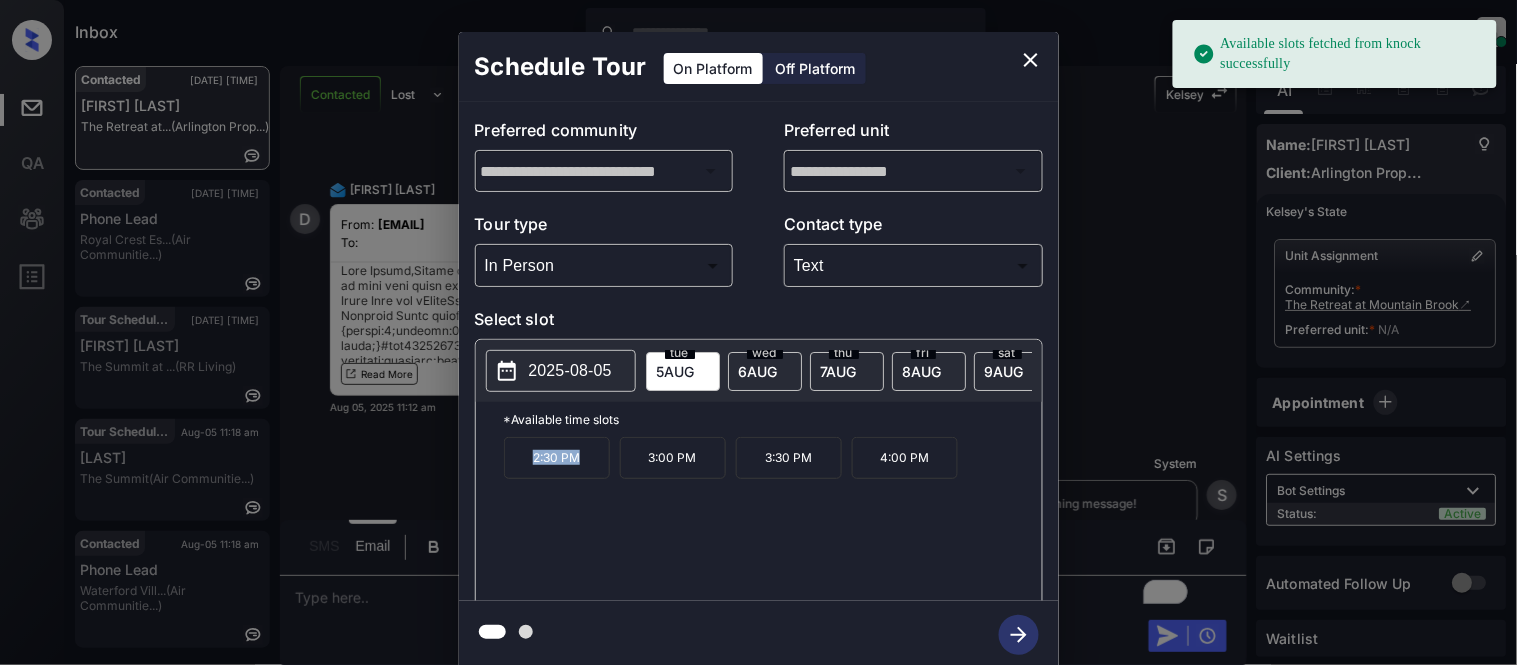 click on "2:30 PM" at bounding box center (557, 458) 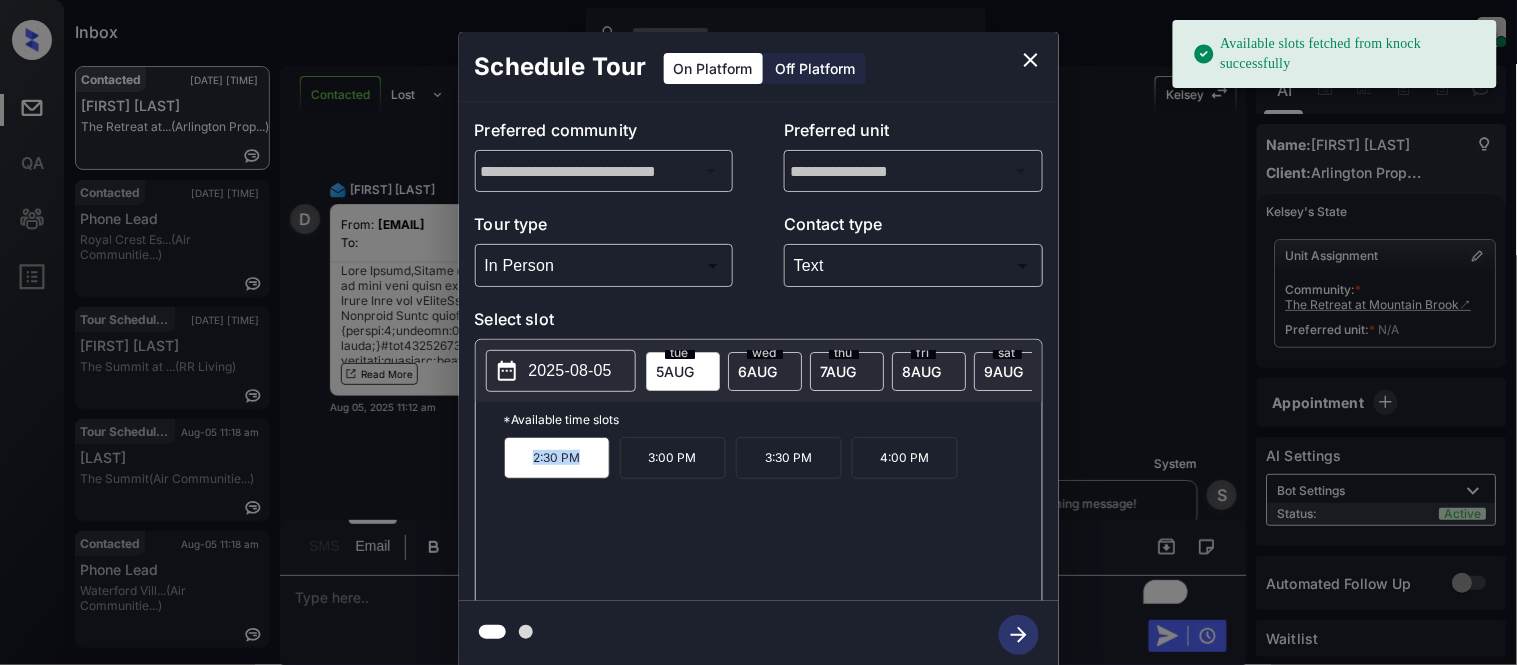 click on "**********" at bounding box center (758, 350) 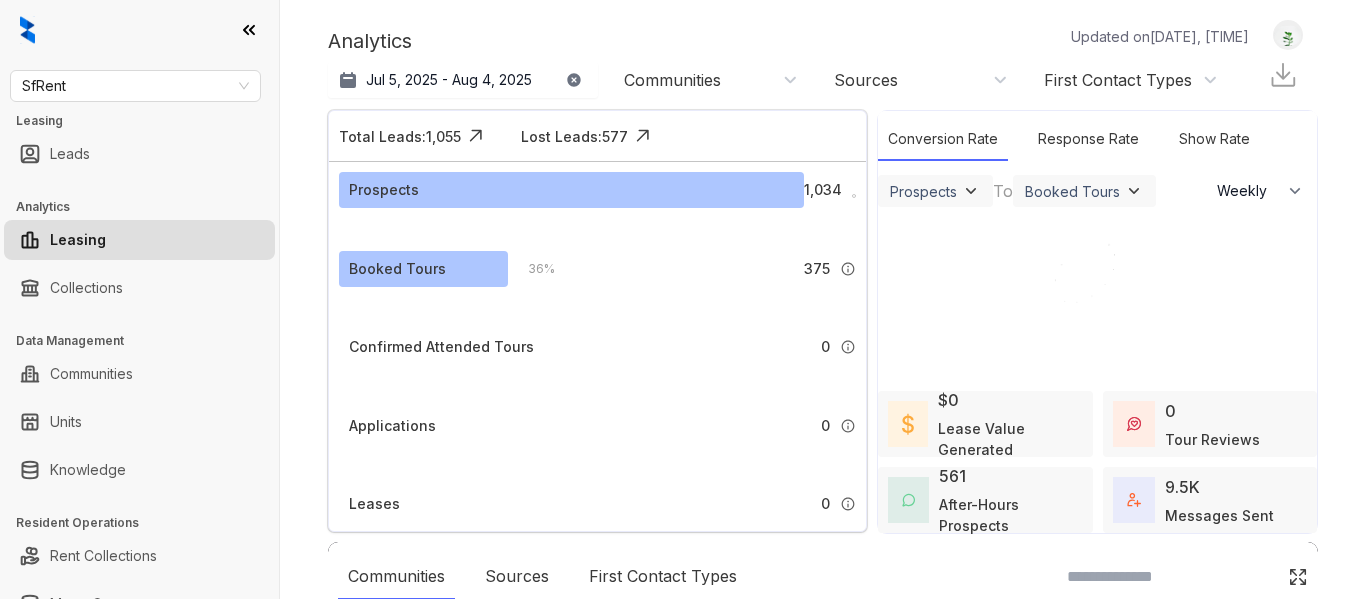 select on "******" 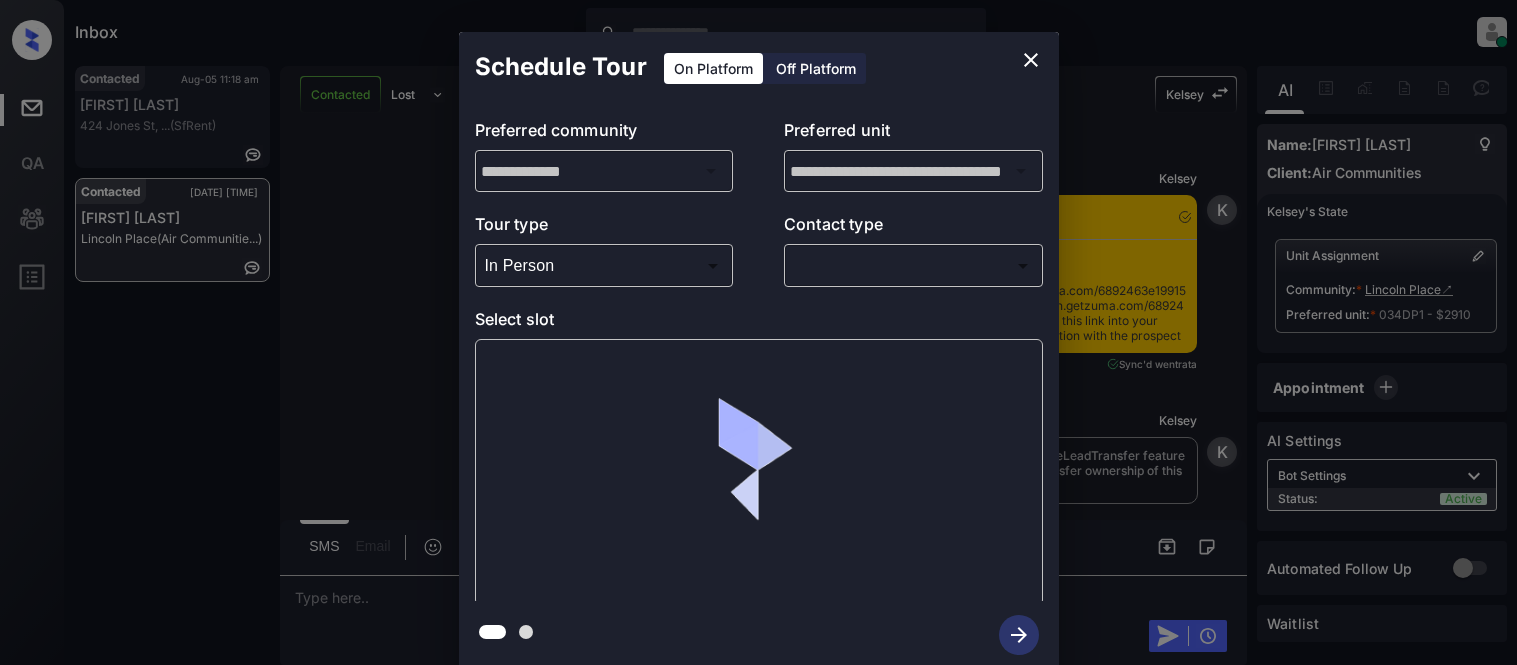 click on "In Person Virtual" at bounding box center (758, 332) 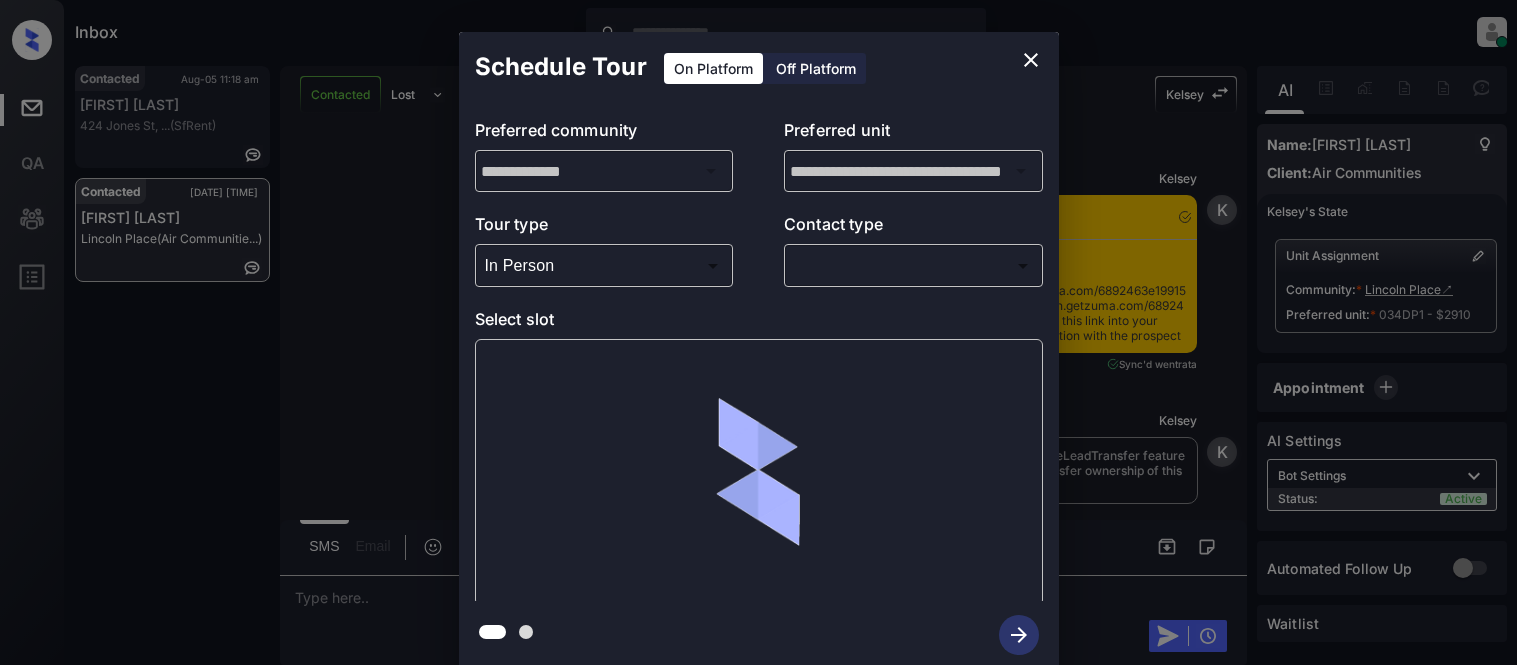 scroll, scrollTop: 0, scrollLeft: 0, axis: both 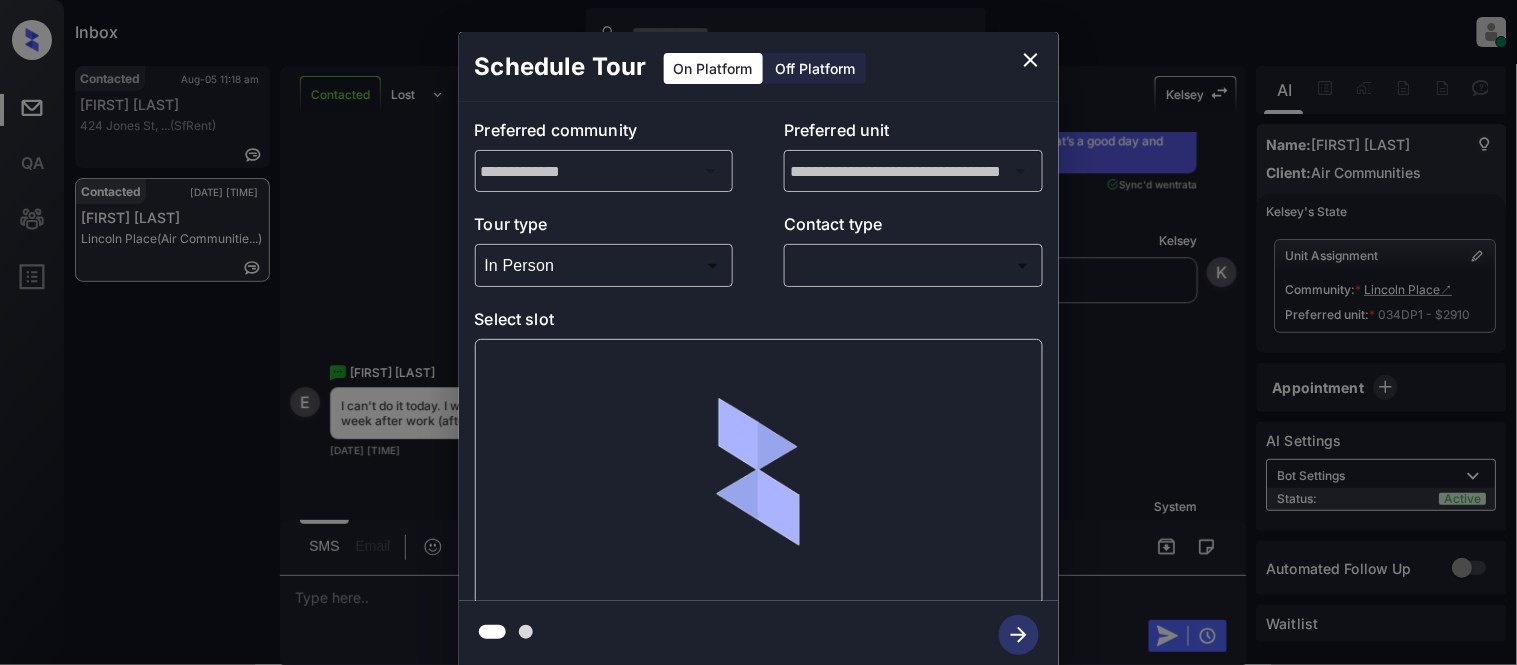 click on "Inbox Kristina Cataag Online Set yourself   offline Set yourself   on break Profile Switch to  light  mode Sign out Contacted Aug-05 11:18 am   julius medina 424 Jones St, ...  (SfRent) Contacted Aug-05 11:21 am   Esme Gregson Lincoln Place  (Air Communitie...) Contacted Lost Lead Sentiment: Angry Upon sliding the acknowledgement:  Lead will move to lost stage. * ​ SMS and call option will be set to opt out. AFM will be turned off for the lead. Kelsey New Message Kelsey Notes Note: <a href="https://conversation.getzuma.com/6892463e19915e4eefceae0f">https://conversation.getzuma.com/6892463e19915e4eefceae0f</a> - Paste this link into your browser to view Kelsey’s conversation with the prospect Aug 05, 2025 10:58 am  Sync'd w  entrata K New Message Kelsey Due to the activation of disableLeadTransfer feature flag, Kelsey will no longer transfer ownership of this CRM guest card Aug 05, 2025 10:58 am K New Message Zuma Lead transferred to leasing agent: kelsey Aug 05, 2025 10:58 am Z New Message Agent A Agent A" at bounding box center [758, 332] 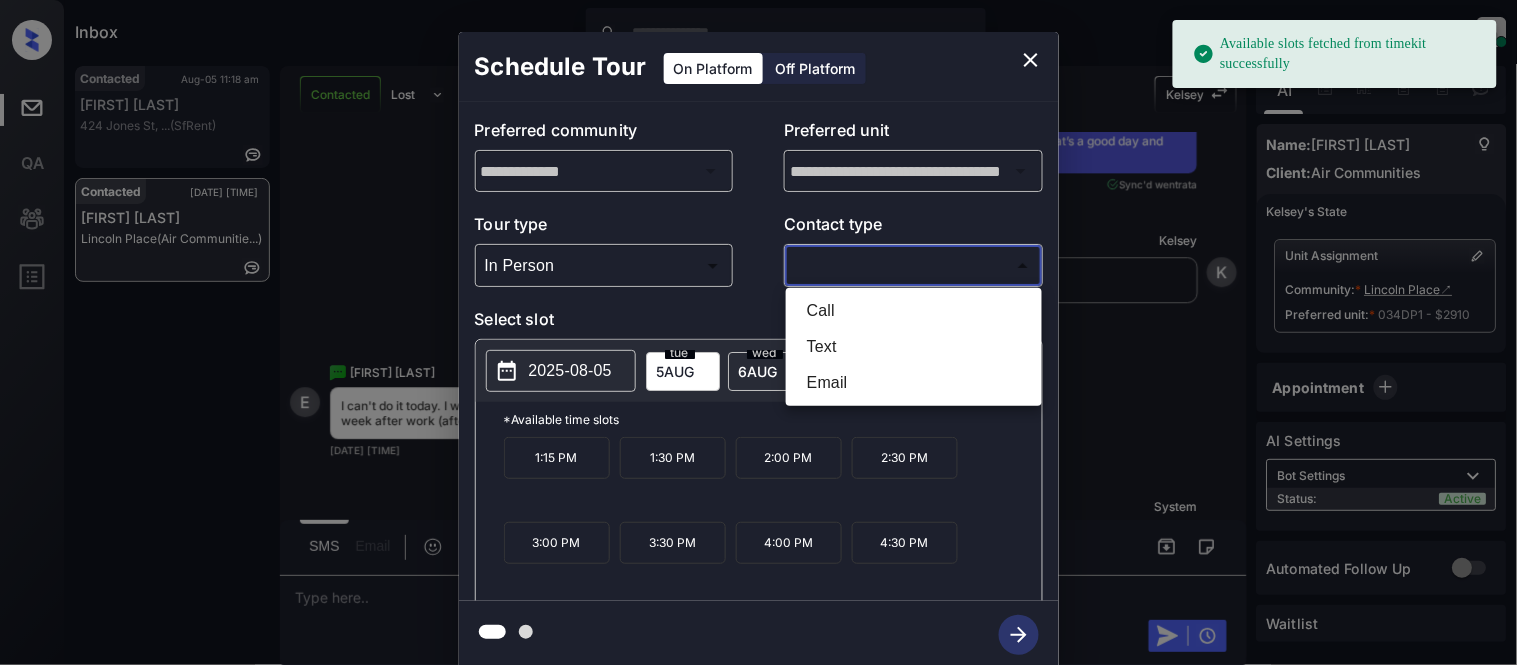 click on "Text" at bounding box center [914, 347] 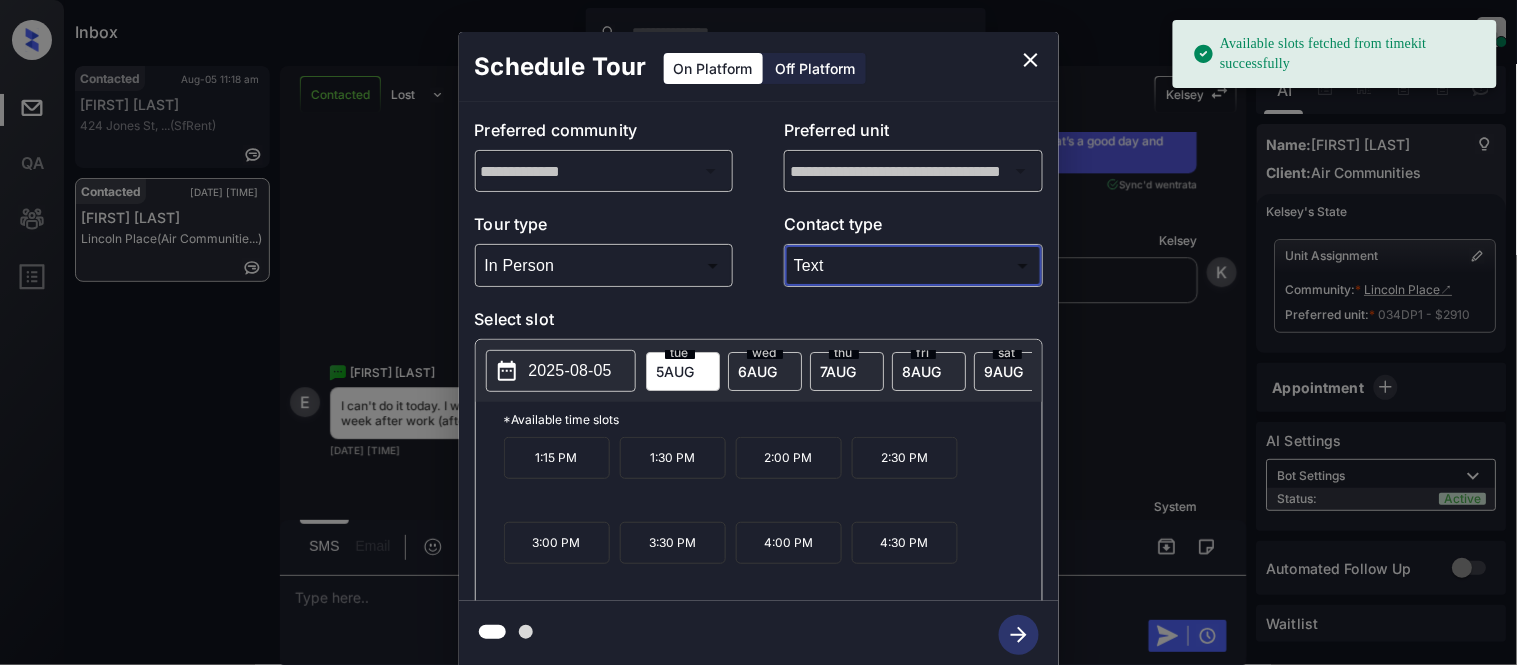 click on "2025-08-05" at bounding box center [570, 371] 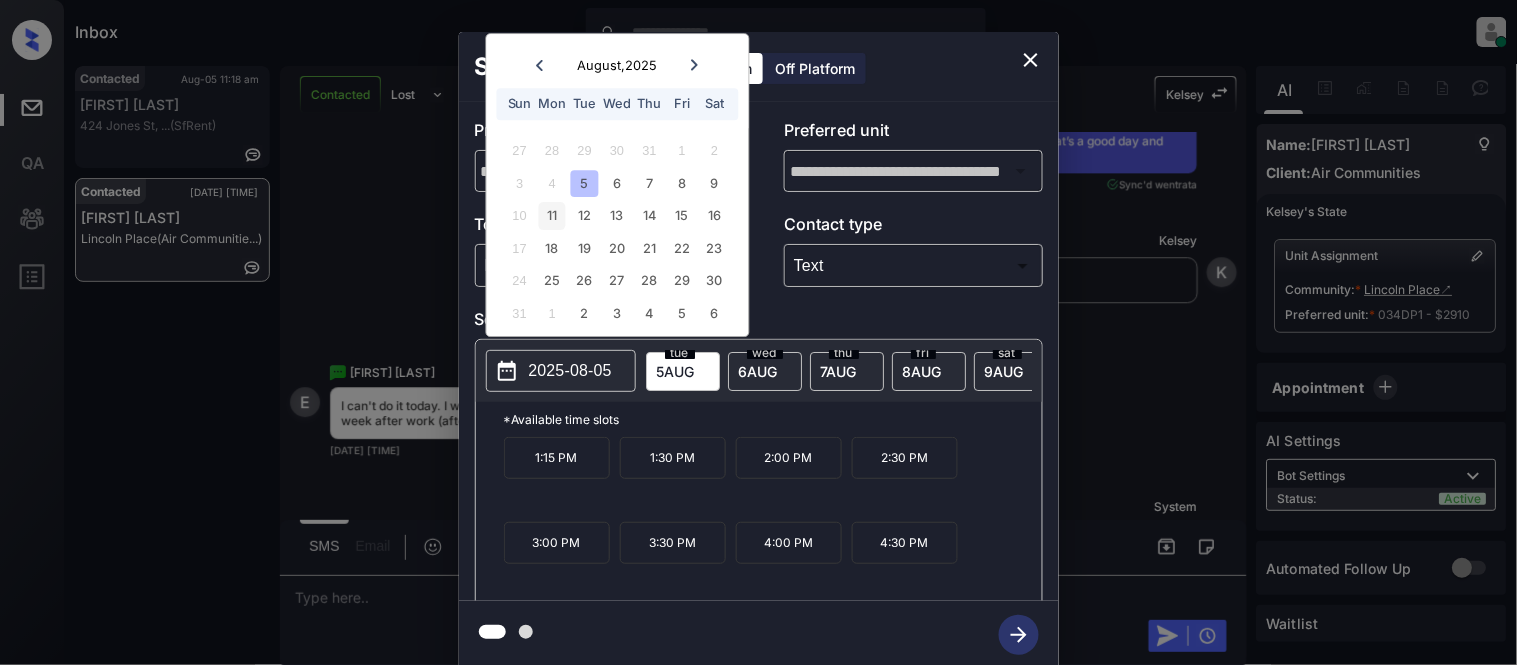 click on "11" at bounding box center (552, 216) 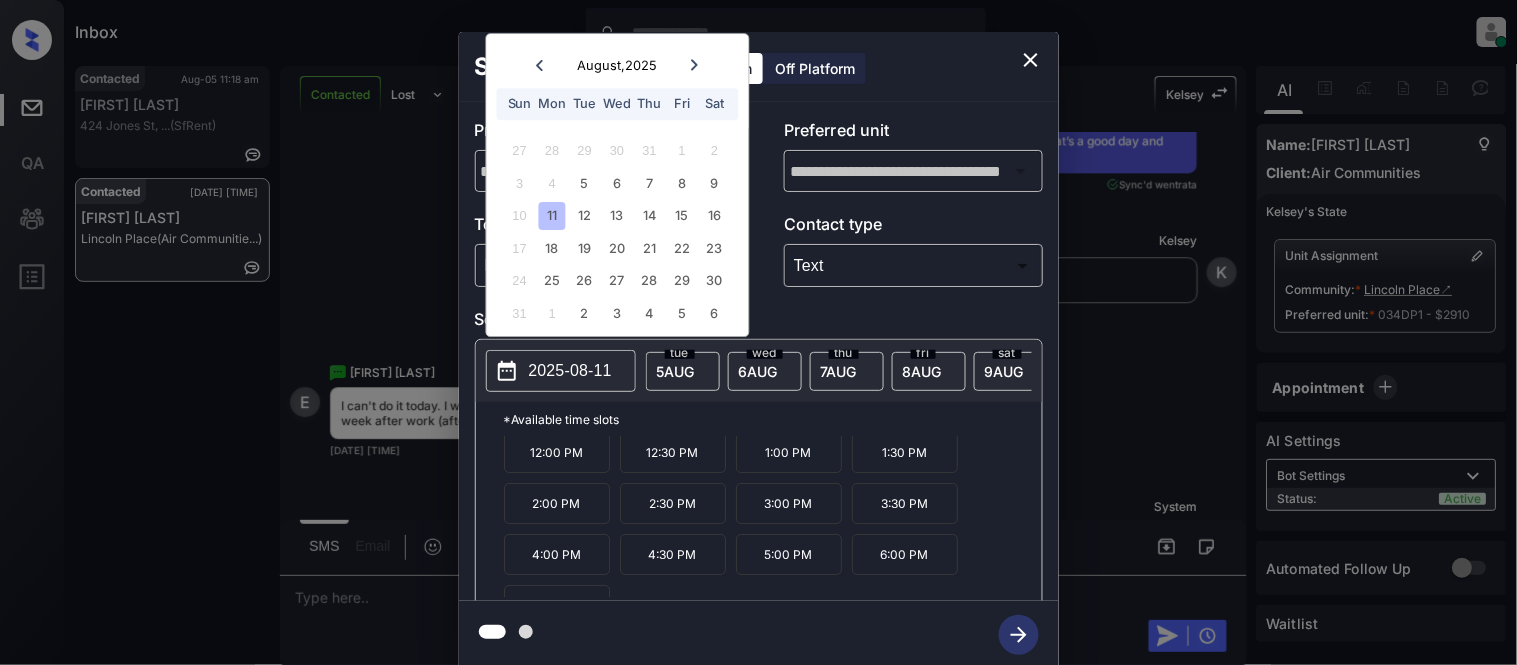 scroll, scrollTop: 85, scrollLeft: 0, axis: vertical 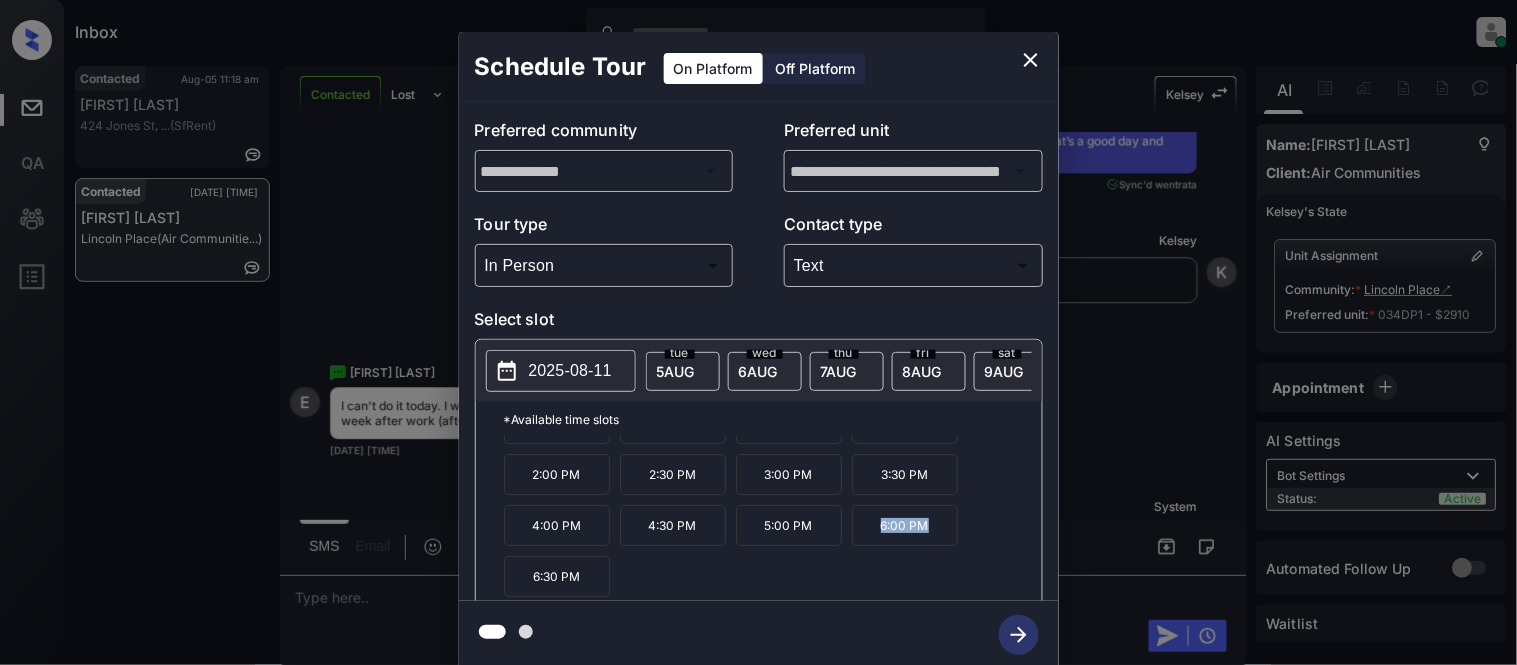 click on "6:00 PM" at bounding box center (905, 525) 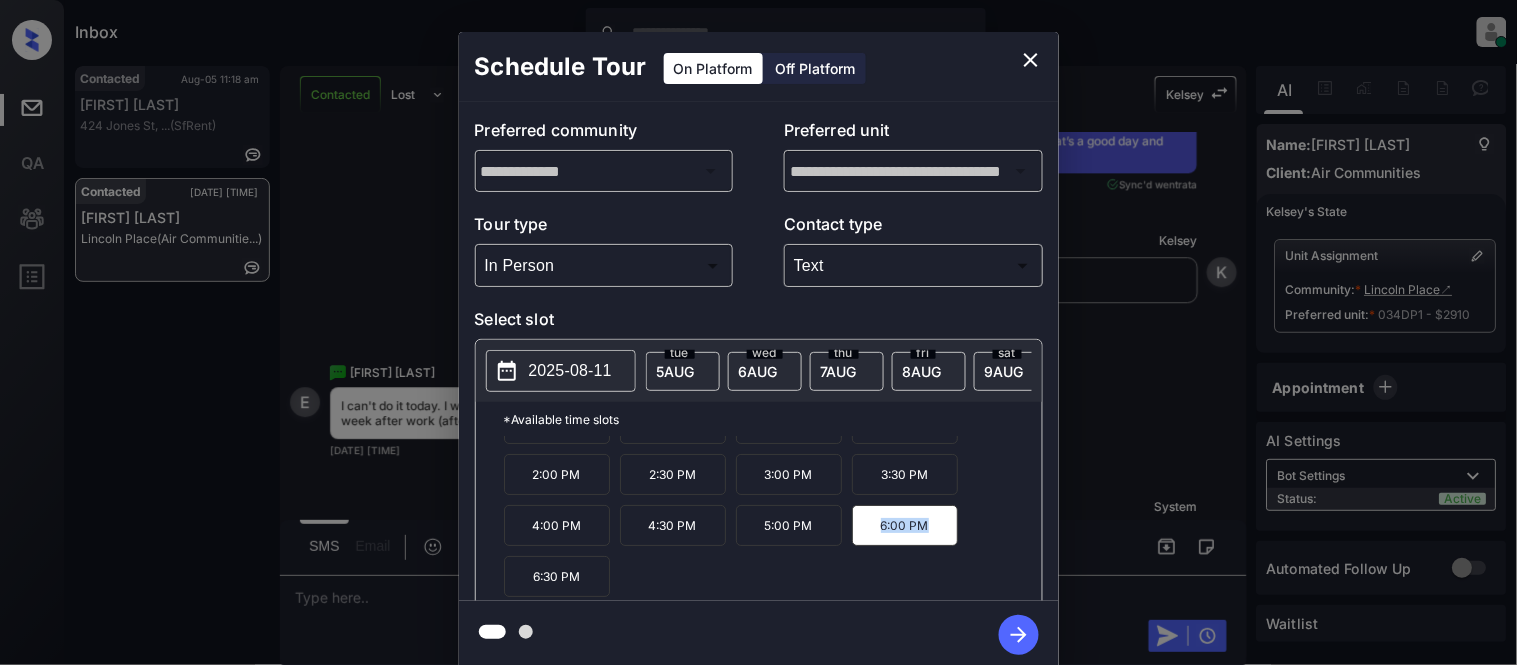 copy on "6:00 PM" 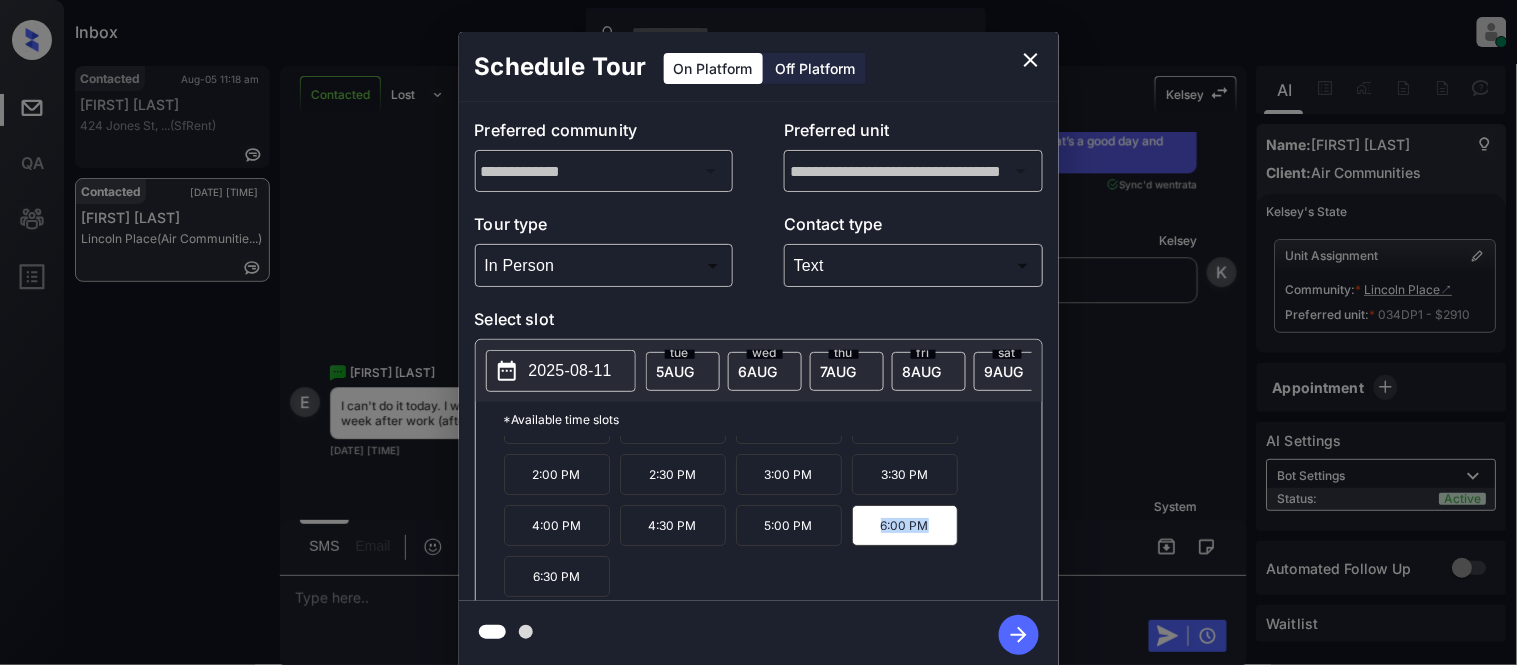 click 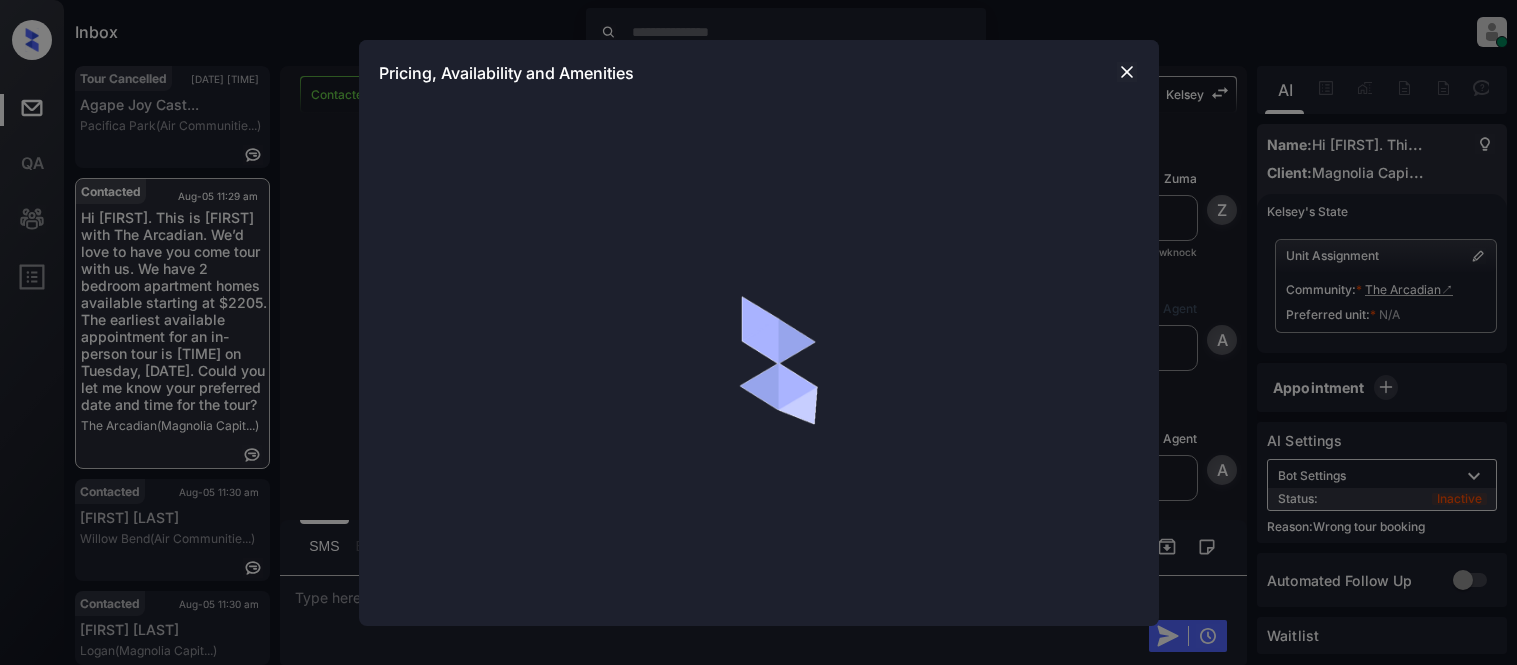 scroll, scrollTop: 0, scrollLeft: 0, axis: both 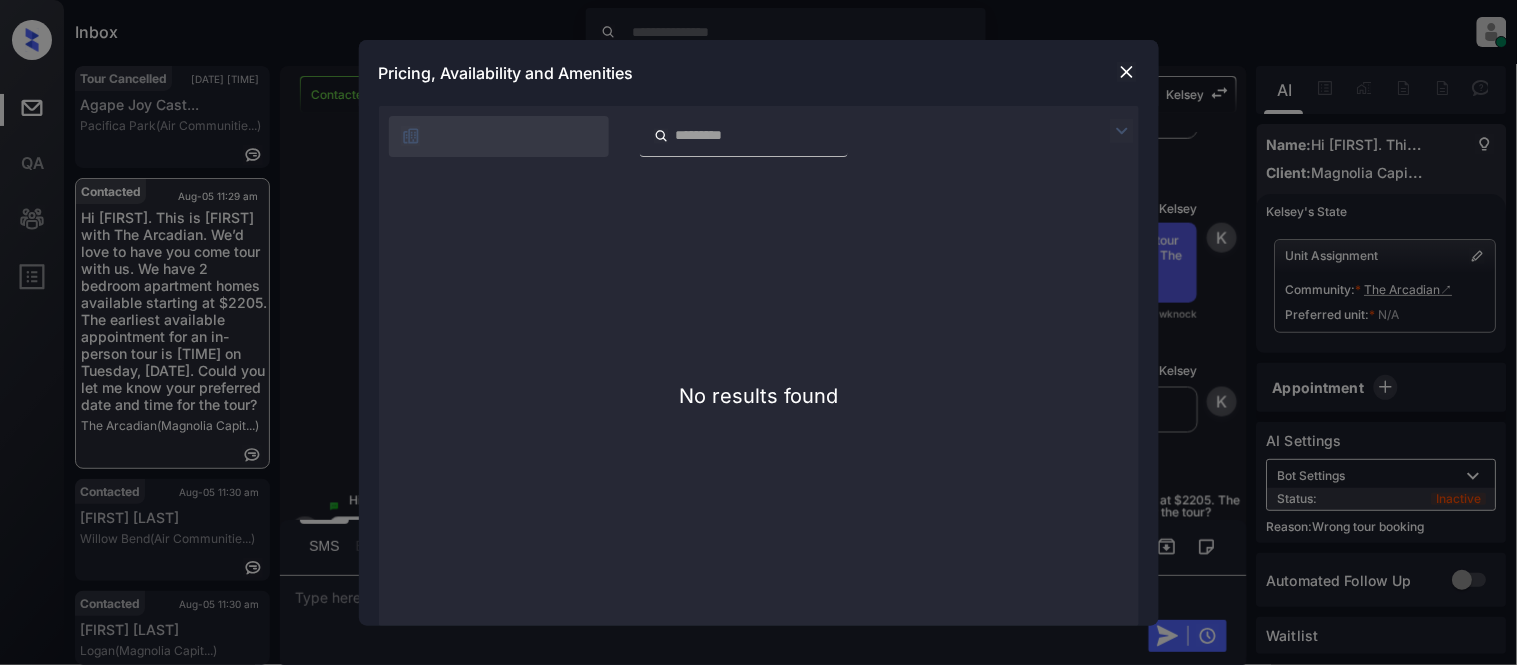 click at bounding box center (1127, 72) 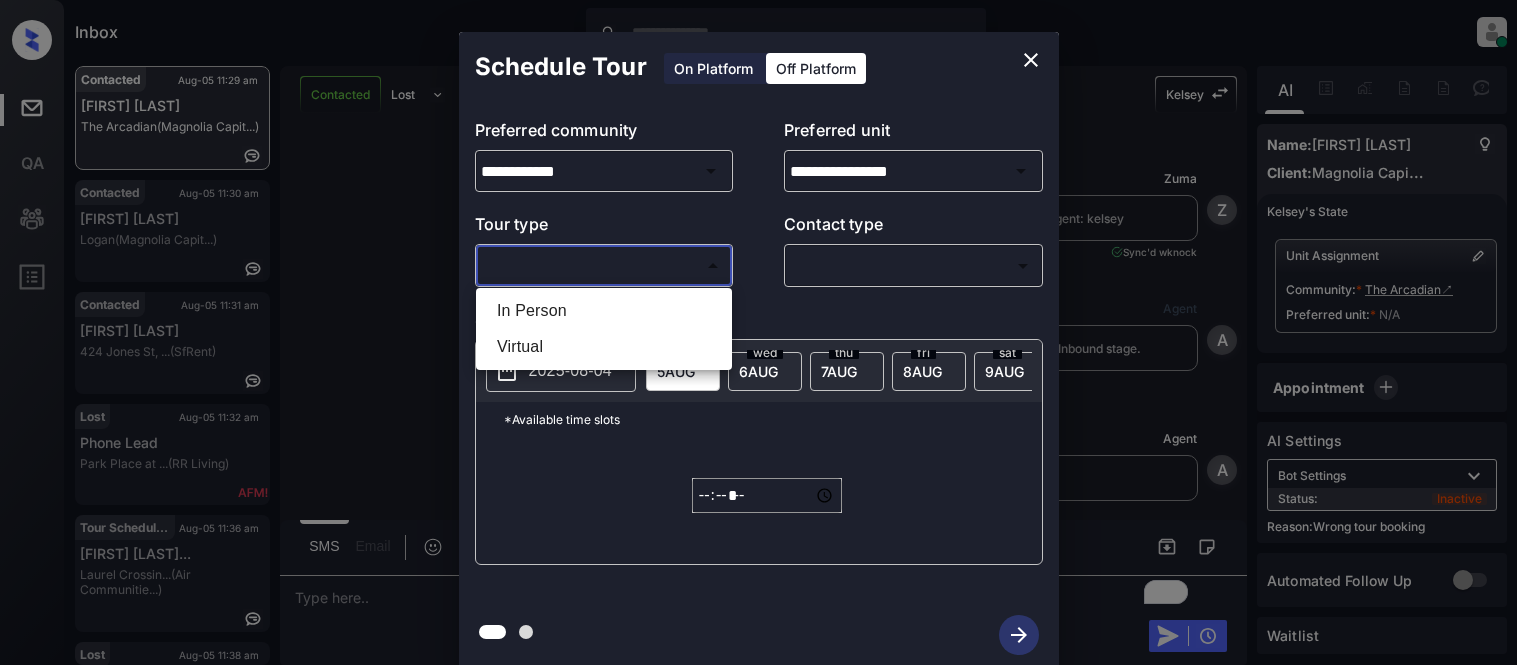 click at bounding box center (758, 332) 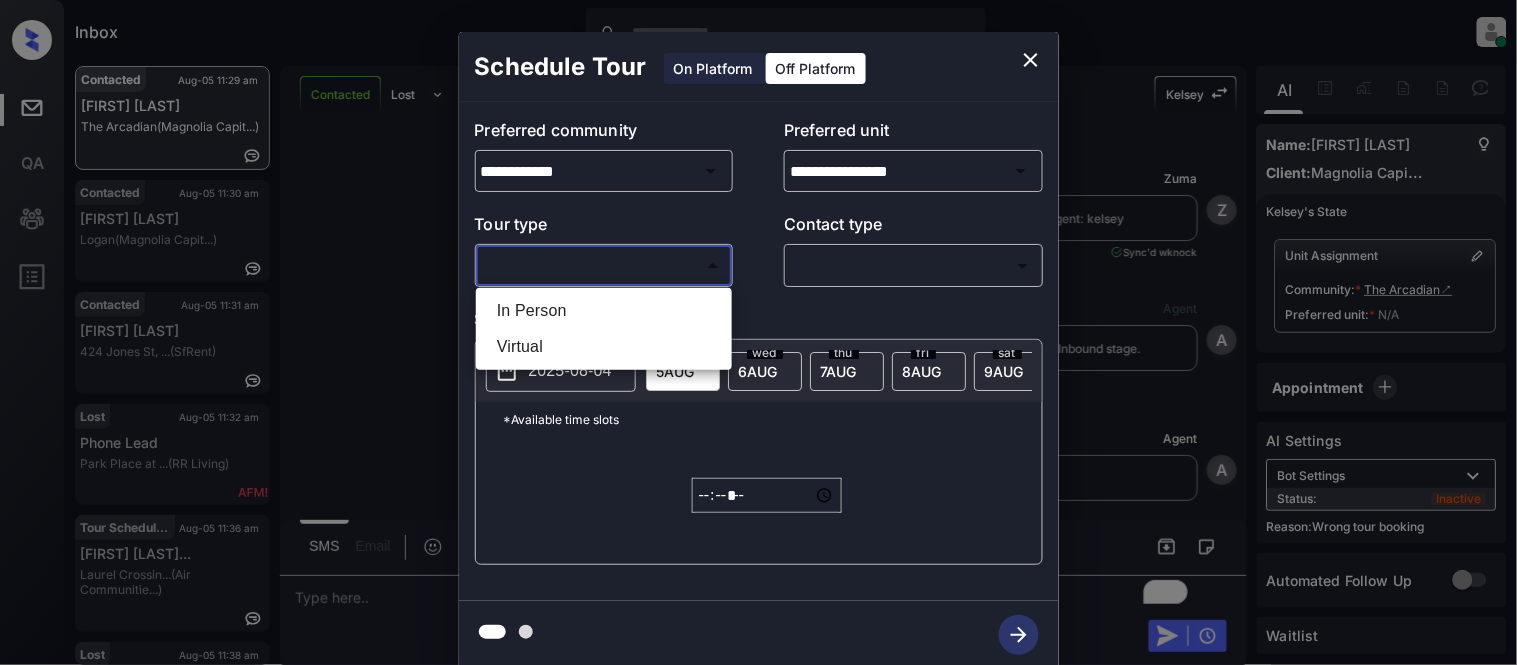 click on "Inbox [FIRST] [LAST] Online Set yourself   offline Set yourself   on break Profile Switch to  light  mode Sign out Contacted [DATE] [TIME]   [FIRST] [LAST] The Arcadian  (Magnolia Capit...) Contacted [DATE] [TIME]   [FIRST] [LAST] [CITY]  (Magnolia Capit...) Contacted [DATE] [TIME]   [FIRST] [LAST] [NUMBER] [STREET], ...  (SfRent) Lost [DATE] [TIME]   Phone Lead Park Place at ...  (RR Living) Tour Scheduled [DATE] [TIME]   [FIRST] [LAST] [NEIGHBORHOOD]  (Air Communitie...) Lost [DATE] [TIME]   [FIRST] [LAST] [NEIGHBORHOOD]  (Fairfield) Contacted Lost Lead Sentiment: Angry Upon sliding the acknowledgement:  Lead will move to lost stage. * ​ SMS and call option will be set to opt out. AFM will be turned off for the lead. [FIRST] New Message Zuma Lead transferred to leasing agent: [FIRST] [DATE] [TIME]  Sync'd w  knock Z New Message Agent Lead created via webhook in Inbound stage. [DATE] [TIME] A New Message Agent AFM Request sent to [FIRST]. [DATE] [TIME] A New Message Agent Notes A" at bounding box center [758, 332] 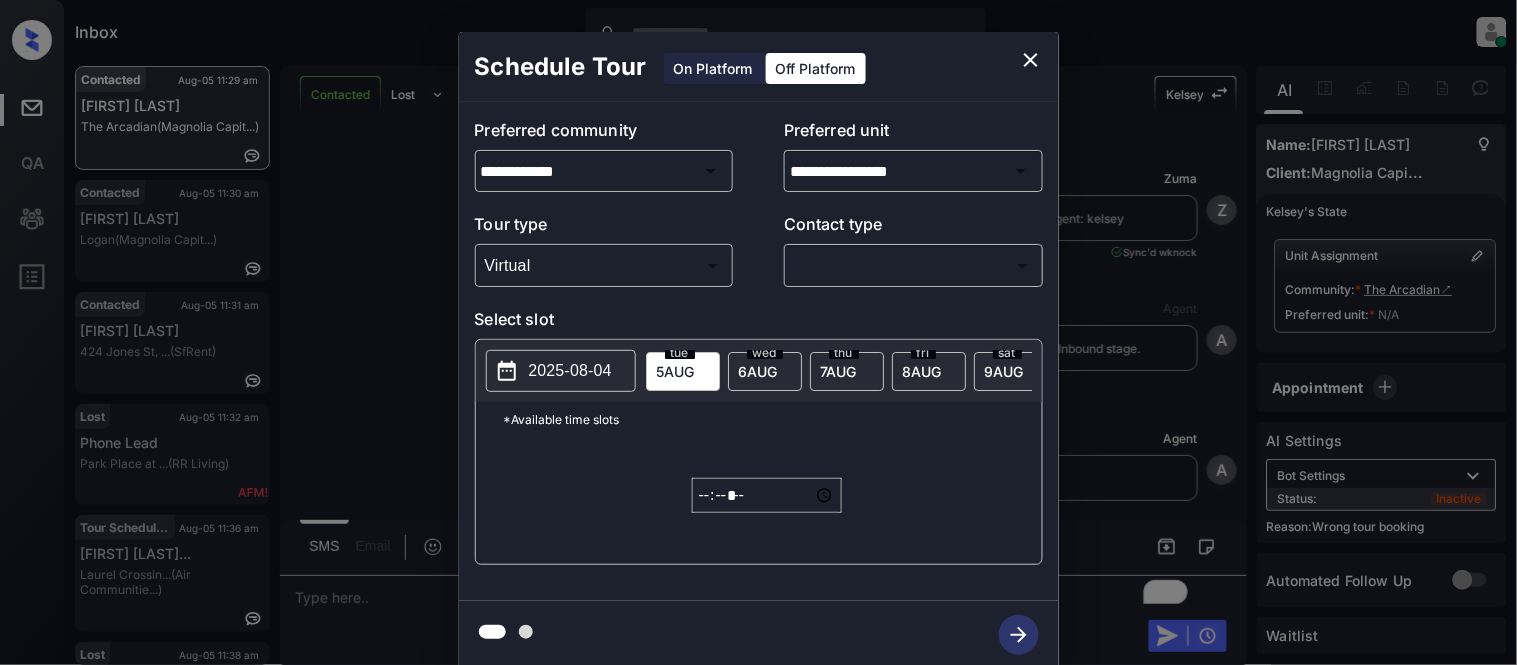 type on "*******" 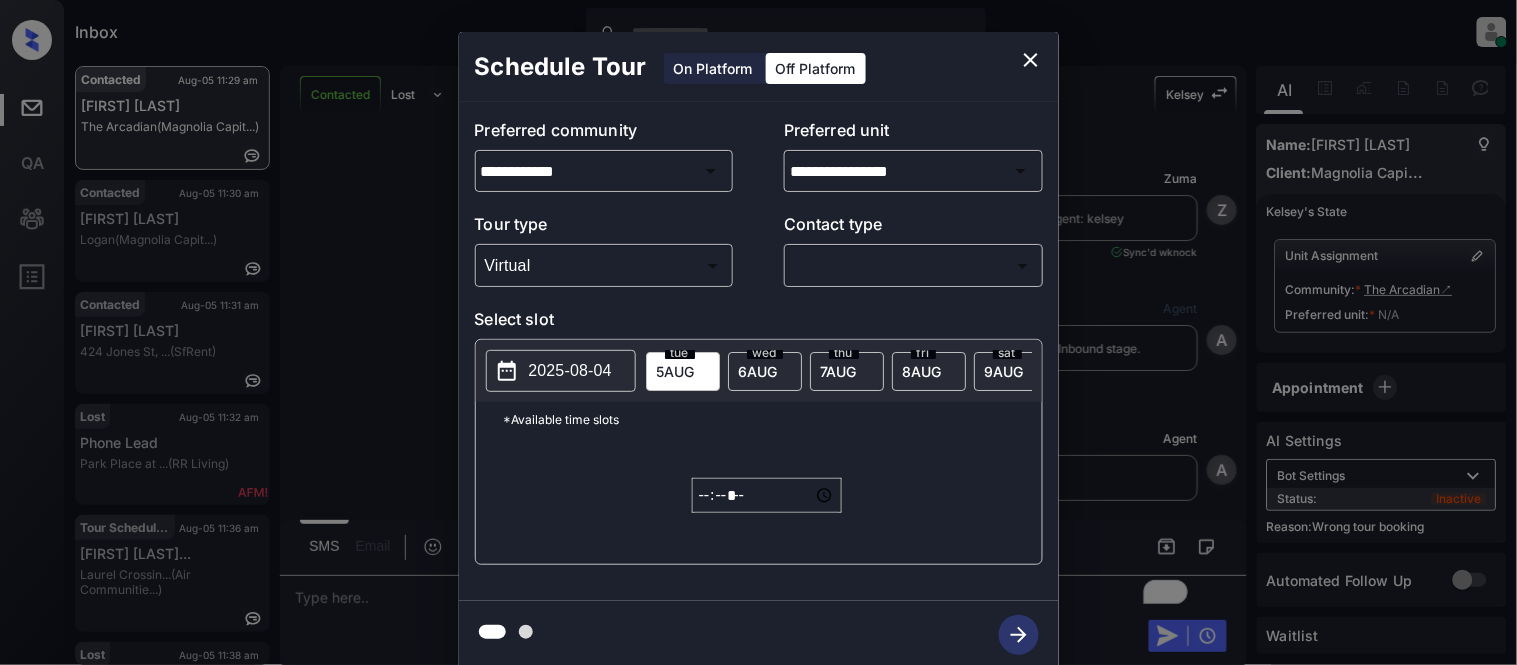 click at bounding box center (758, 332) 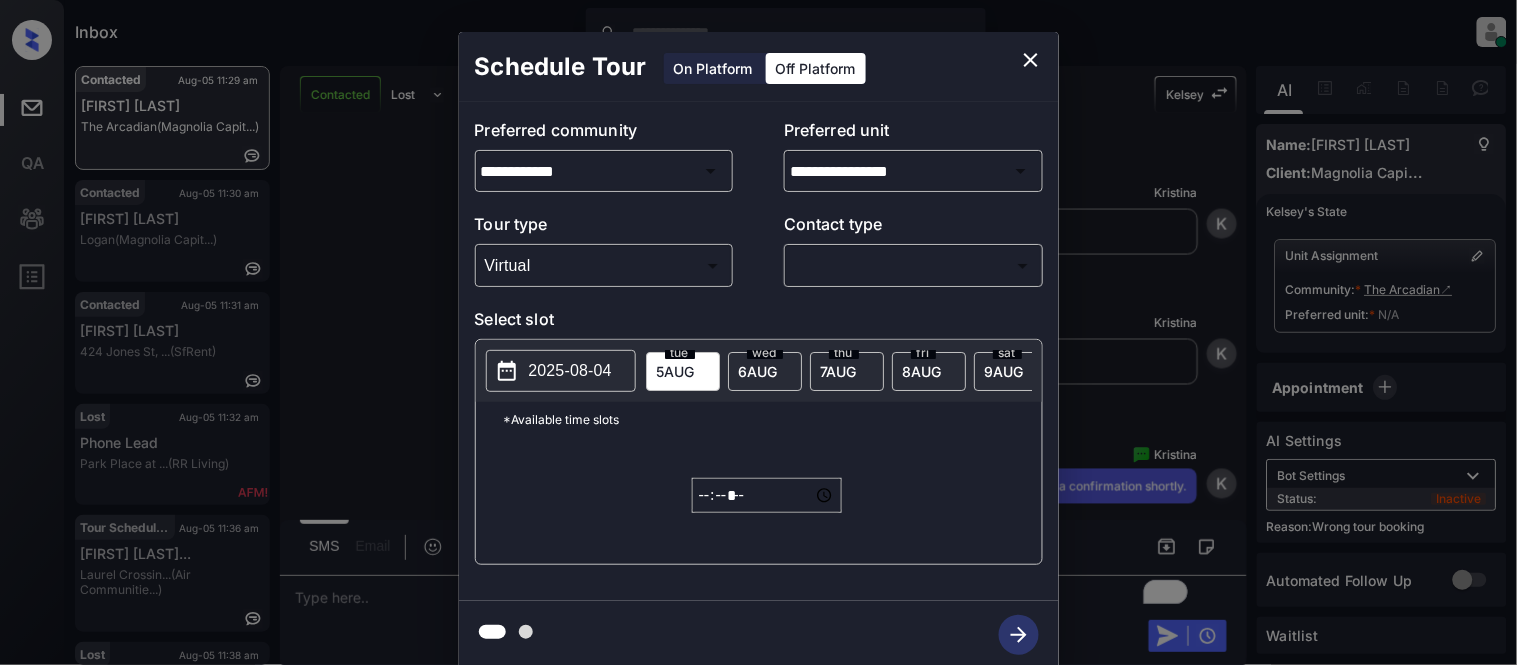 click on "Inbox Kristina Cataag Online Set yourself   offline Set yourself   on break Profile Switch to  light  mode Sign out Contacted Aug-05 11:29 am   Brooke Zwayer The Arcadian  (Magnolia Capit...) Contacted Aug-05 11:30 am   Dan Blenkush Logan  (Magnolia Capit...) Contacted Aug-05 11:31 am   julius medina 424 Jones St, ...  (SfRent) Lost Aug-05 11:32 am   Phone Lead Park Place at ...  (RR Living) Tour Scheduled Aug-05 11:36 am   Heber Fernande... Laurel Crossin...  (Air Communitie...) Lost Aug-05 11:38 am   Angela Bruce Hollow Creek  (Fairfield) Contacted Lost Lead Sentiment: Angry Upon sliding the acknowledgement:  Lead will move to lost stage. * ​ SMS and call option will be set to opt out. AFM will be turned off for the lead. Kelsey New Message Zuma Lead transferred to leasing agent: kelsey Aug 02, 2025 01:57 am  Sync'd w  knock Z New Message Agent Lead created via webhook in Inbound stage. Aug 02, 2025 01:57 am A New Message Agent AFM Request sent to Kelsey. Aug 02, 2025 01:57 am A New Message Agent Notes A" at bounding box center [758, 332] 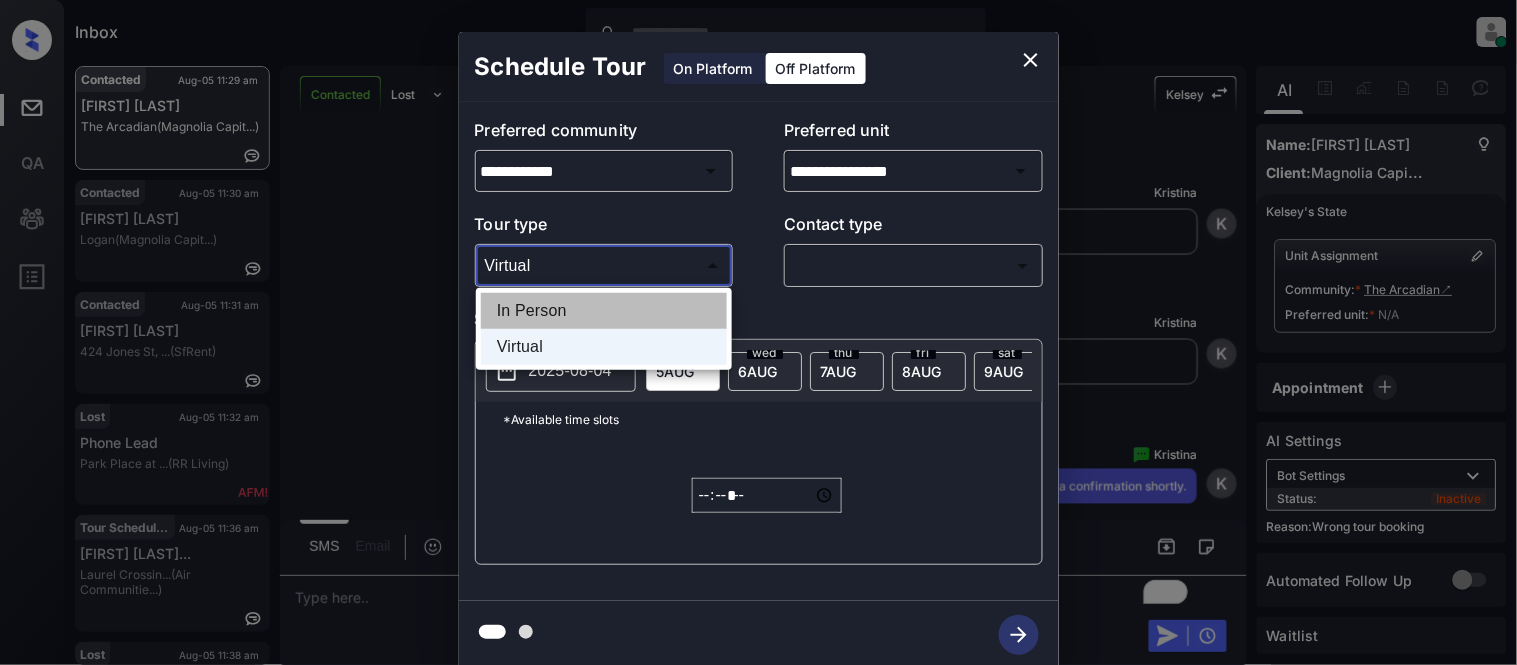 click on "In Person" at bounding box center [604, 311] 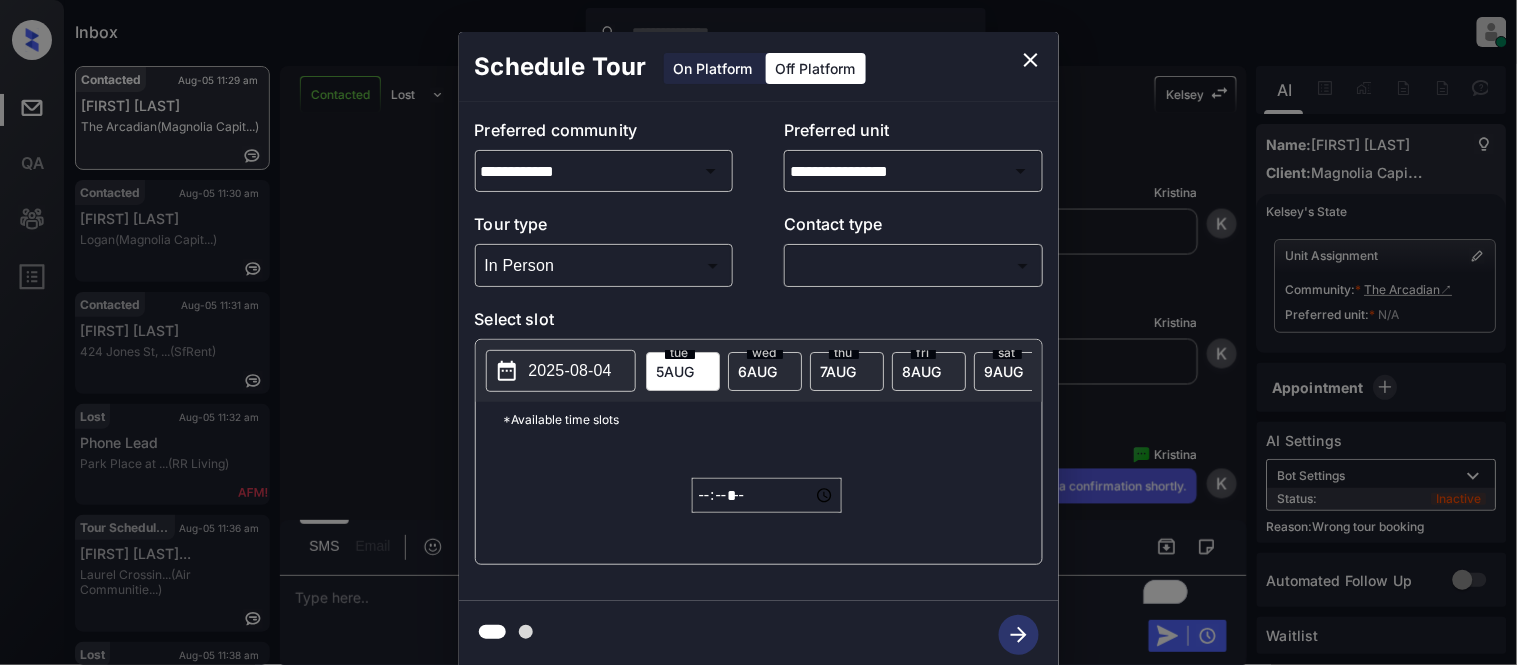 click on "Inbox Kristina Cataag Online Set yourself   offline Set yourself   on break Profile Switch to  light  mode Sign out Contacted Aug-05 11:29 am   Brooke Zwayer The Arcadian  (Magnolia Capit...) Contacted Aug-05 11:30 am   Dan Blenkush Logan  (Magnolia Capit...) Contacted Aug-05 11:31 am   julius medina 424 Jones St, ...  (SfRent) Lost Aug-05 11:32 am   Phone Lead Park Place at ...  (RR Living) Tour Scheduled Aug-05 11:36 am   Heber Fernande... Laurel Crossin...  (Air Communitie...) Lost Aug-05 11:38 am   Angela Bruce Hollow Creek  (Fairfield) Contacted Lost Lead Sentiment: Angry Upon sliding the acknowledgement:  Lead will move to lost stage. * ​ SMS and call option will be set to opt out. AFM will be turned off for the lead. Kelsey New Message Zuma Lead transferred to leasing agent: kelsey Aug 02, 2025 01:57 am  Sync'd w  knock Z New Message Agent Lead created via webhook in Inbound stage. Aug 02, 2025 01:57 am A New Message Agent AFM Request sent to Kelsey. Aug 02, 2025 01:57 am A New Message Agent Notes A" at bounding box center [758, 332] 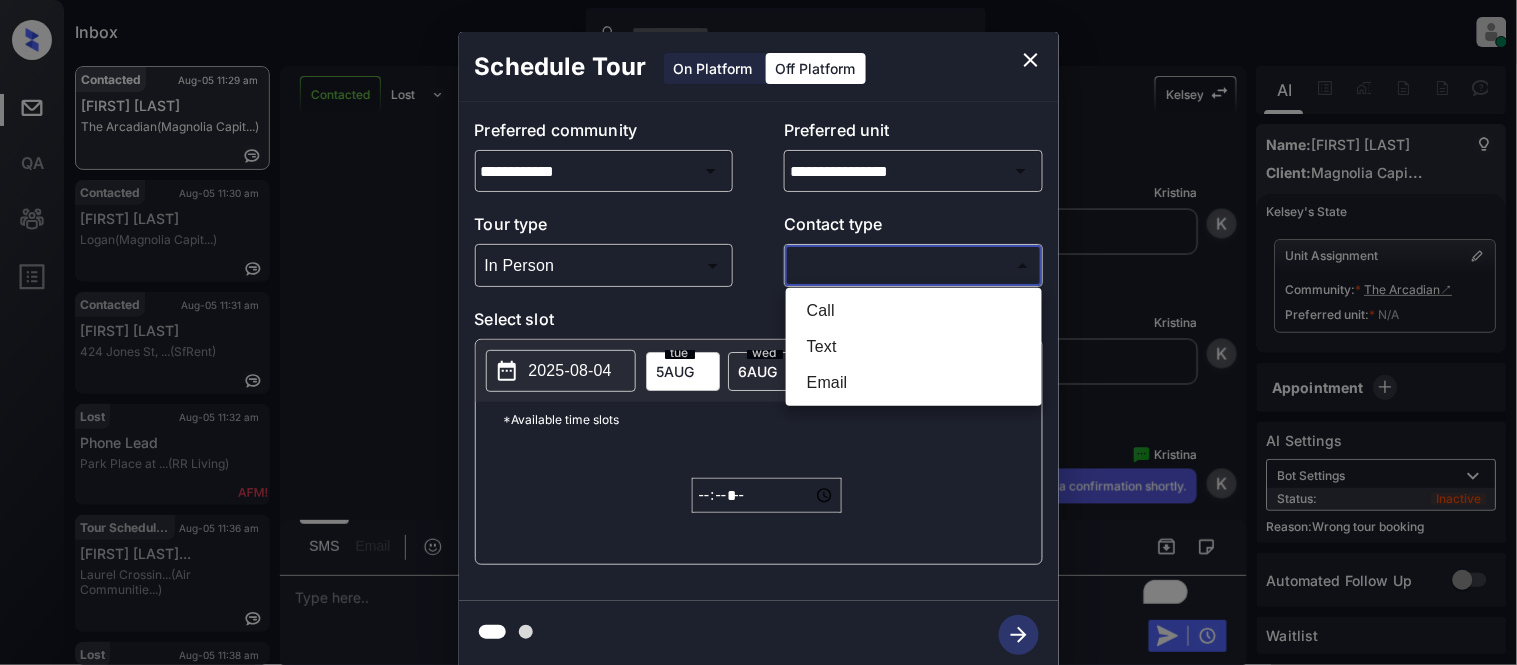 click on "Text" at bounding box center [914, 347] 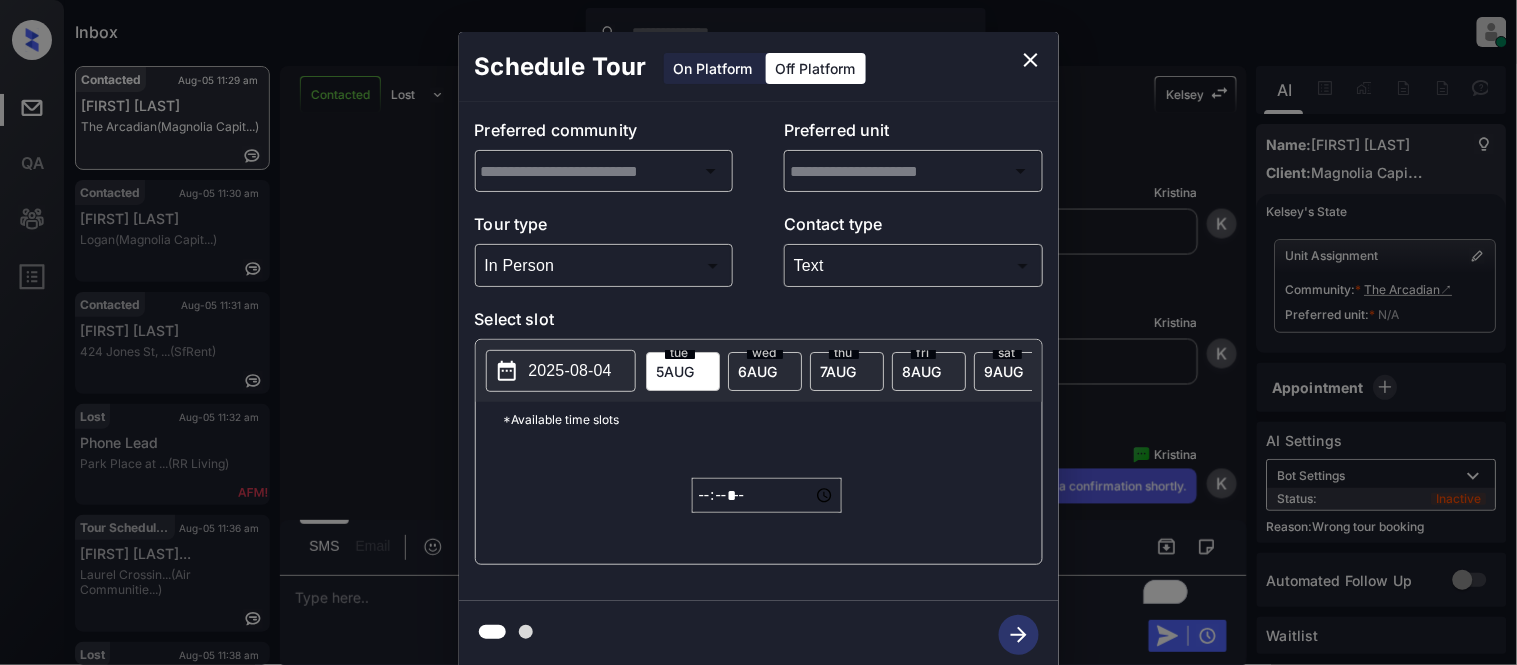 type on "****" 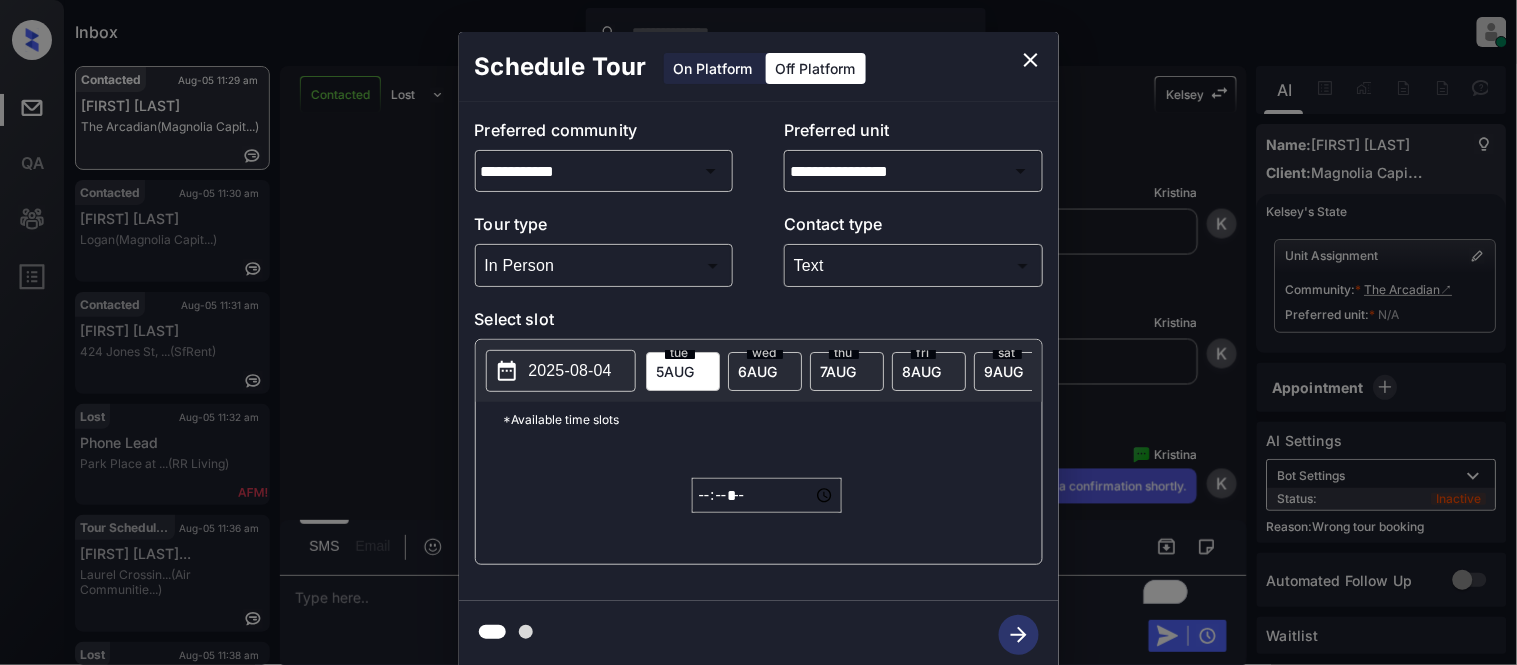 type on "**********" 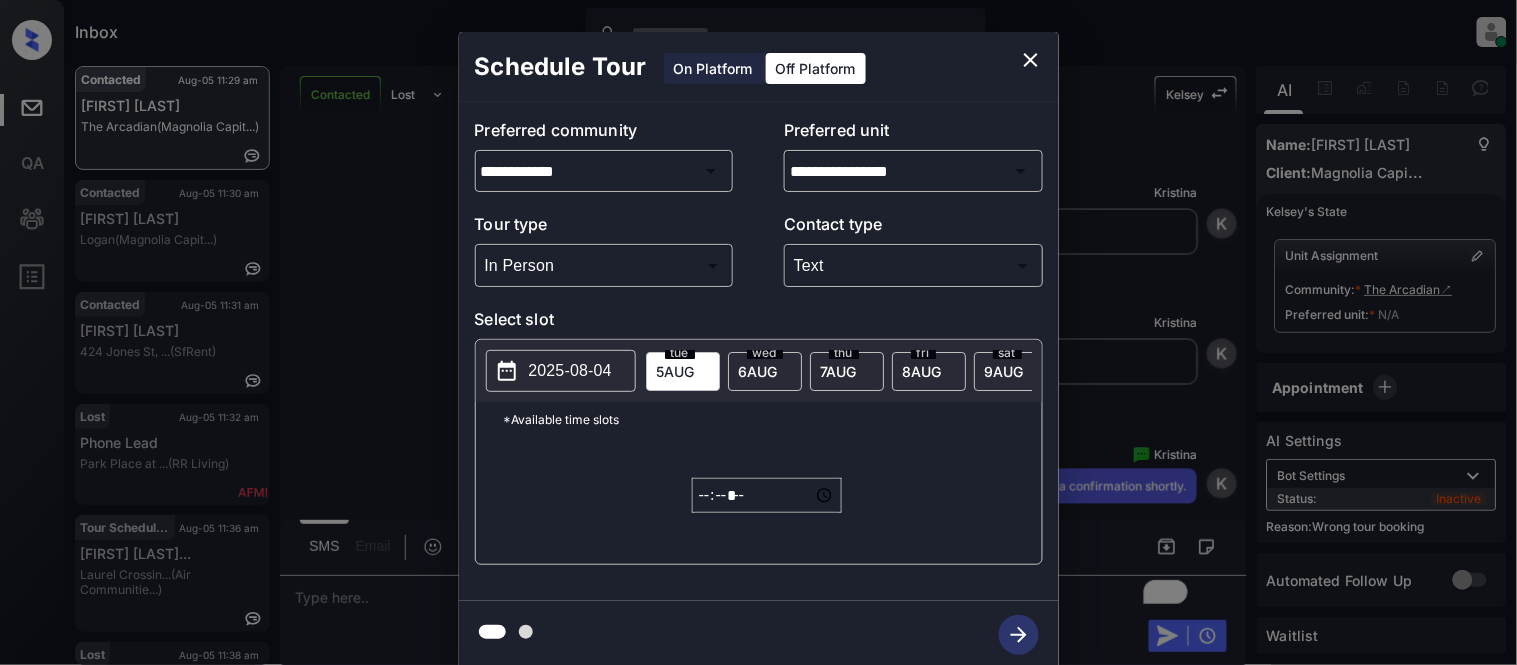 click on "2025-08-04" at bounding box center (570, 371) 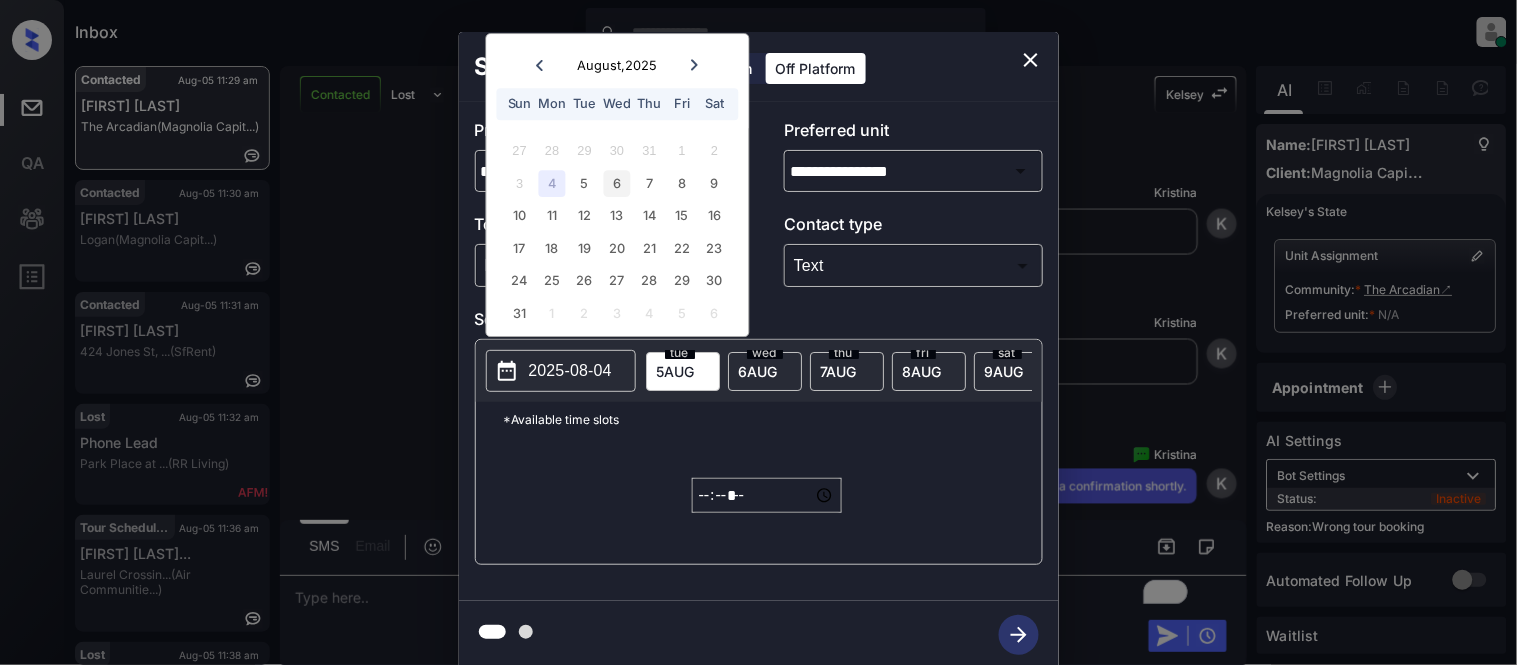 click on "6" at bounding box center [617, 183] 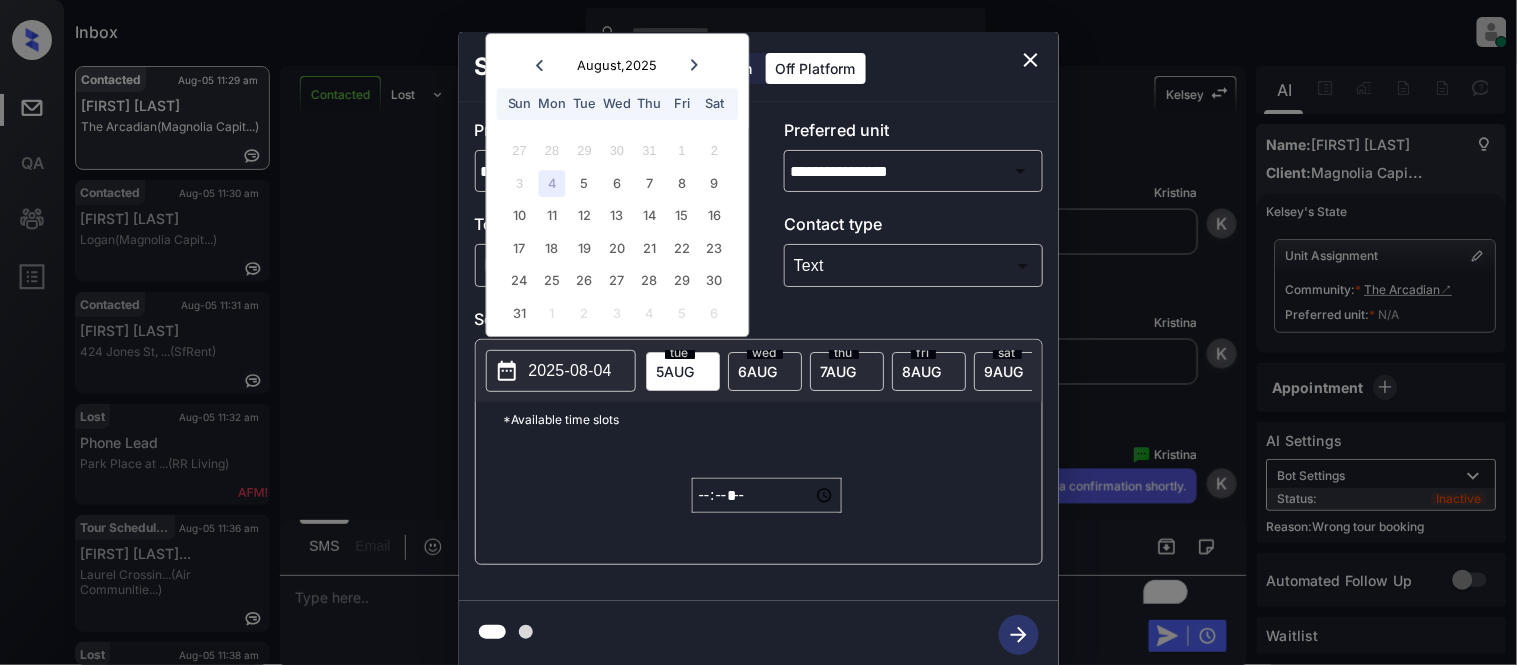 click on "*****" at bounding box center (767, 495) 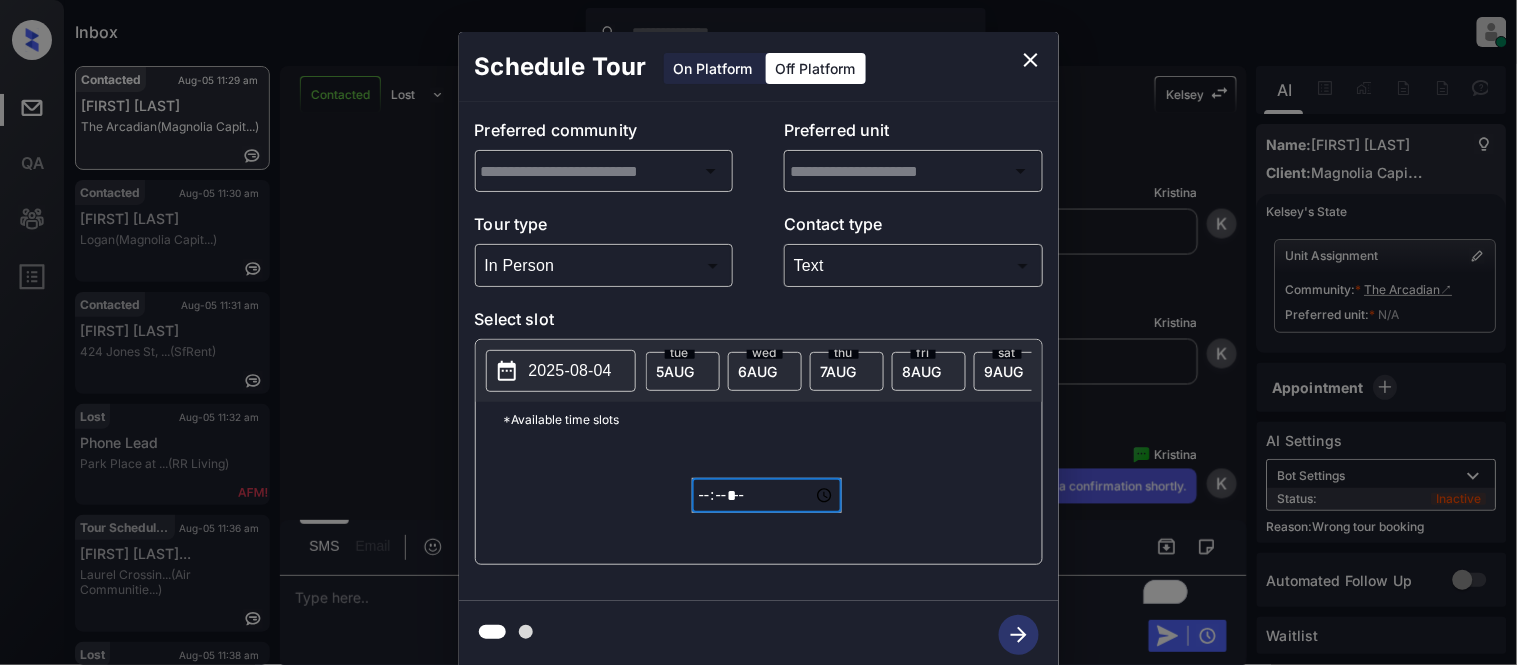 type on "**********" 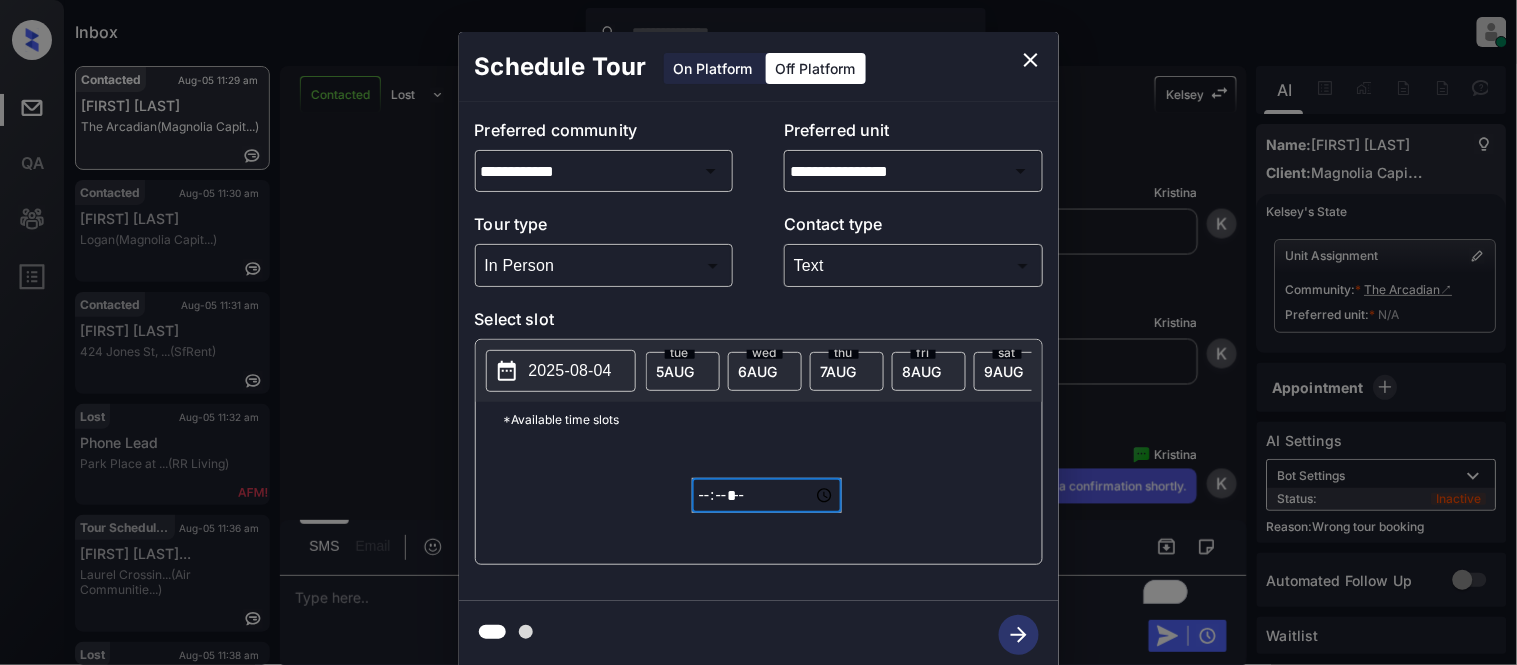 click on "*****" at bounding box center (767, 495) 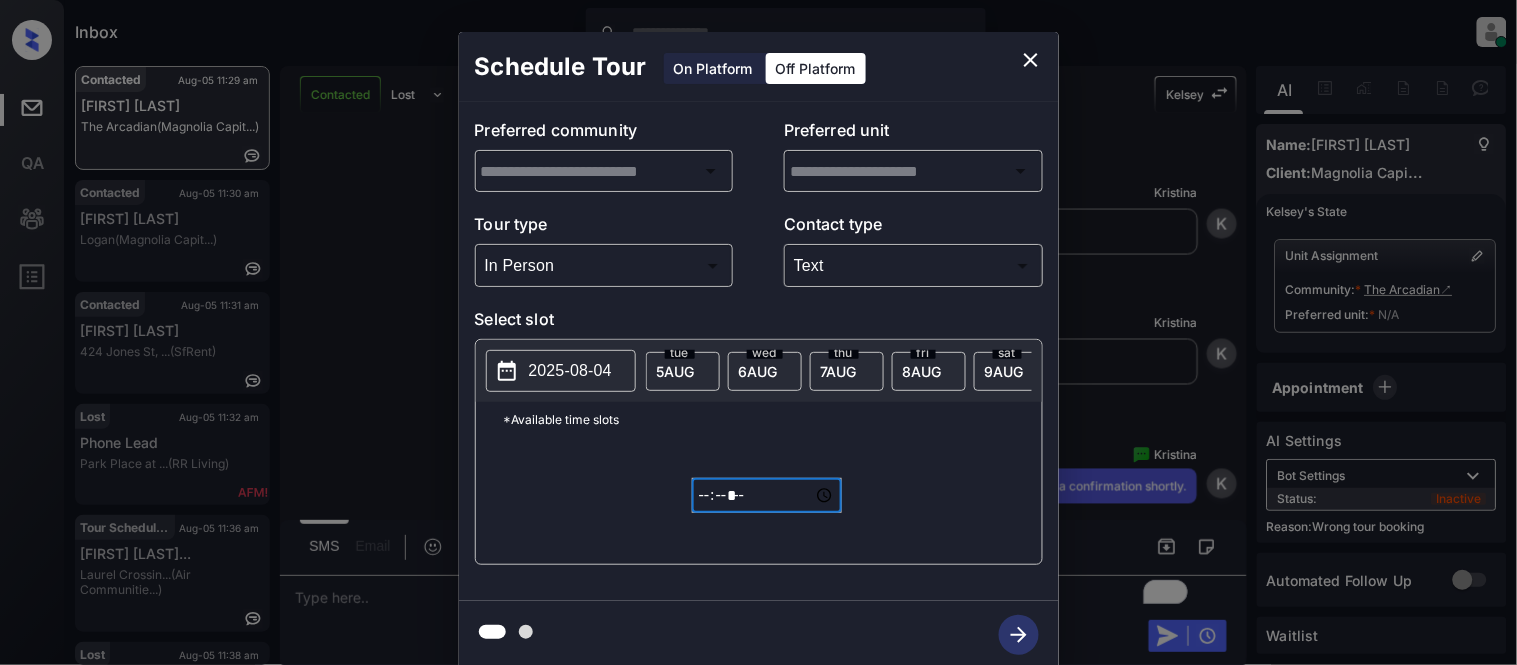 click at bounding box center (913, 171) 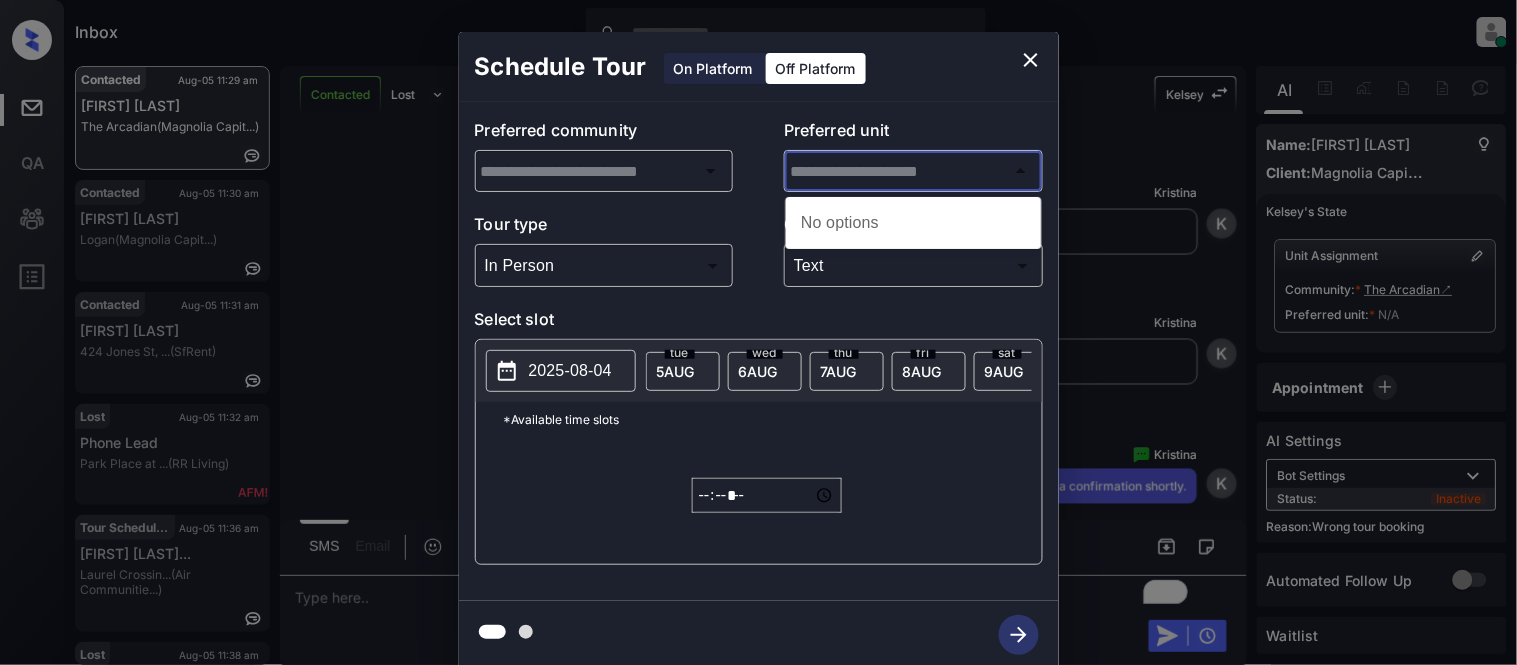 type on "**********" 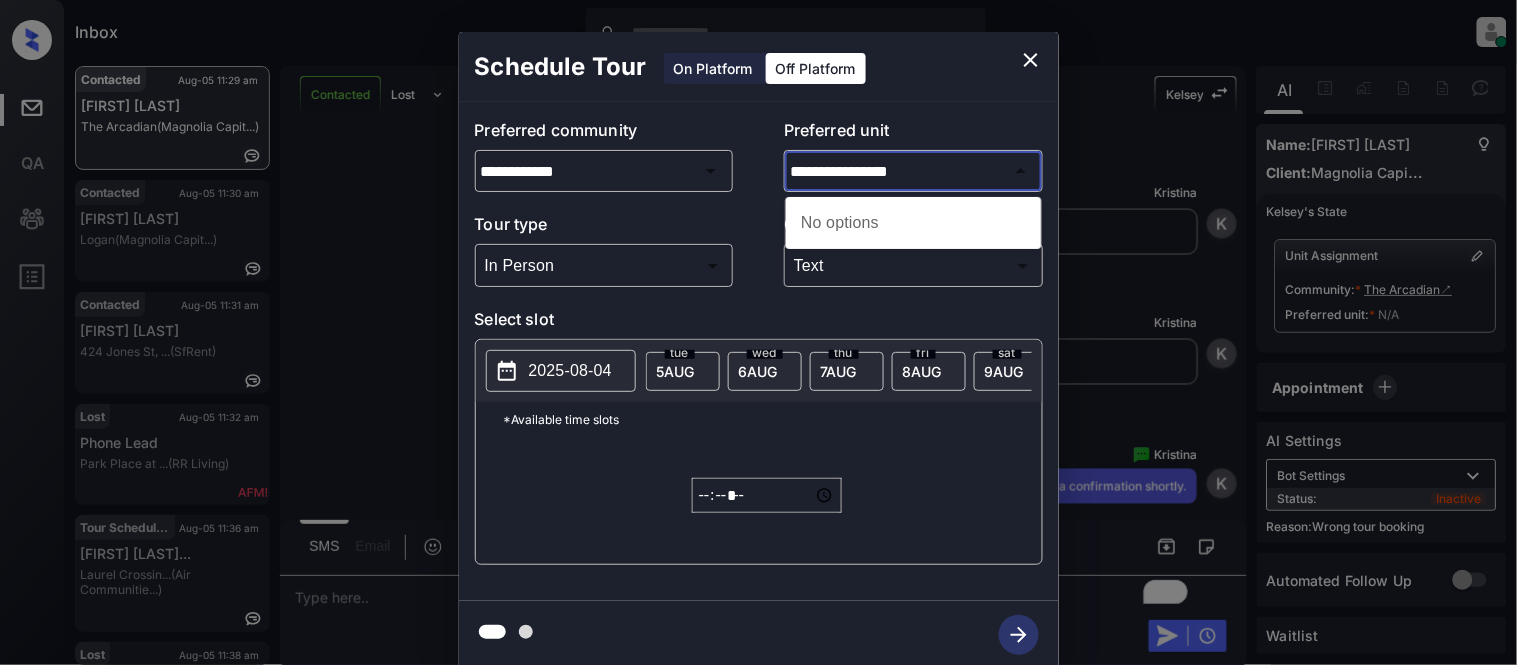 click on "**********" at bounding box center (913, 171) 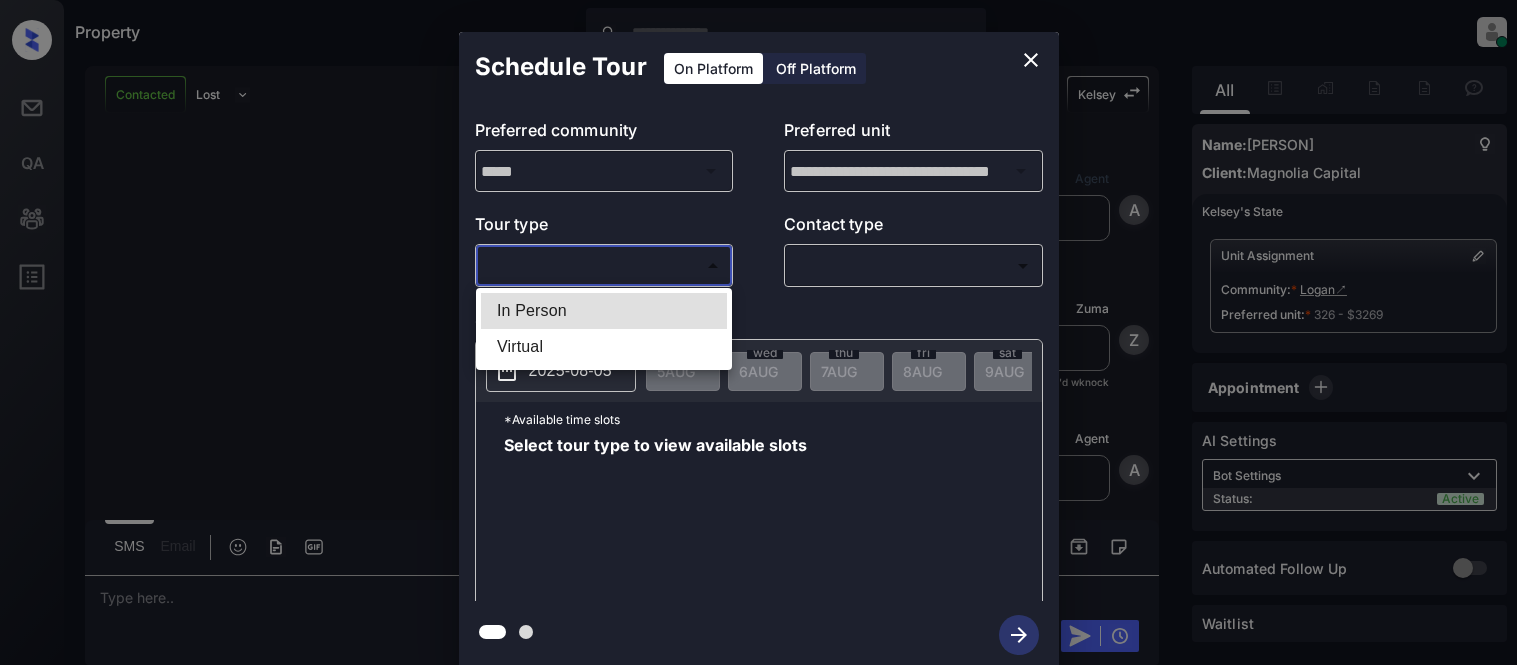 click on "In Person" at bounding box center (604, 311) 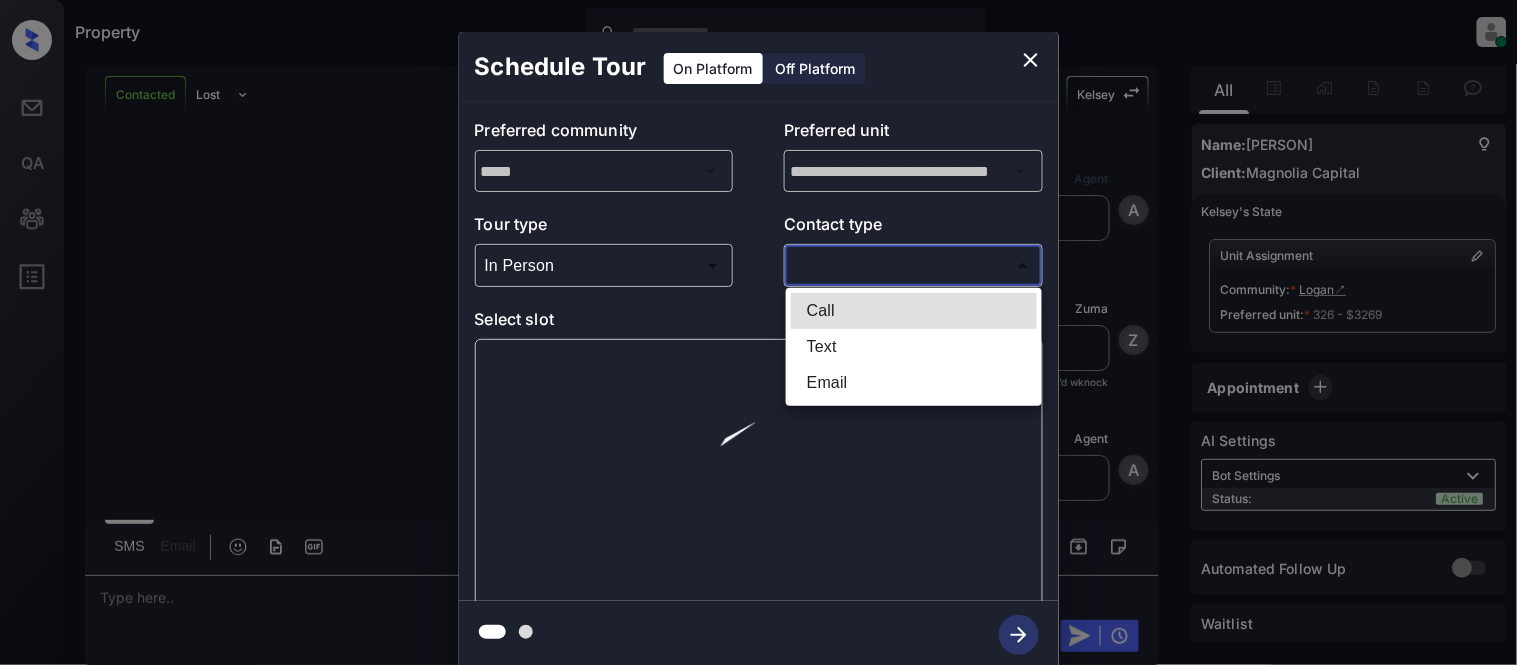 scroll, scrollTop: 1978, scrollLeft: 0, axis: vertical 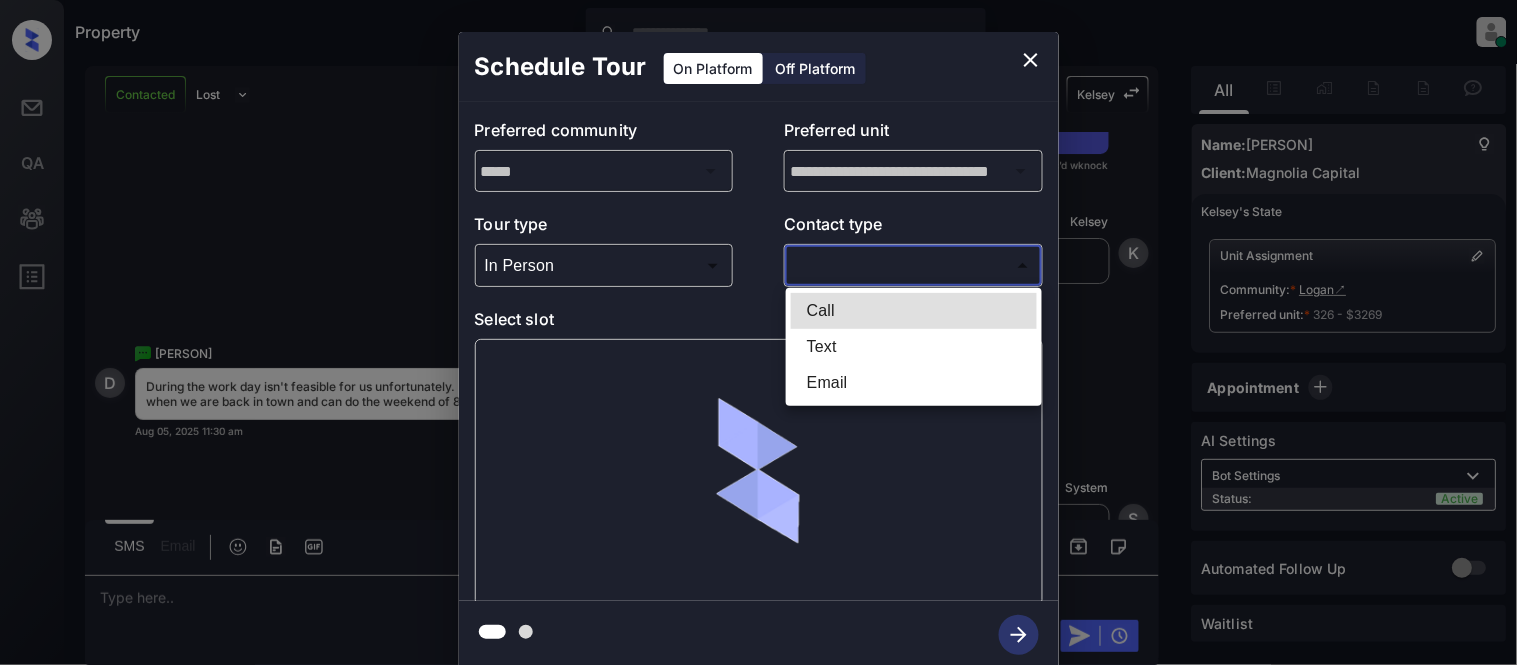 click at bounding box center (758, 332) 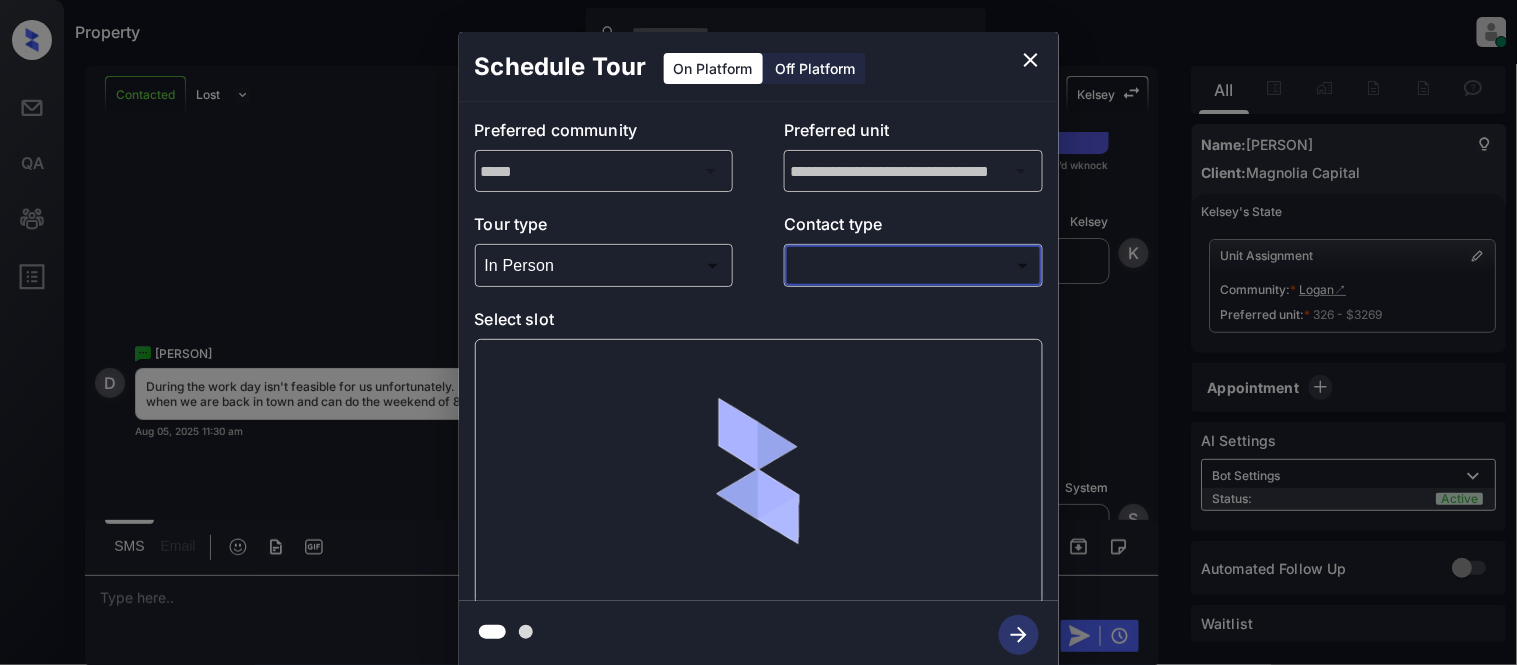 click on "Property Kristina Cataag Online Set yourself   offline Set yourself   on break Profile Switch to  light  mode Sign out Contacted Lost Lead Sentiment: Angry Upon sliding the acknowledgement:  Lead will move to lost stage. * ​ SMS and call option will be set to opt out. AFM will be turned off for the lead. Kelsey New Message Agent Lead created via webhook in Inbound stage. Aug 05, 2025 11:12 am A New Message Zuma Lead transferred to leasing agent: kelsey Aug 05, 2025 11:12 am  Sync'd w  knock Z New Message Agent AFM Request sent to Kelsey. Aug 05, 2025 11:12 am A New Message Agent Notes Note: Structured Note:
Move In Date: 2025-09-30
Aug 05, 2025 11:12 am A New Message Kelsey Lead Details Updated
Move In Date:  30-9-2025
Aug 05, 2025 11:13 am K New Message Kelsey Aug 05, 2025 11:13 am   | SmarterAFMV2Sms  Sync'd w  knock K New Message Kelsey Lead archived by Kelsey! Aug 05, 2025 11:13 am K New Message Dan Blenkush Aug 05, 2025 11:16 am    Sync'd w  knock D New Message System Aug 05, 2025 11:16 am S K K" at bounding box center (758, 332) 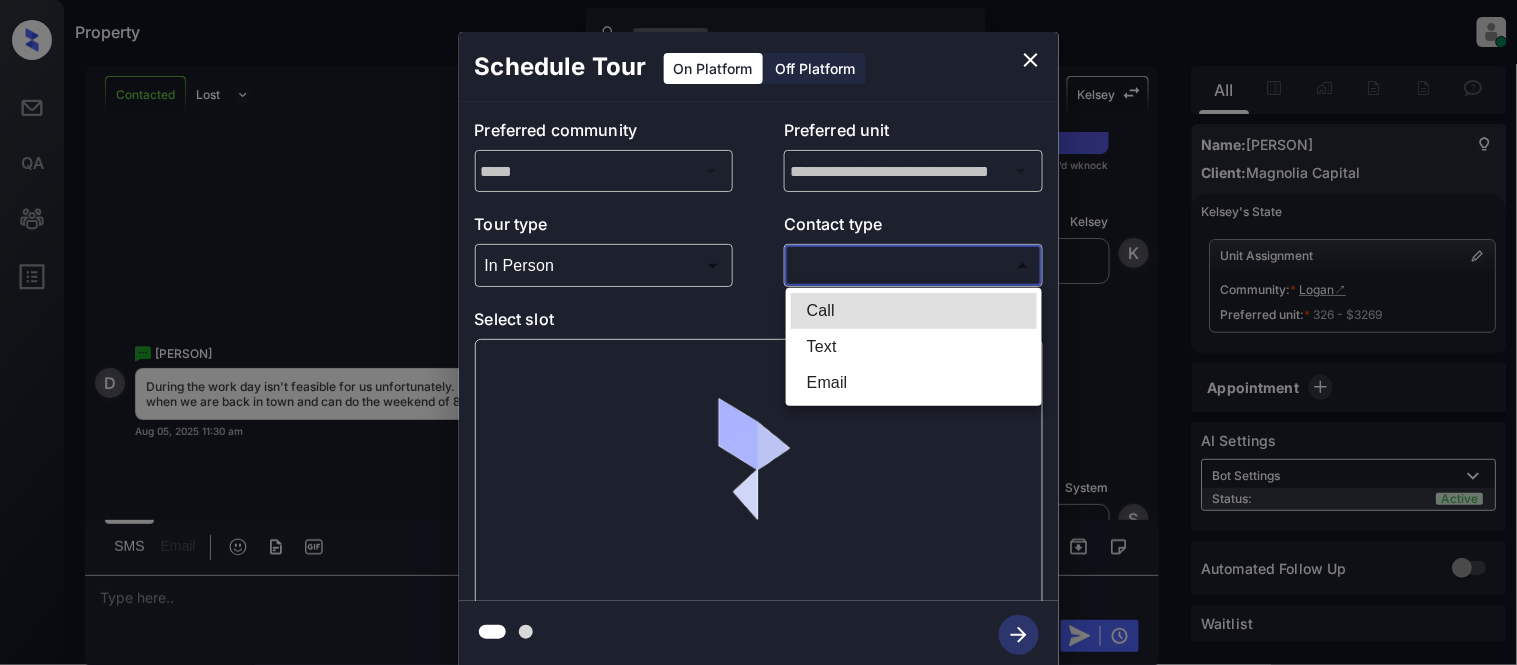 click at bounding box center (758, 332) 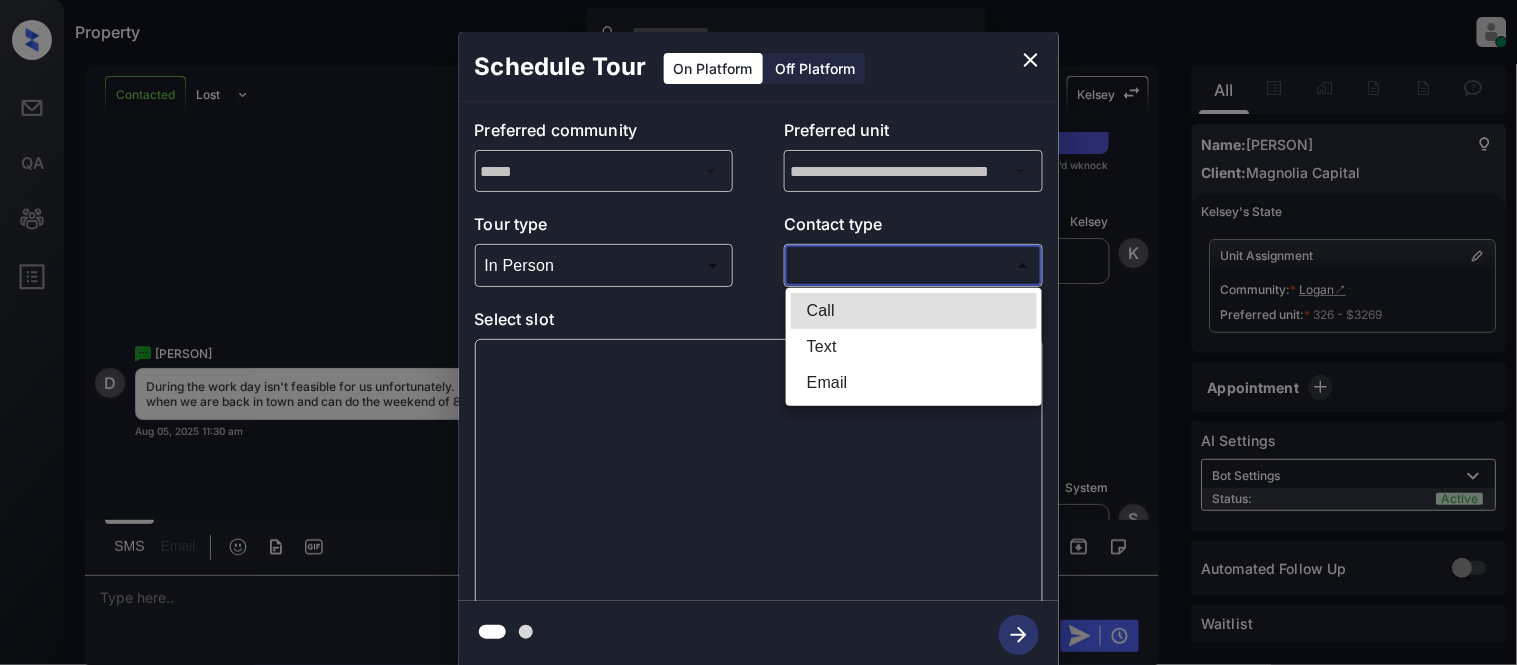 click at bounding box center (758, 332) 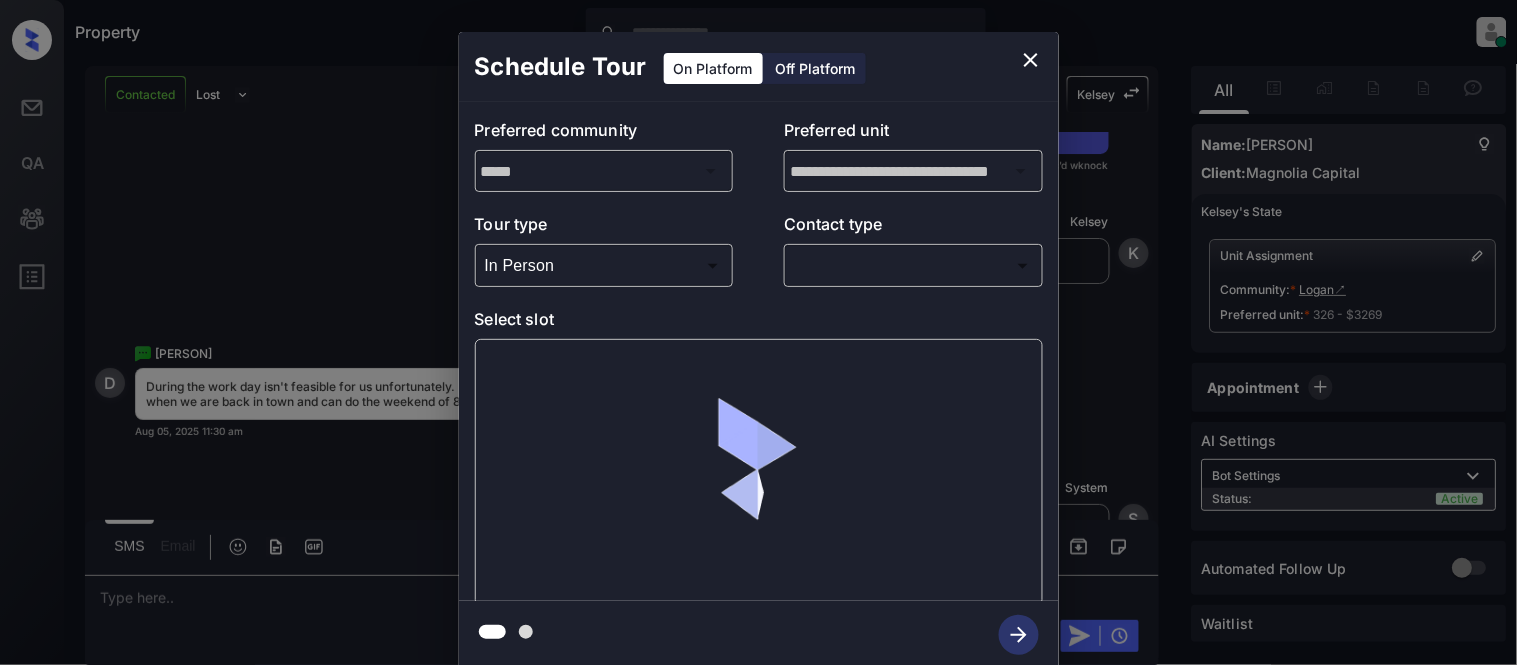 click on "Property Kristina Cataag Online Set yourself   offline Set yourself   on break Profile Switch to  light  mode Sign out Contacted Lost Lead Sentiment: Angry Upon sliding the acknowledgement:  Lead will move to lost stage. * ​ SMS and call option will be set to opt out. AFM will be turned off for the lead. Kelsey New Message Agent Lead created via webhook in Inbound stage. Aug 05, 2025 11:12 am A New Message Zuma Lead transferred to leasing agent: kelsey Aug 05, 2025 11:12 am  Sync'd w  knock Z New Message Agent AFM Request sent to Kelsey. Aug 05, 2025 11:12 am A New Message Agent Notes Note: Structured Note:
Move In Date: 2025-09-30
Aug 05, 2025 11:12 am A New Message Kelsey Lead Details Updated
Move In Date:  30-9-2025
Aug 05, 2025 11:13 am K New Message Kelsey Aug 05, 2025 11:13 am   | SmarterAFMV2Sms  Sync'd w  knock K New Message Kelsey Lead archived by Kelsey! Aug 05, 2025 11:13 am K New Message Dan Blenkush Aug 05, 2025 11:16 am    Sync'd w  knock D New Message System Aug 05, 2025 11:16 am S K K" at bounding box center [758, 332] 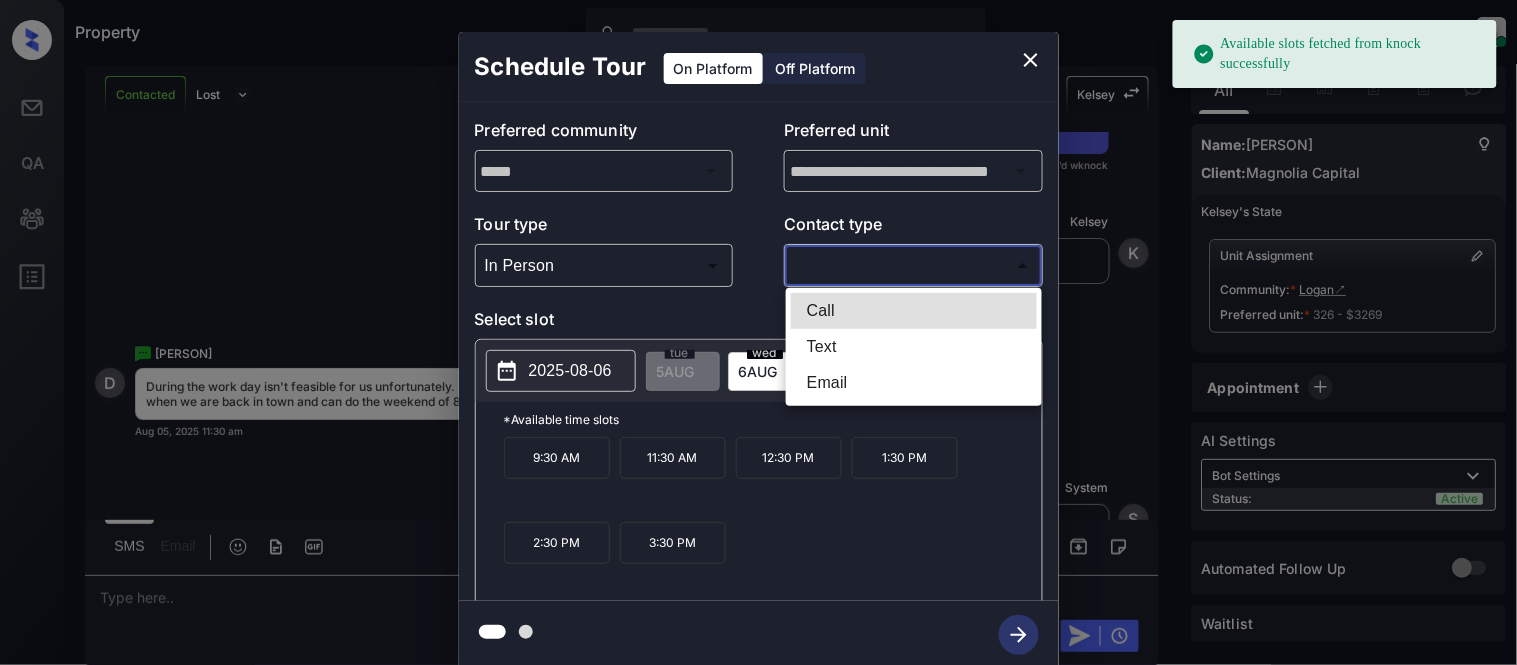 click on "Text" at bounding box center (914, 347) 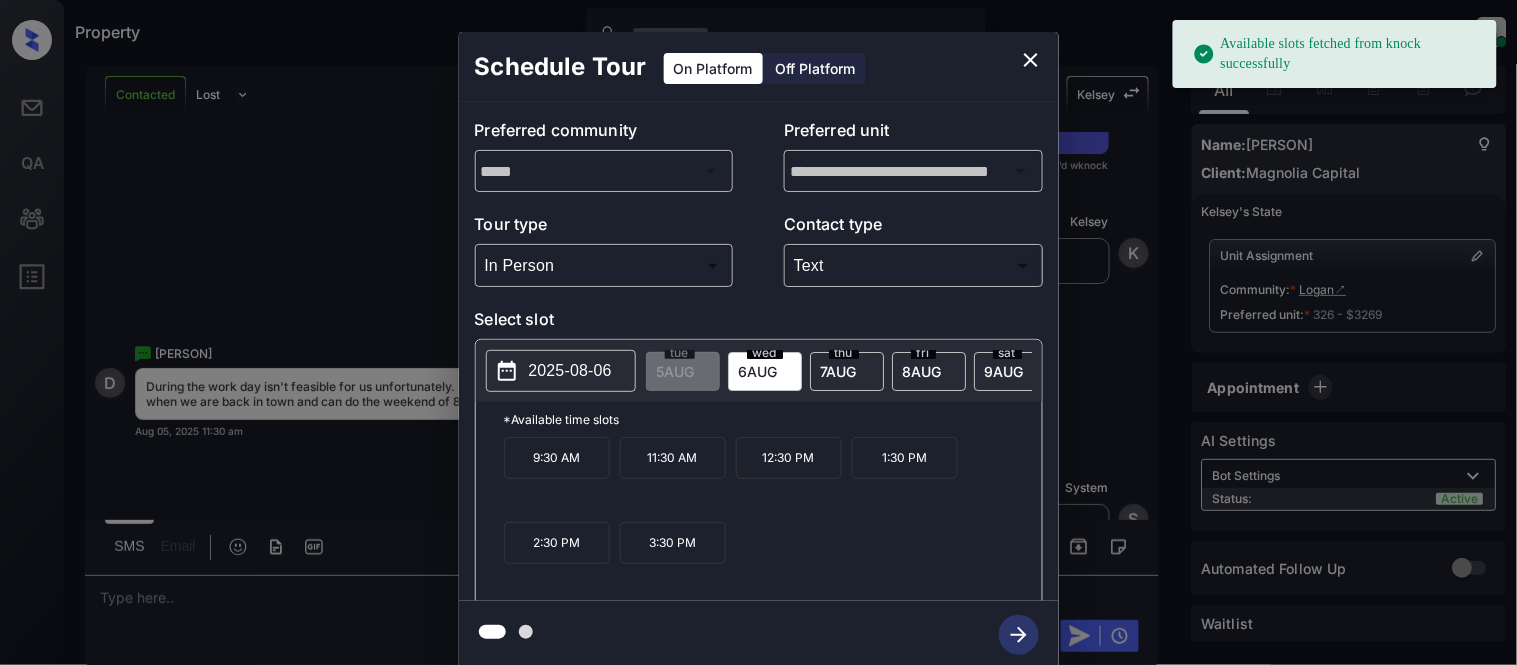 click at bounding box center (758, 332) 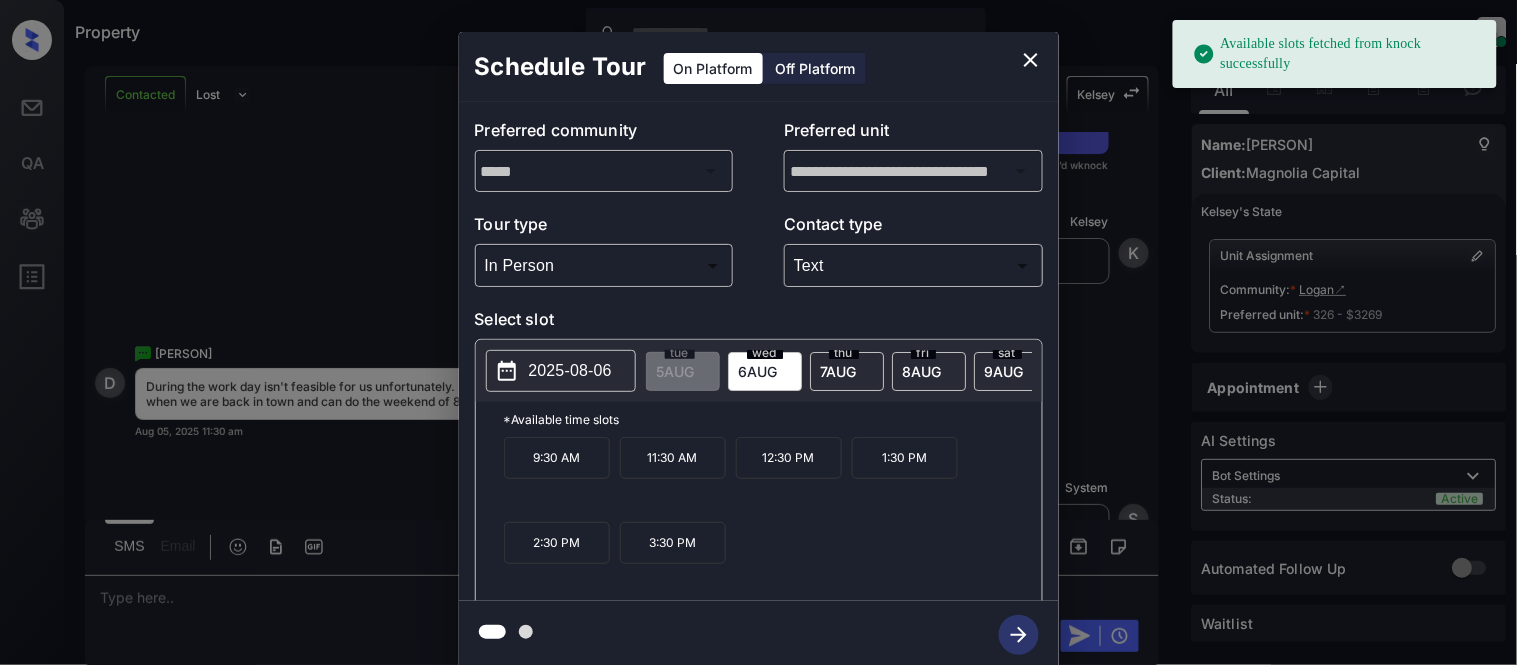click 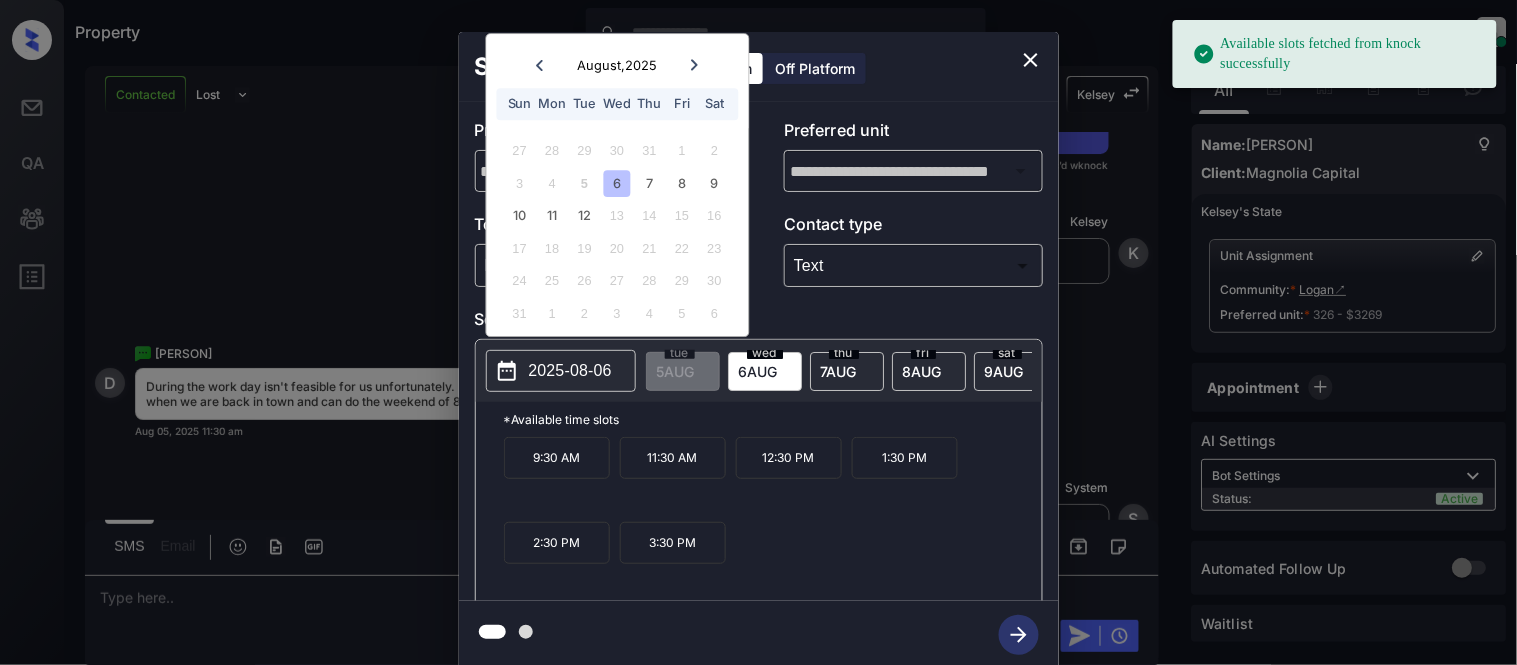 click on "2025-08-06" at bounding box center [570, 371] 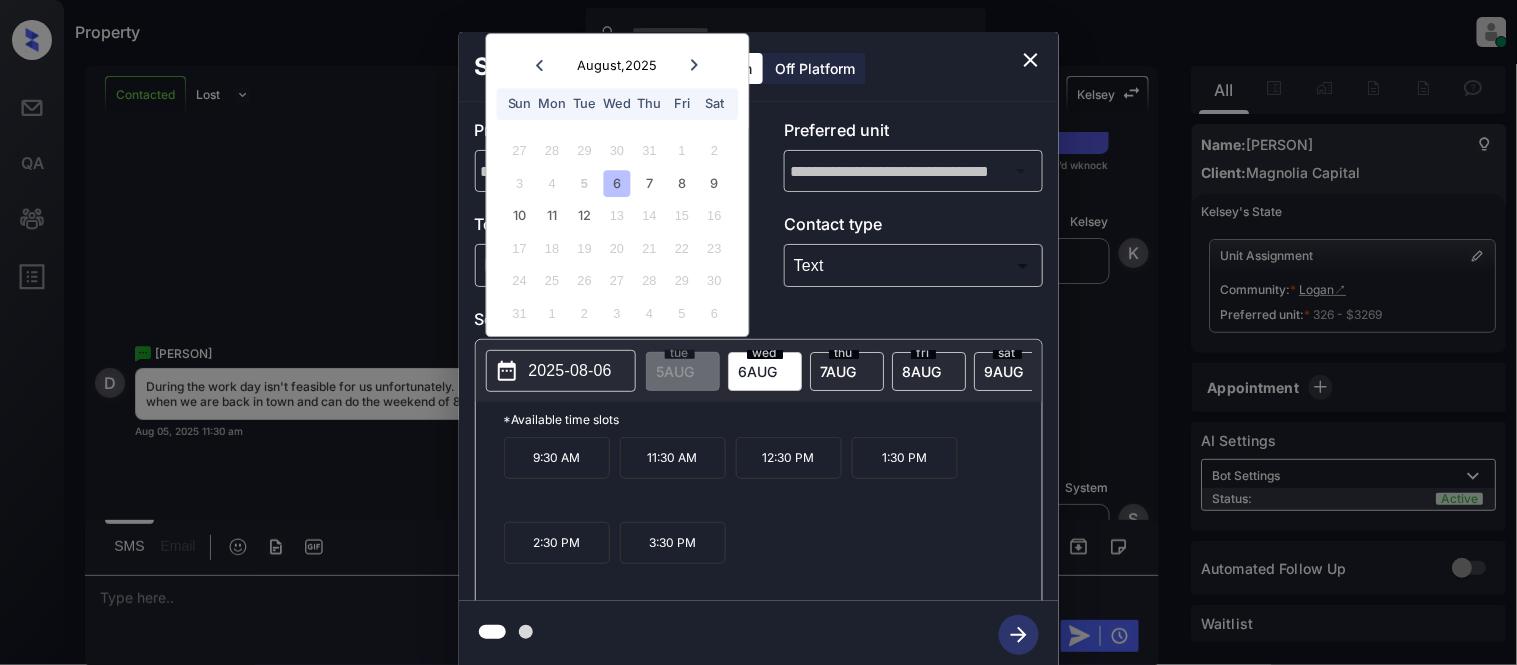 click 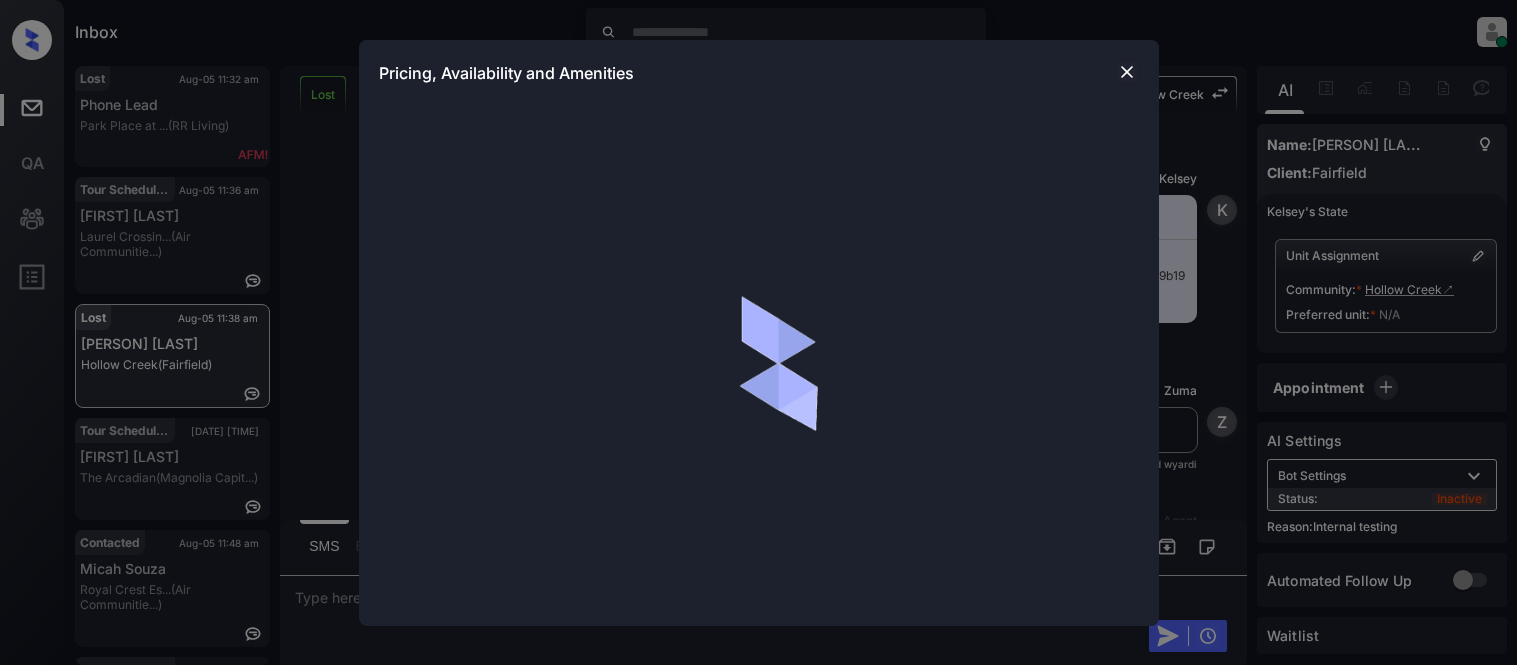 scroll, scrollTop: 0, scrollLeft: 0, axis: both 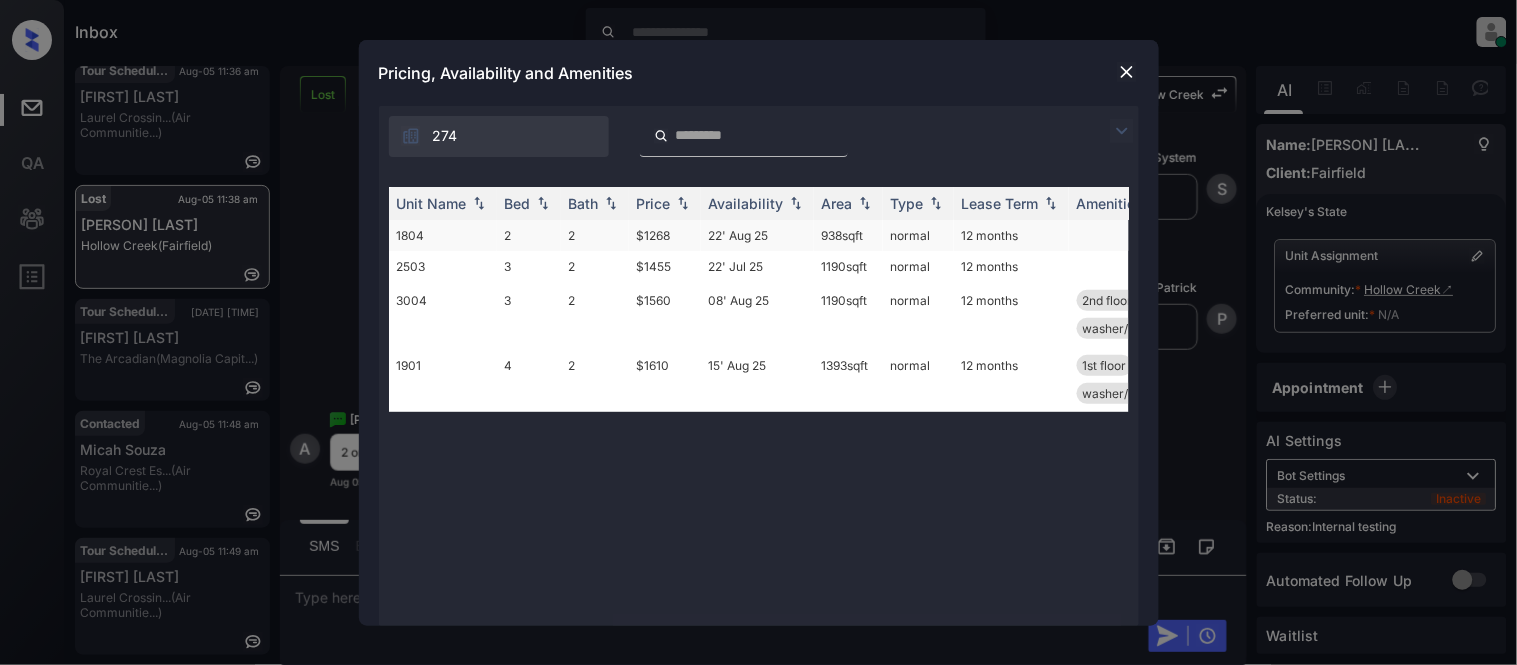 click on "$1268" at bounding box center (665, 235) 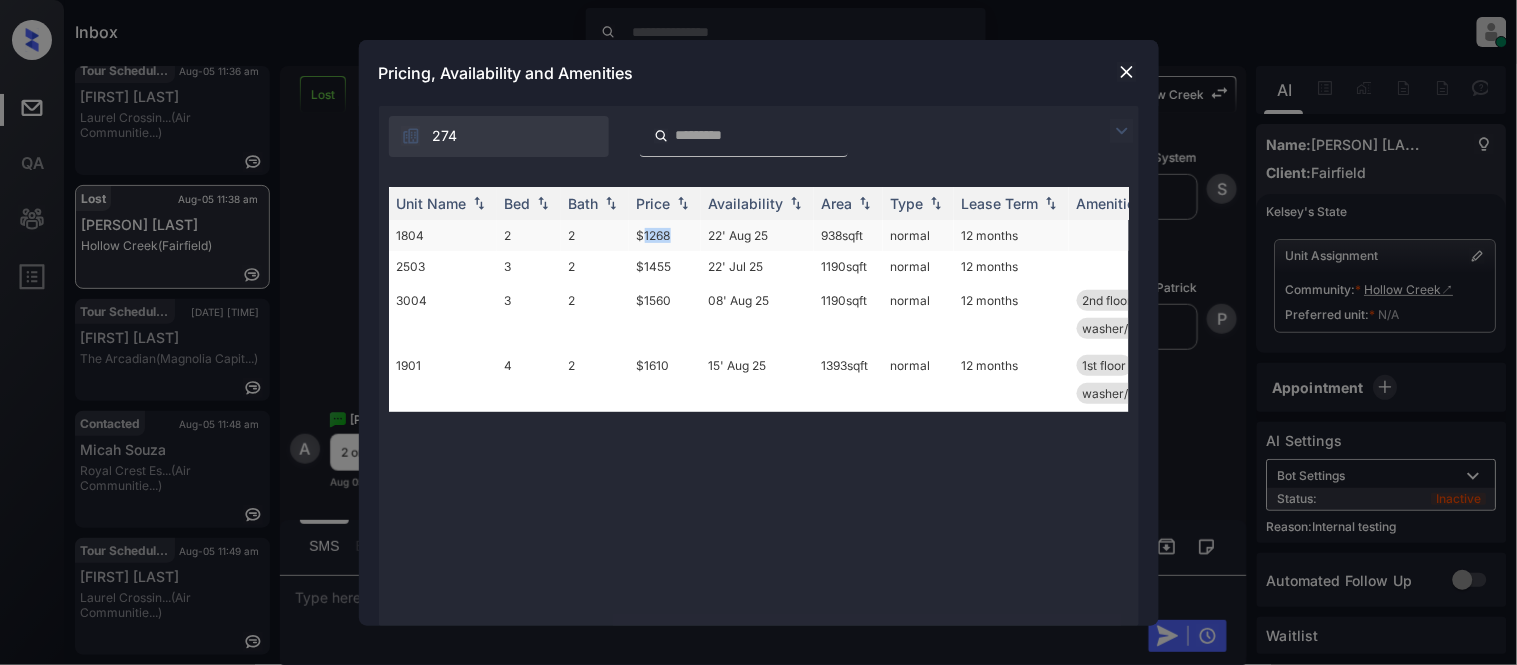 click on "$1268" at bounding box center (665, 235) 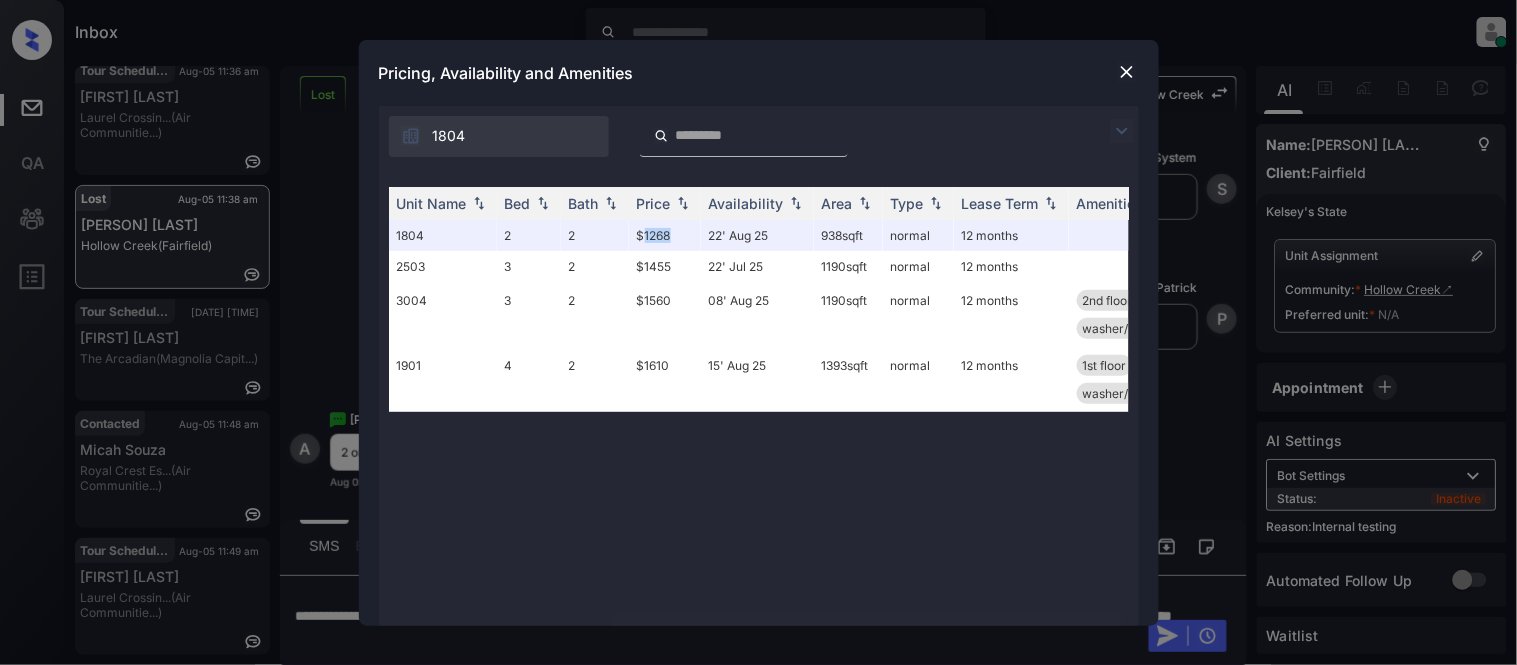 click at bounding box center (1127, 72) 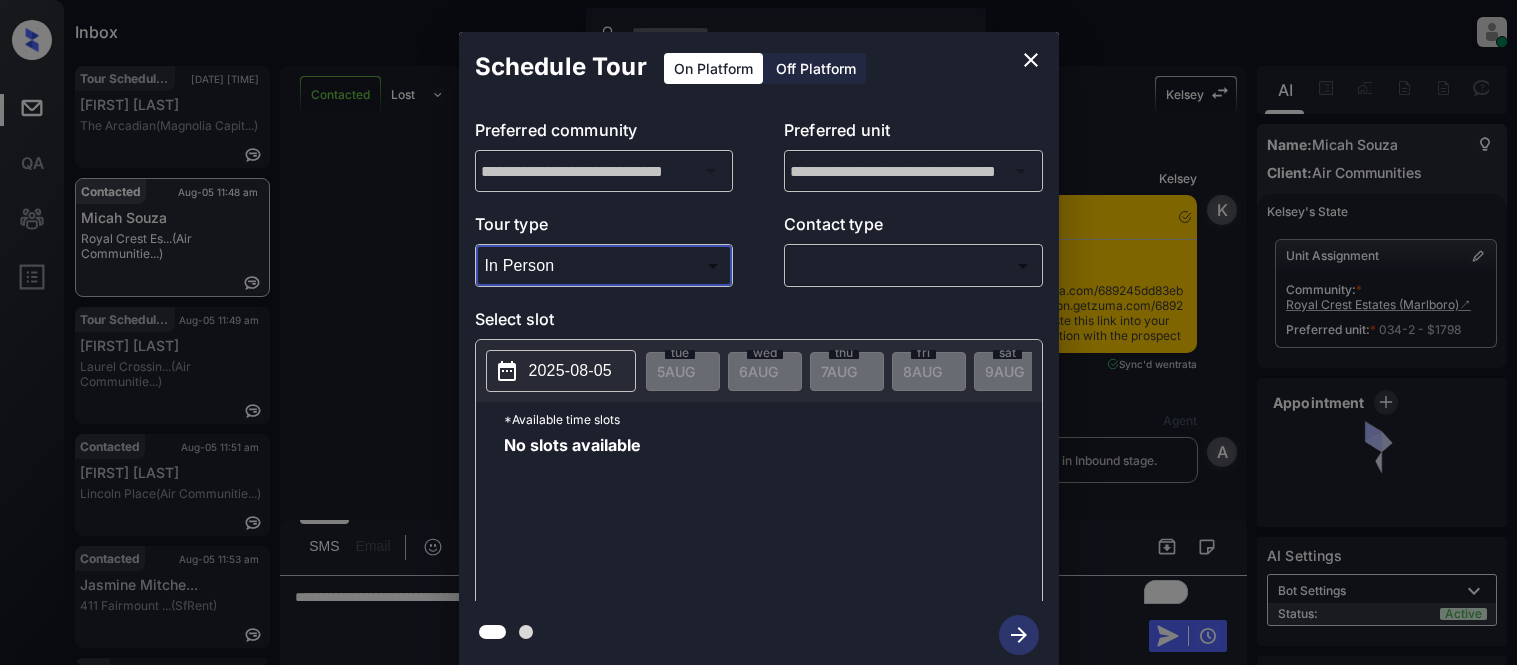 click at bounding box center [758, 332] 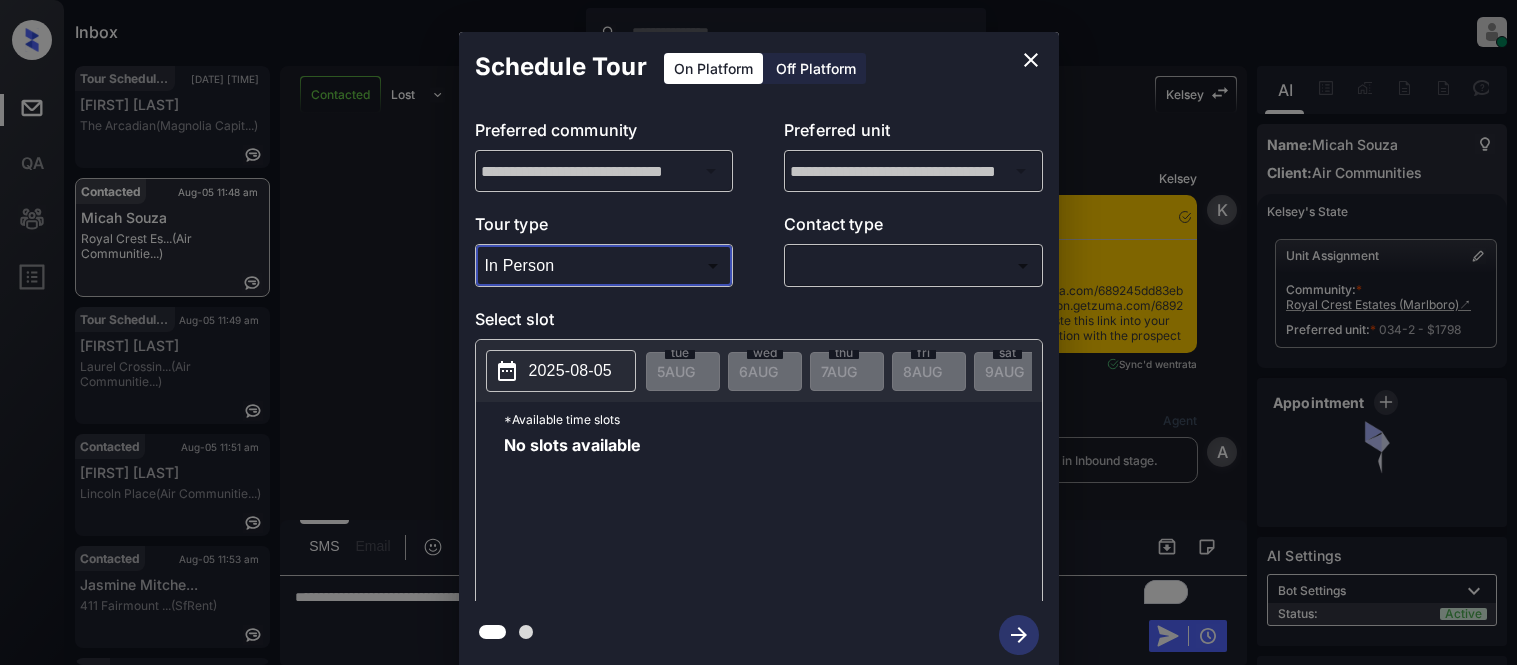 click at bounding box center [758, 332] 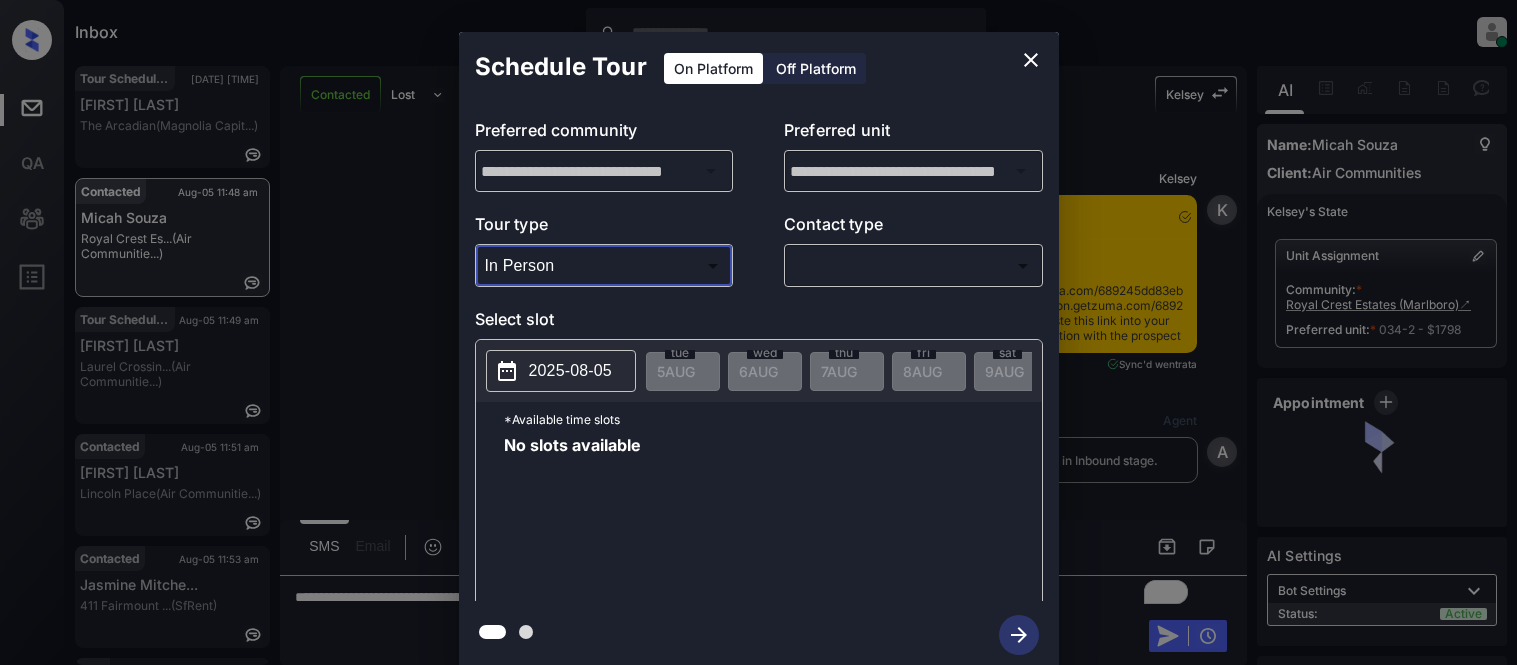 scroll, scrollTop: 0, scrollLeft: 0, axis: both 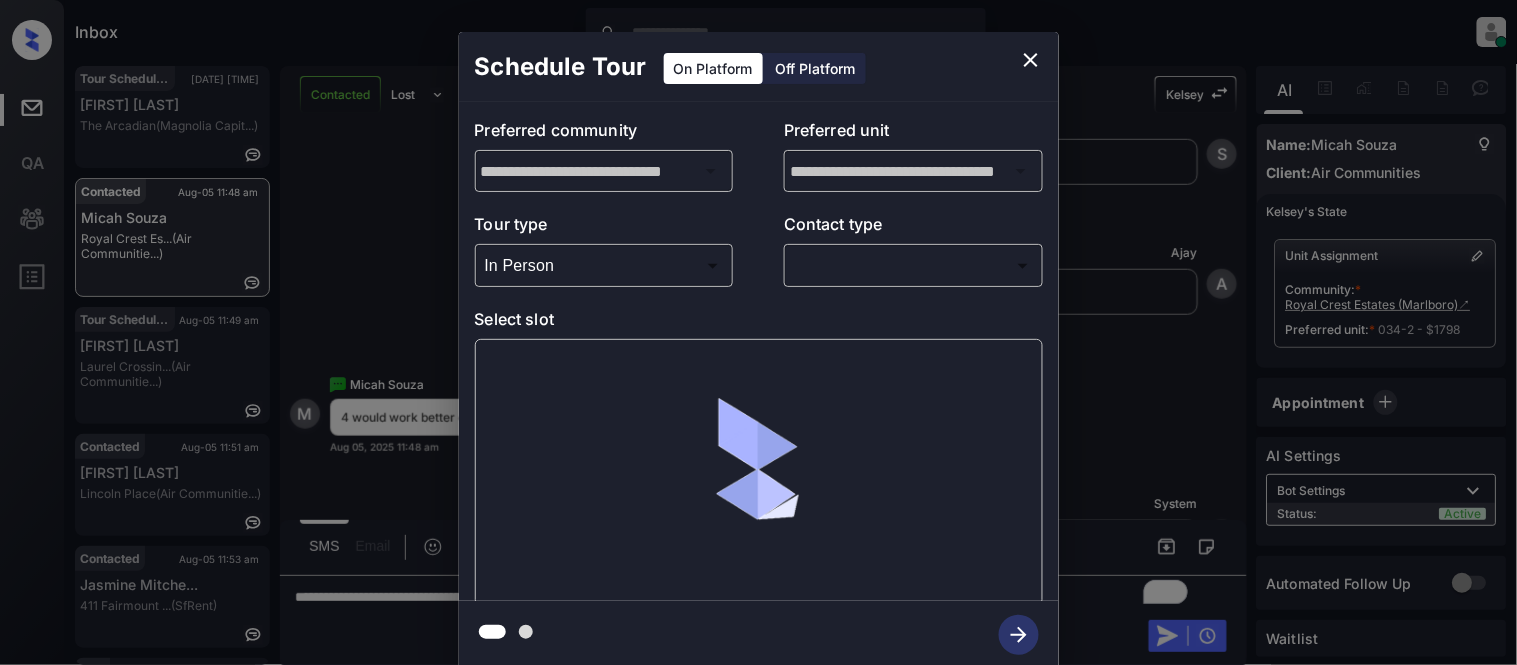 click on "Inbox Kristina Cataag Online Set yourself   offline Set yourself   on break Profile Switch to  light  mode Sign out Tour Scheduled Aug-05 11:42 am   Brooke Zwayer The Arcadian  (Magnolia Capit...) Contacted Aug-05 11:48 am   Micah Souza Royal Crest Es...  (Air Communitie...) Tour Scheduled Aug-05 11:49 am   Xiaoliang Li Laurel Crossin...  (Air Communitie...) Contacted Aug-05 11:51 am   Esme Gregson Lincoln Place  (Air Communitie...) Contacted Aug-05 11:53 am   Jasmine Mitche... 411 Fairmount ...  (SfRent) Lost Aug-05 11:53 am   Grace Maria Mariners Cove  (Air Communitie...) Contacted Lost Lead Sentiment: Angry Upon sliding the acknowledgement:  Lead will move to lost stage. * ​ SMS and call option will be set to opt out. AFM will be turned off for the lead. Kelsey New Message Kelsey Notes Note: <a href="https://conversation.getzuma.com/689245dd83eb1e8aa70fb29e">https://conversation.getzuma.com/689245dd83eb1e8aa70fb29e</a> - Paste this link into your browser to view Kelsey’s conversation with the prospect" at bounding box center (758, 332) 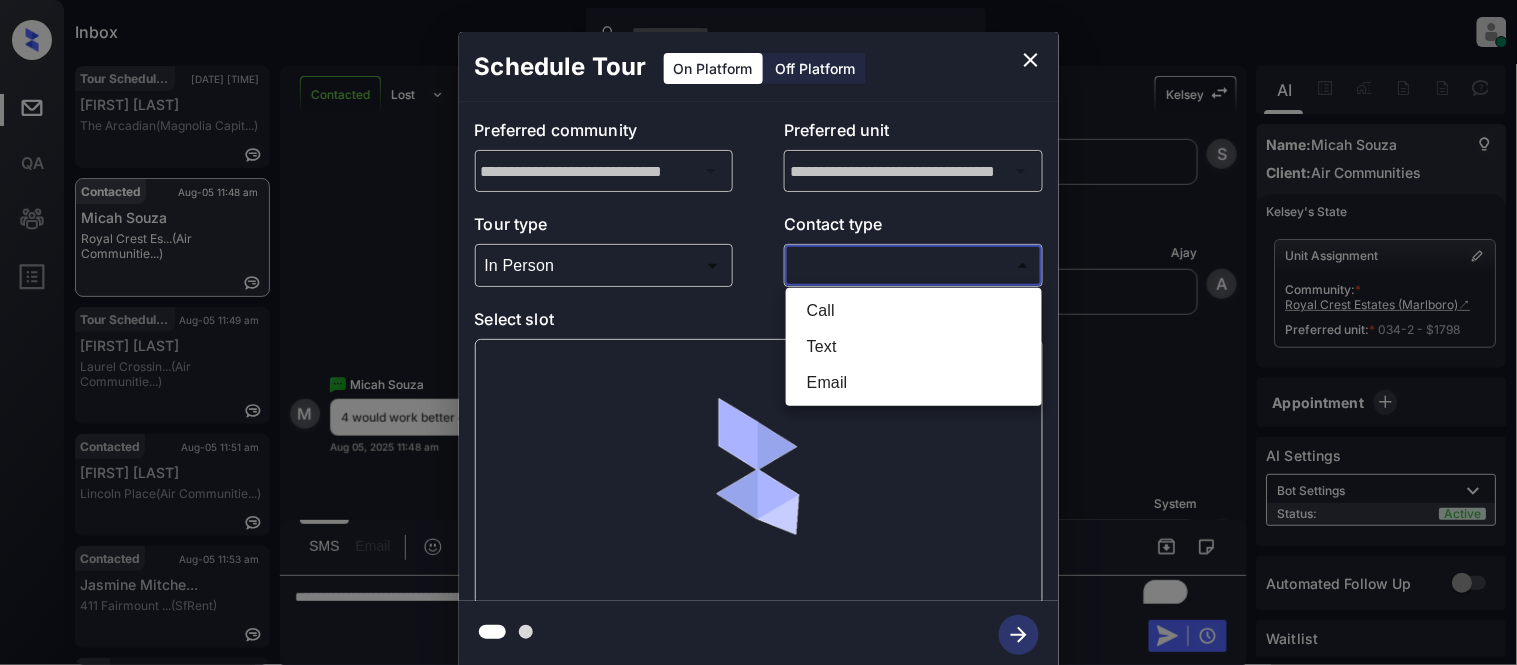 click on "Text" at bounding box center [914, 347] 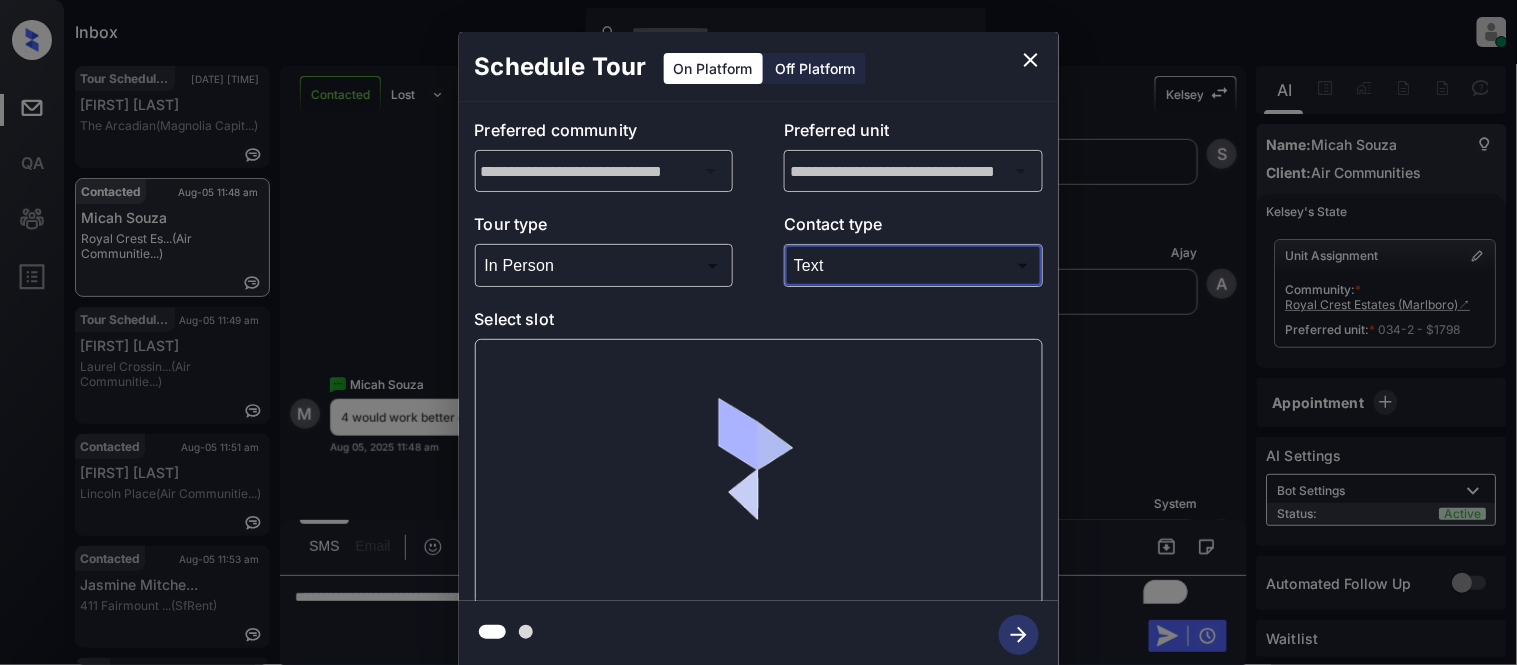 type on "****" 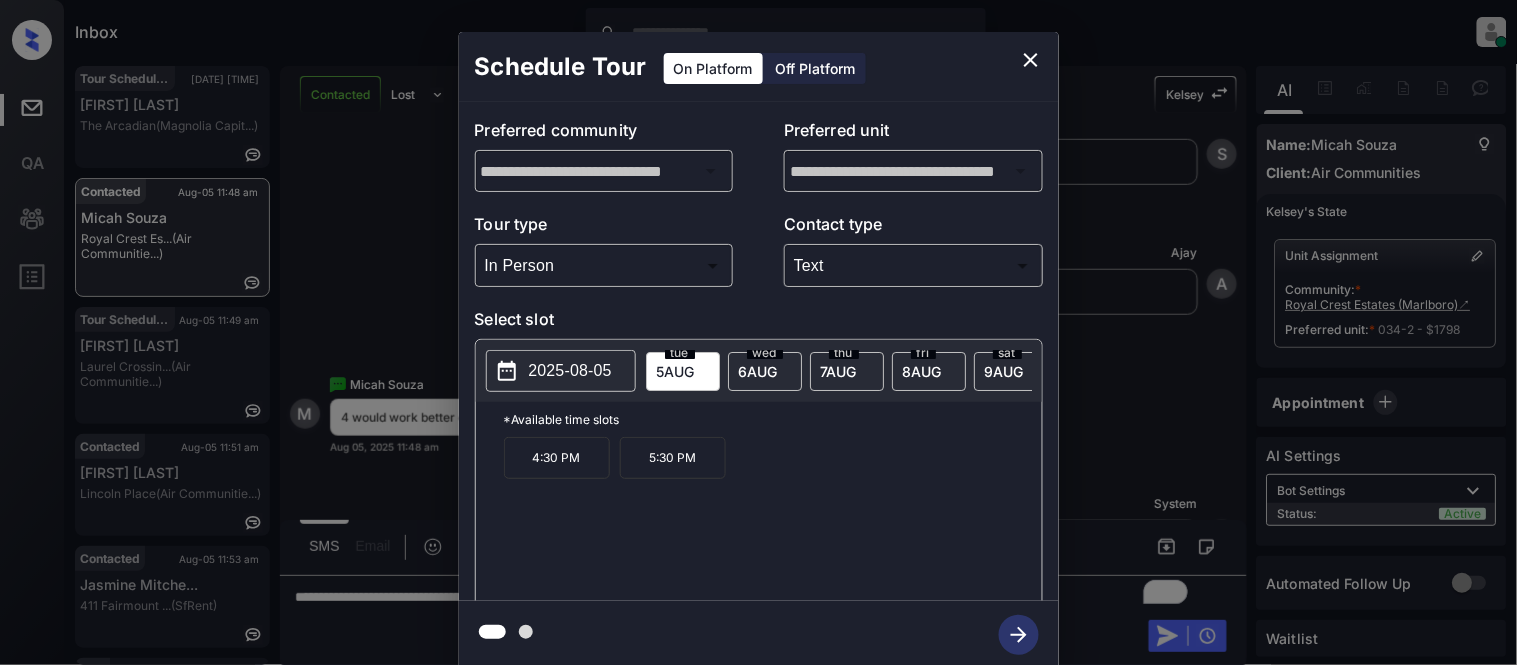 click on "4:30 PM" at bounding box center (557, 458) 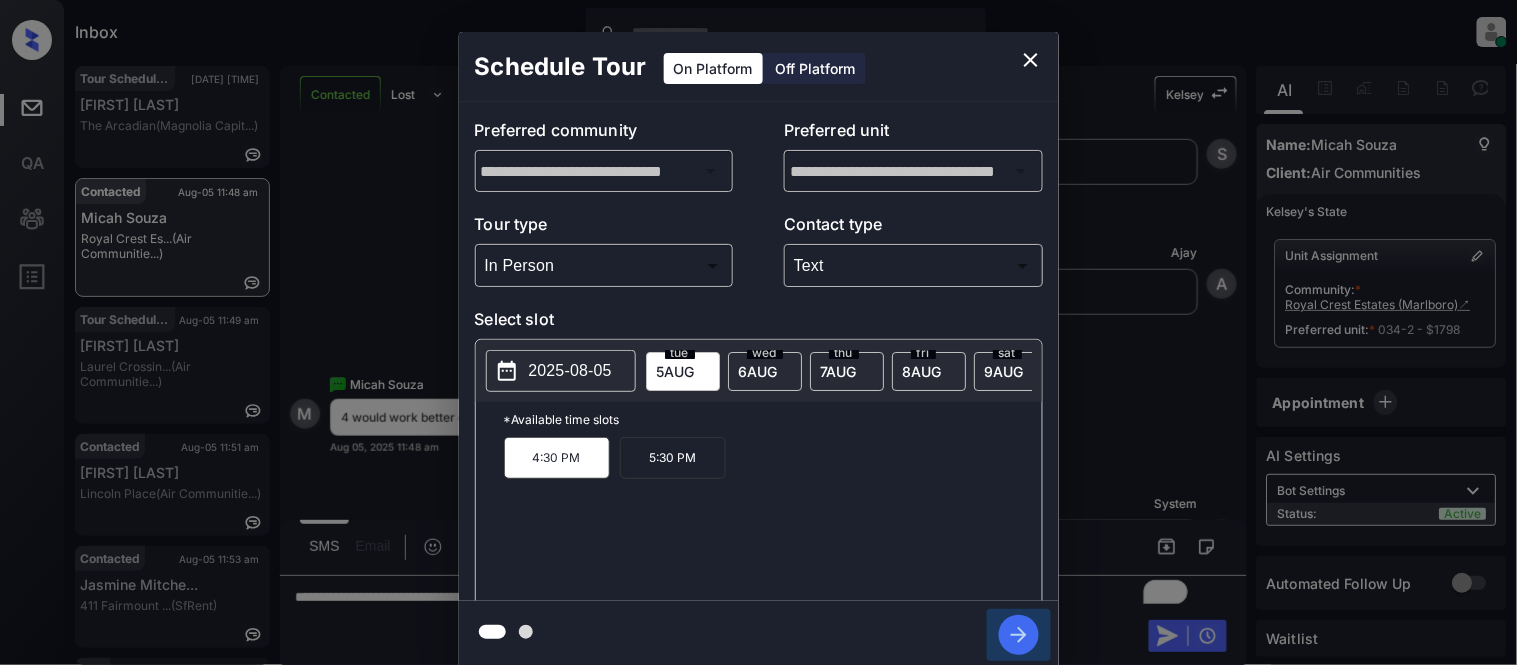 click 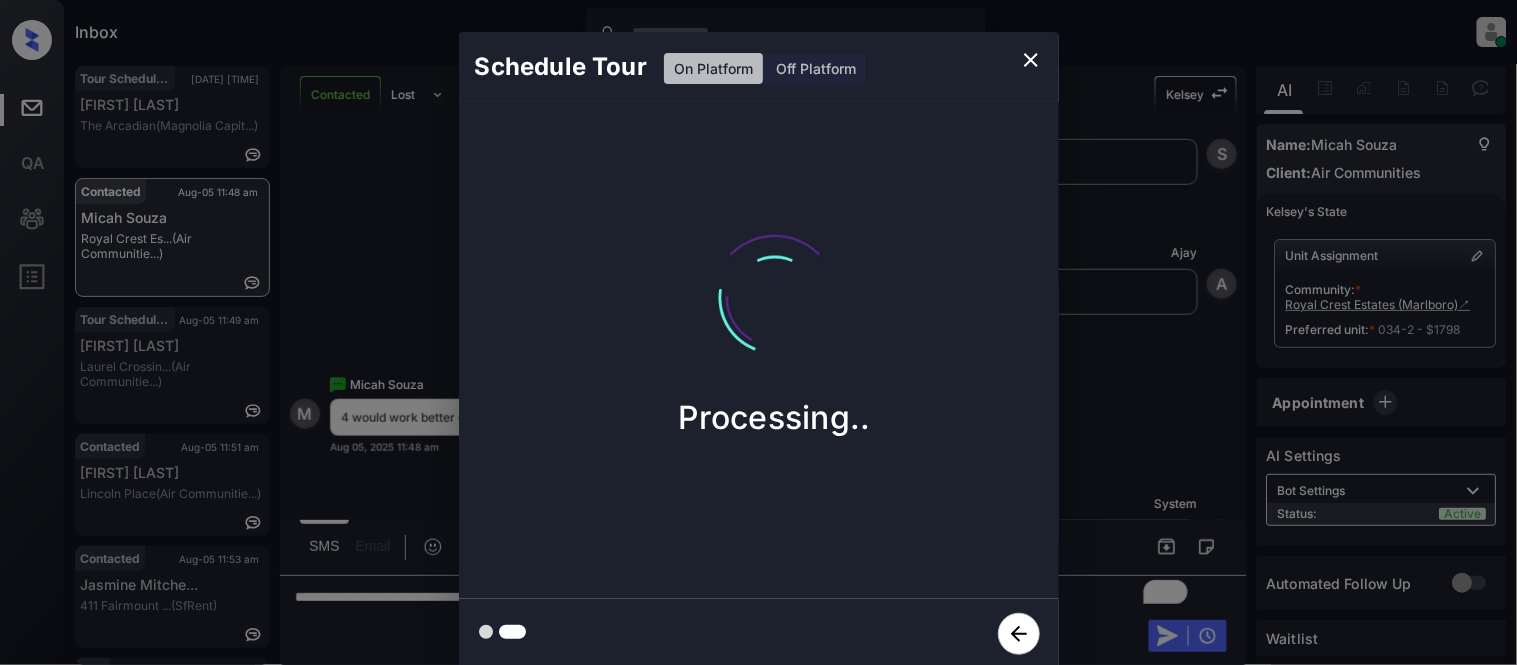 click on "Schedule Tour On Platform Off Platform Processing.." at bounding box center [758, 350] 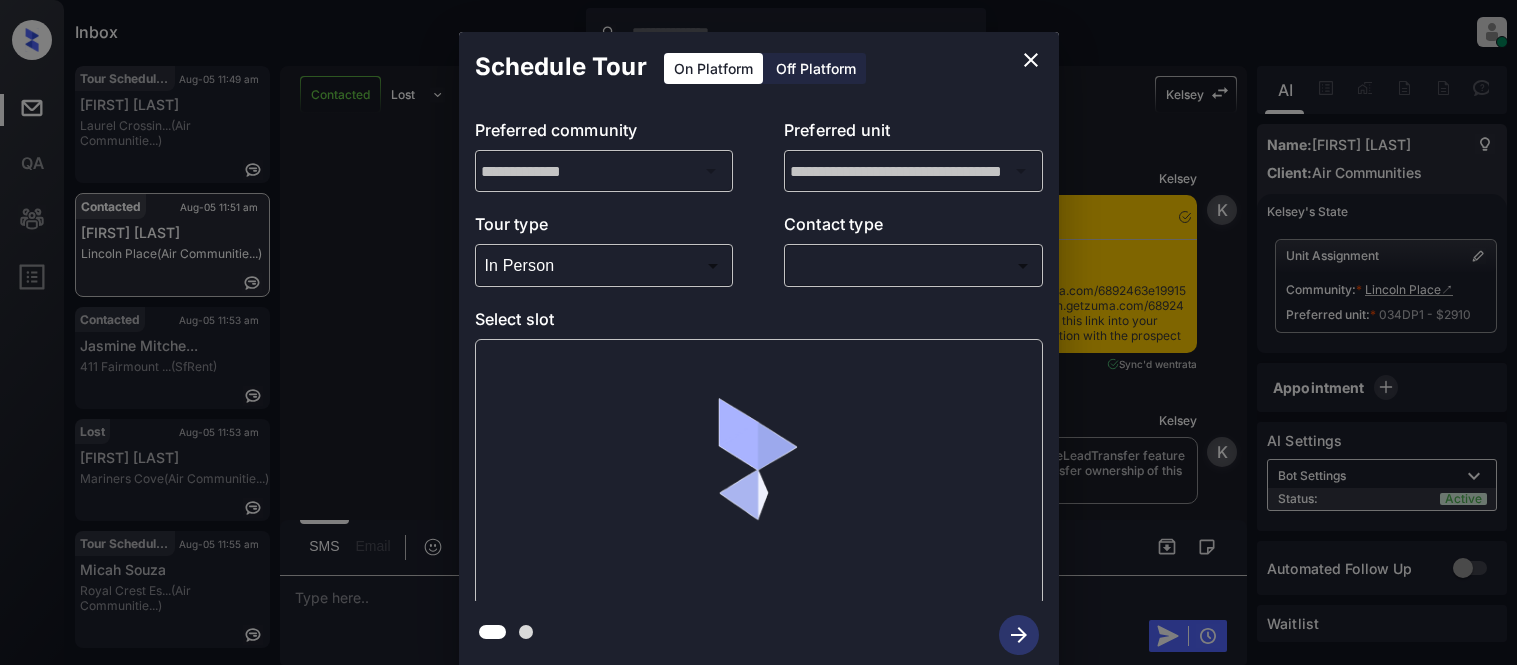 click on "Inbox [NAME] Online Set yourself   offline Set yourself   on break Profile Switch to  light  mode Sign out Tour Scheduled Aug-05 11:49 am   [NAME] [NAME]  (Air Communitie...) Contacted Aug-05 11:51 am   [NAME] [NAME]  (Air Communitie...) Contacted Aug-05 11:53 am   [NAME] [NAME] 411 [STREET], [CITY]  (SfRent) Lost Aug-05 11:53 am   [NAME] [NAME] Mariners Cove  (Air Communitie...) Tour Scheduled Aug-05 11:55 am   [NAME] [NAME] Royal Crest Es...  (Air Communitie...) Contacted Lost Lead Sentiment: Angry Upon sliding the acknowledgement:  Lead will move to lost stage. * ​ SMS and call option will be set to opt out. AFM will be turned off for the lead. [NAME] New Message [NAME] Notes Note:   - Paste this link into your browser to view [NAME]’s conversation with the prospect Aug 05, 2025 10:58 am  Sync'd w  entrata [NAME] New Message [NAME] New Message" at bounding box center [758, 332] 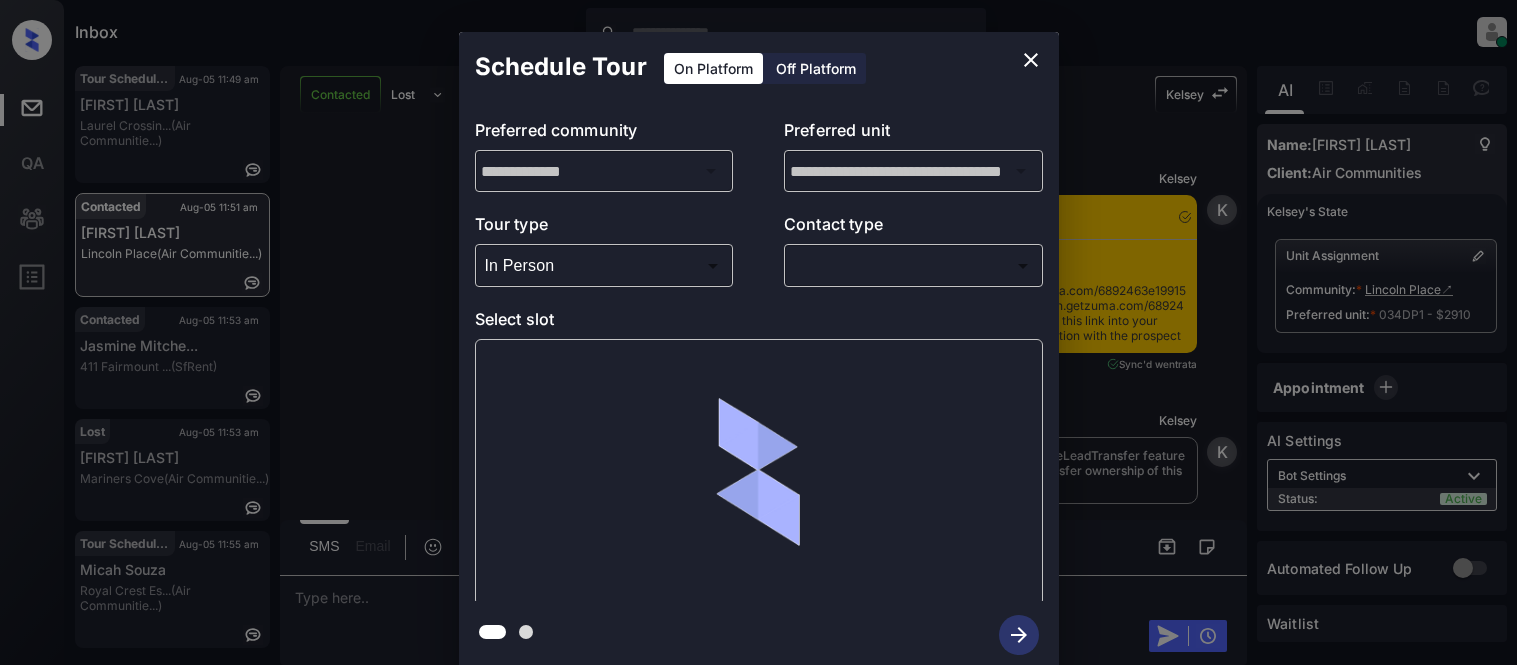scroll, scrollTop: 0, scrollLeft: 0, axis: both 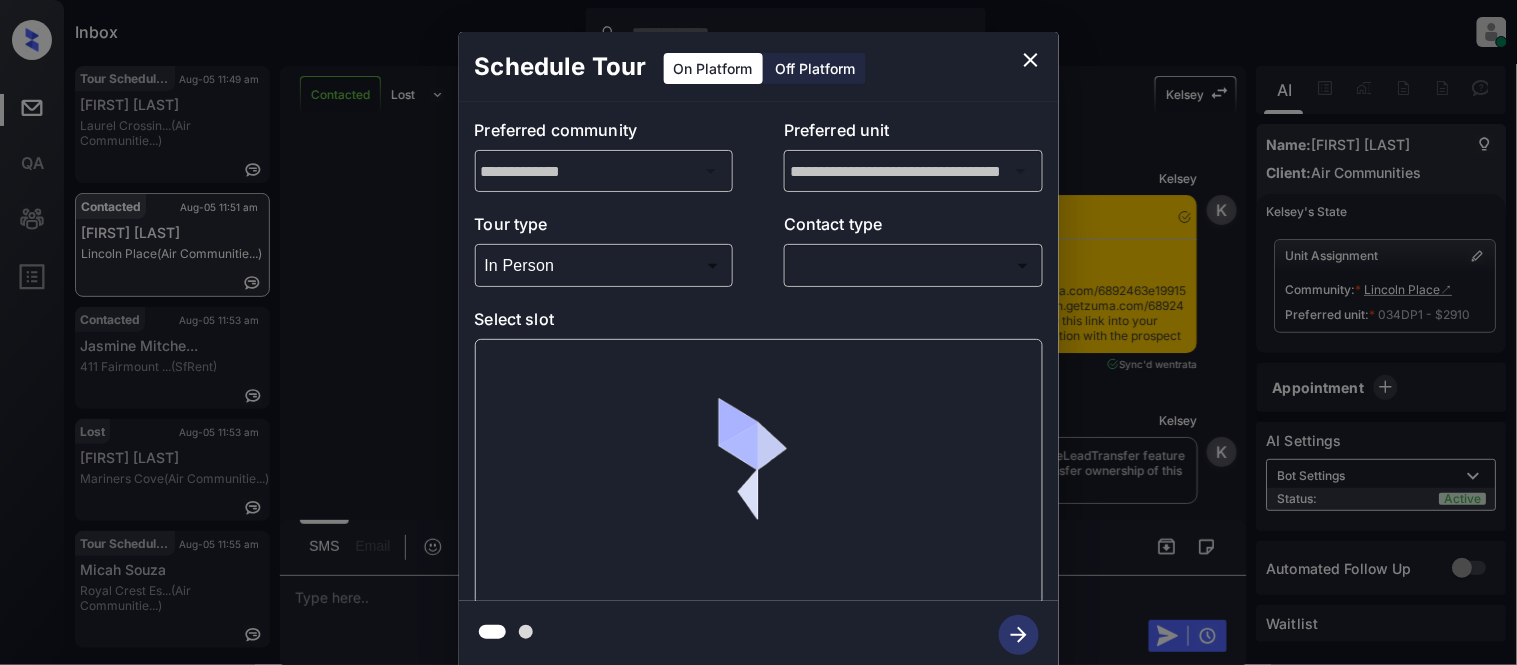 type on "*****" 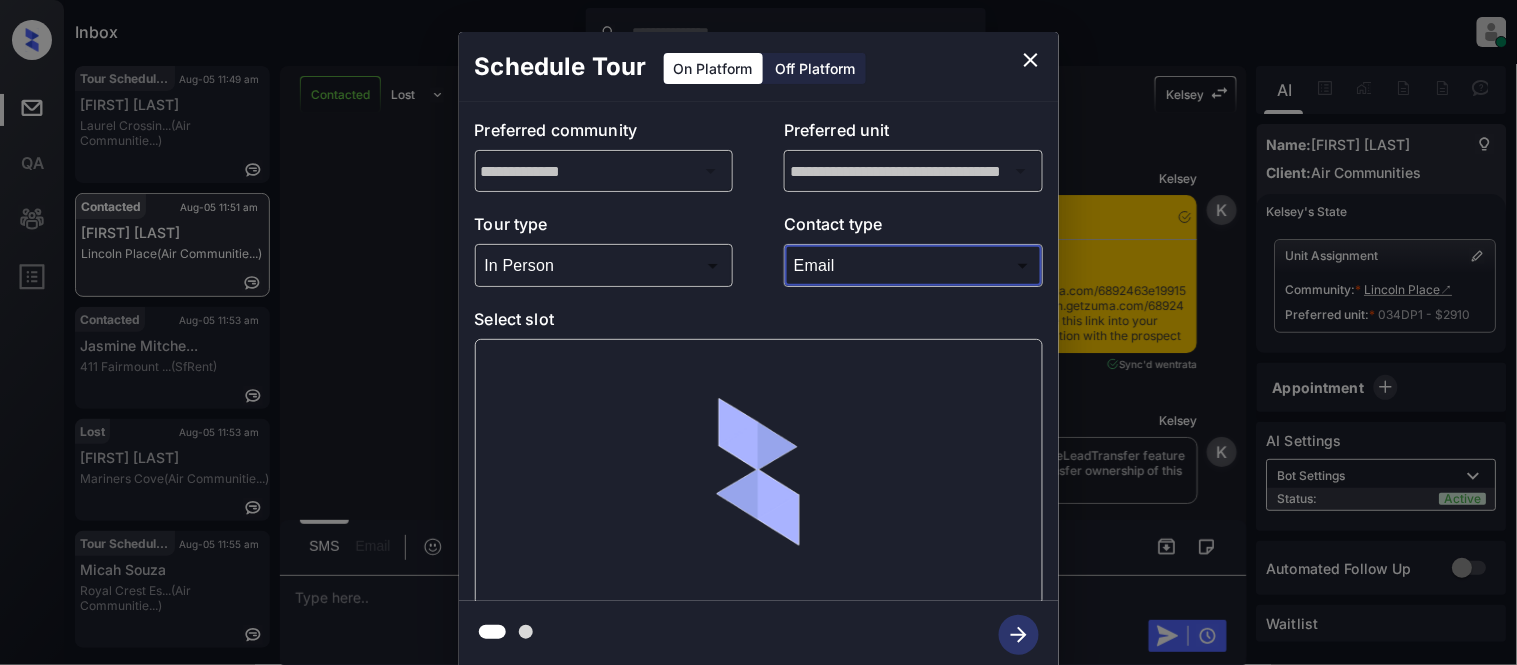 scroll, scrollTop: 2676, scrollLeft: 0, axis: vertical 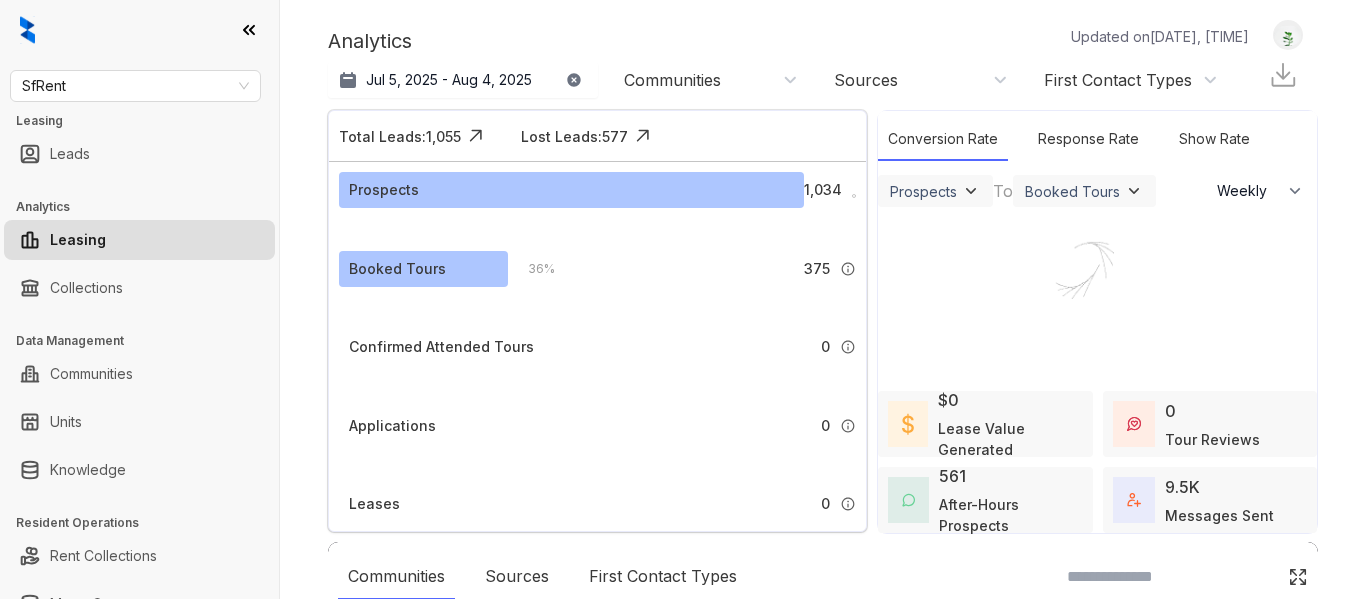 select on "******" 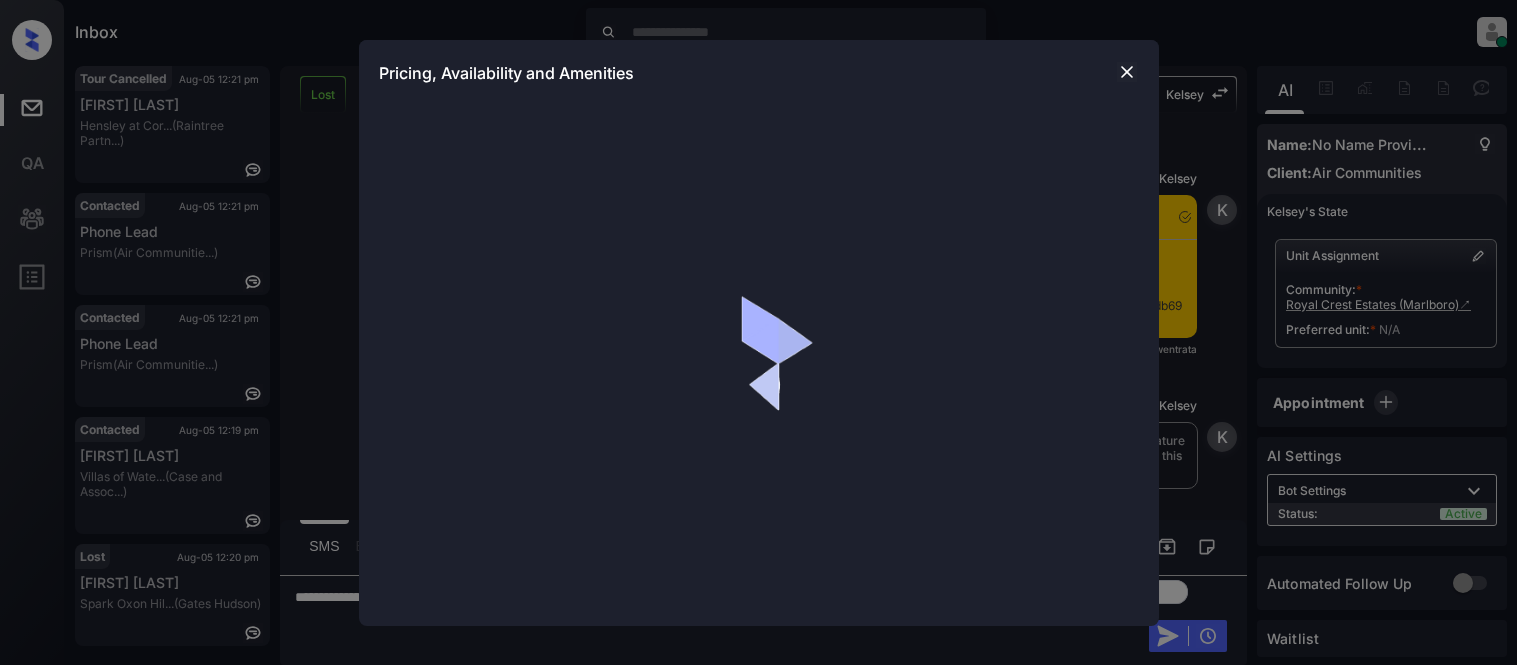 scroll, scrollTop: 0, scrollLeft: 0, axis: both 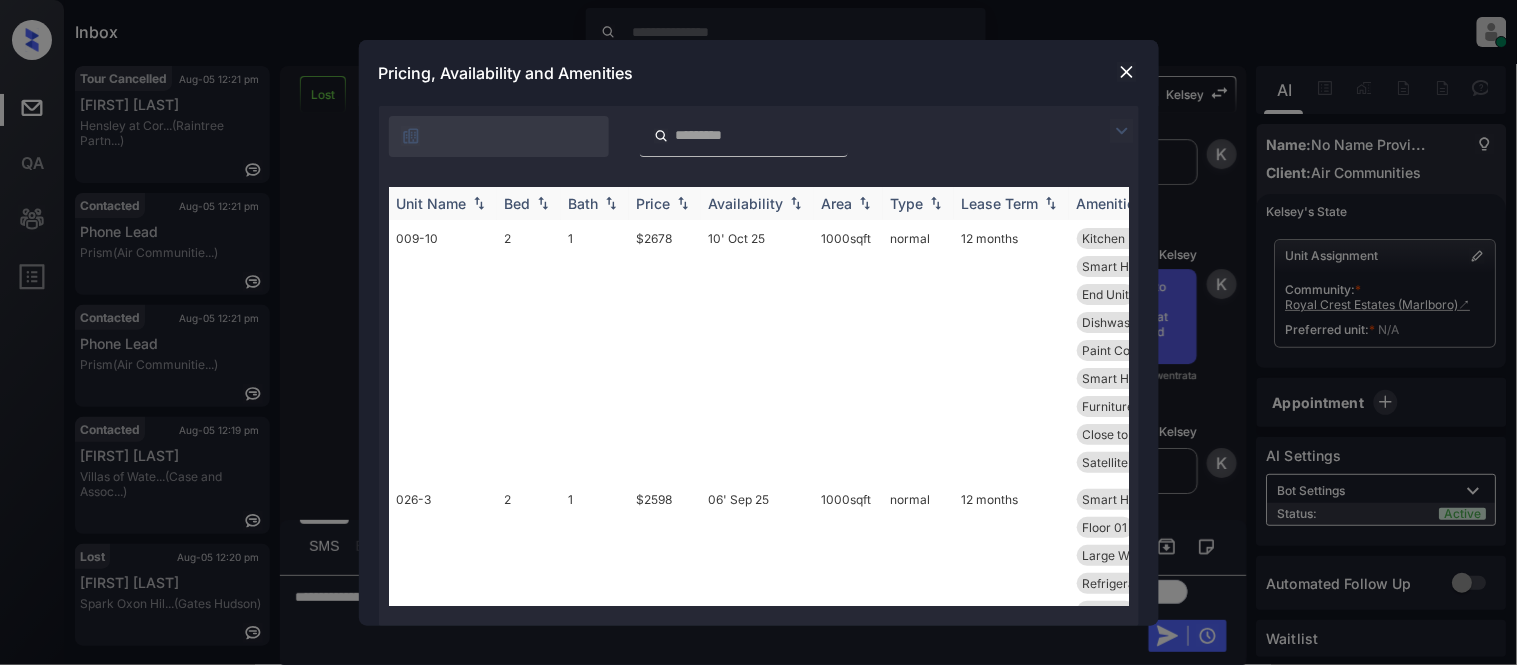 click on "Price" at bounding box center [654, 203] 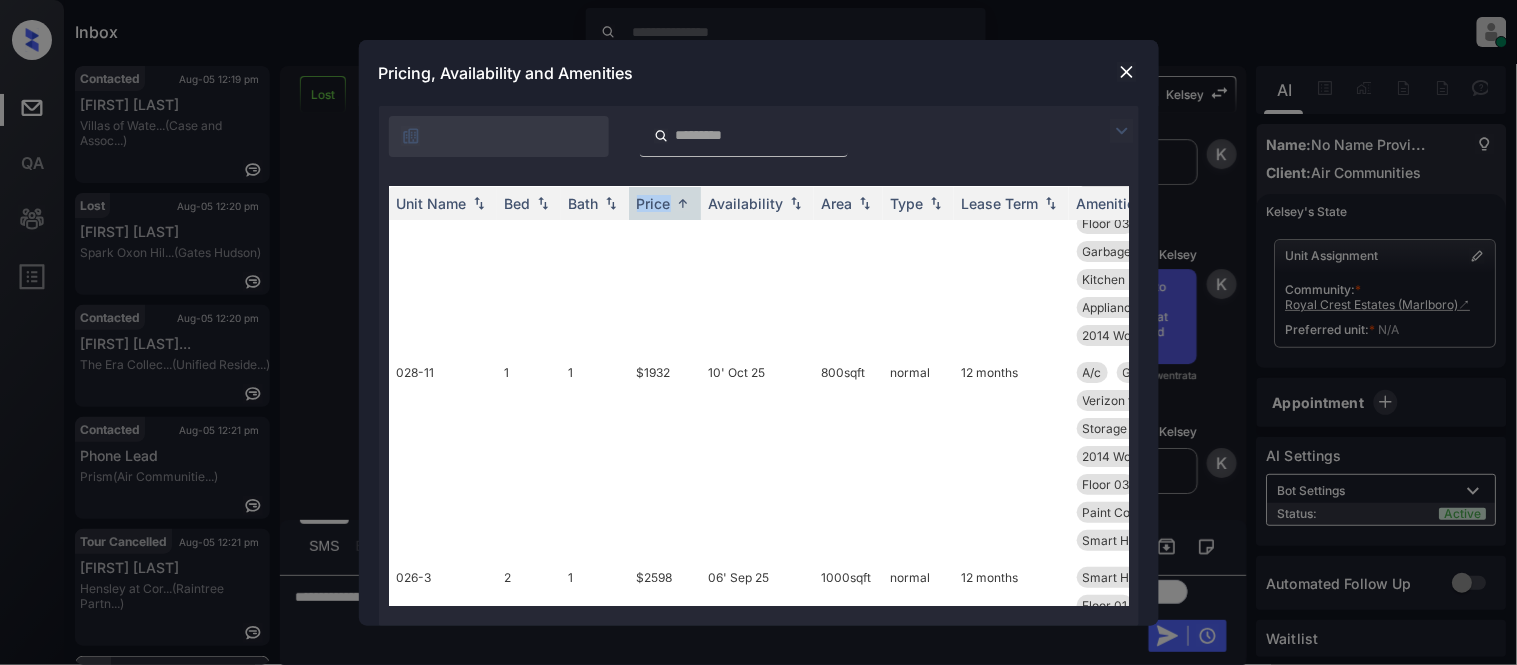 scroll, scrollTop: 2111, scrollLeft: 0, axis: vertical 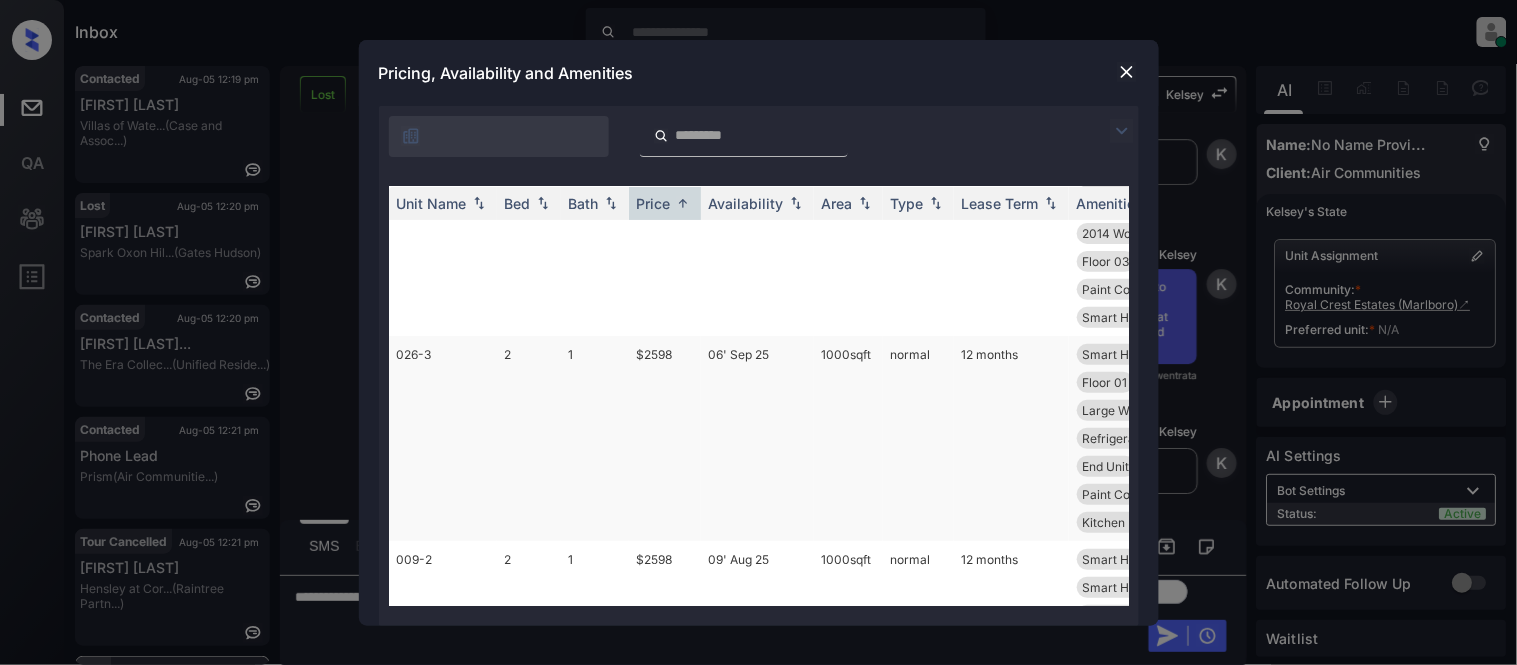 click on "$2598" at bounding box center (665, 438) 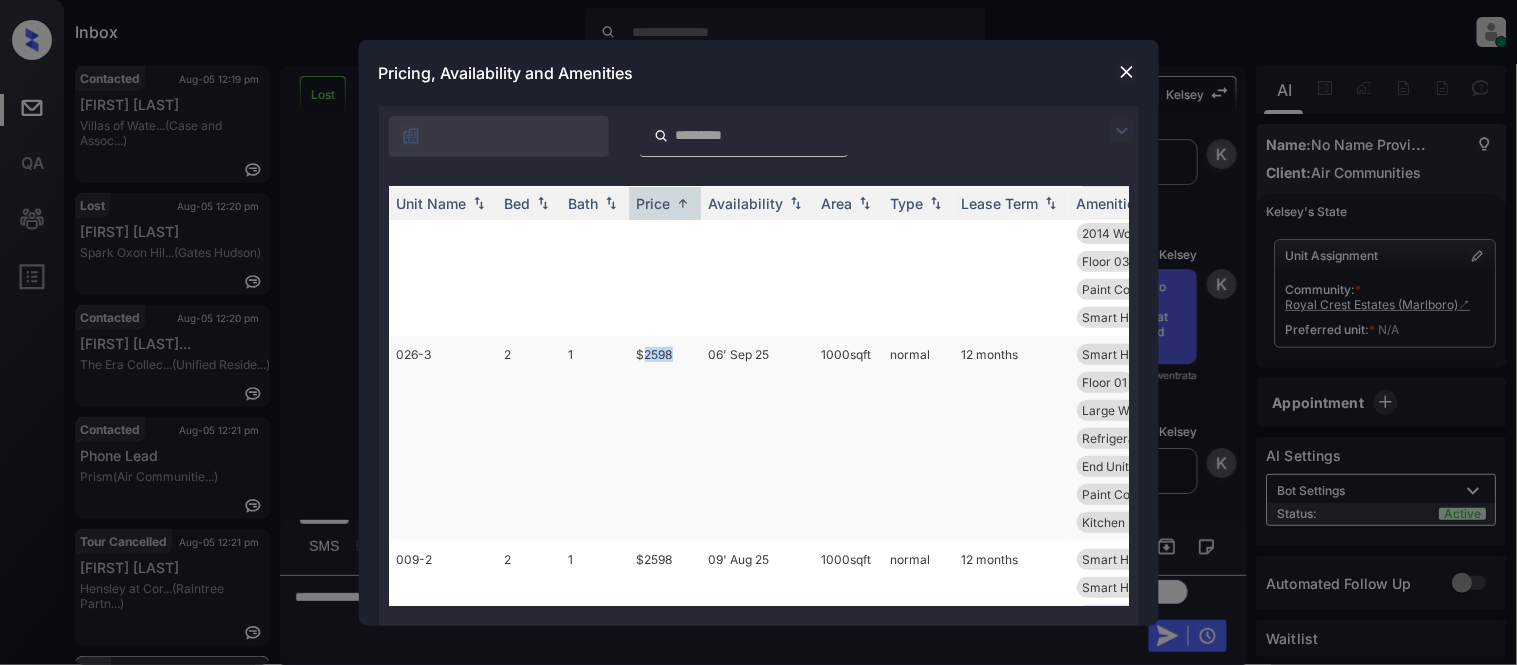 click on "$2598" at bounding box center (665, 438) 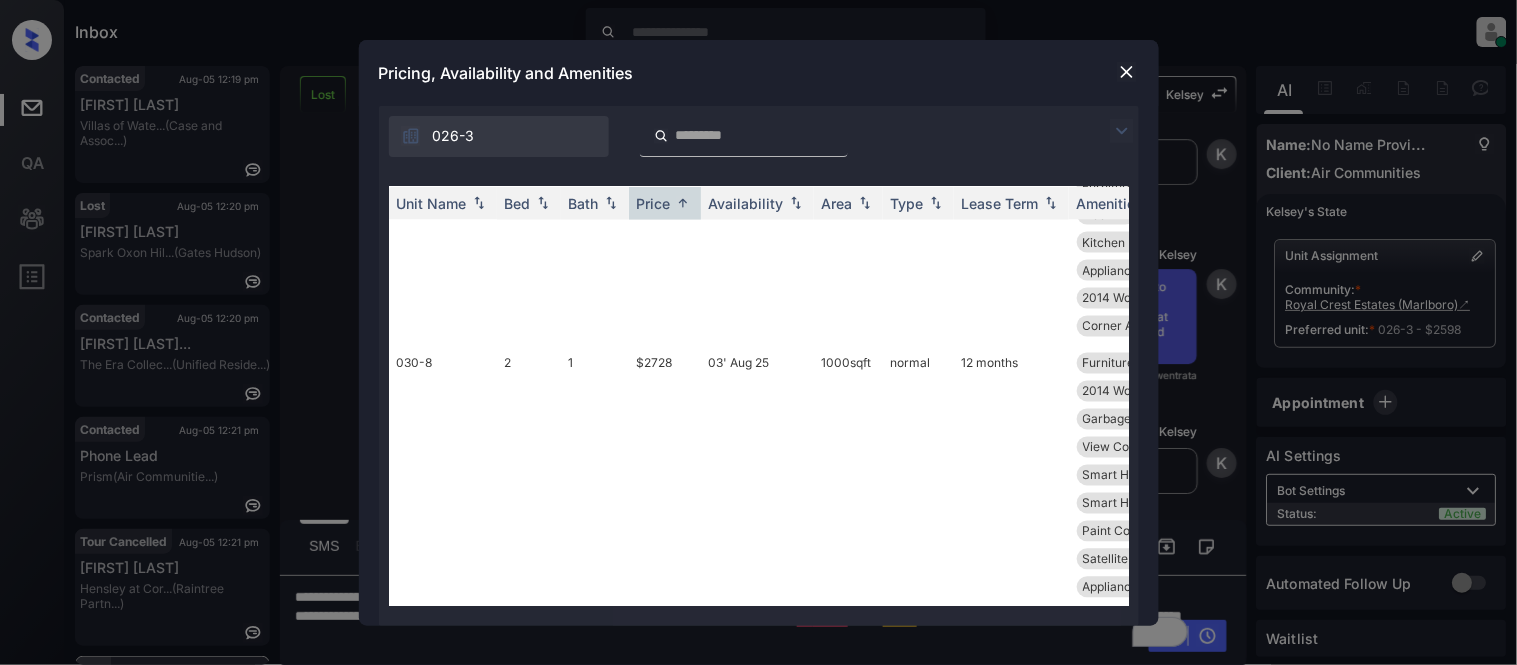 scroll, scrollTop: 6816, scrollLeft: 0, axis: vertical 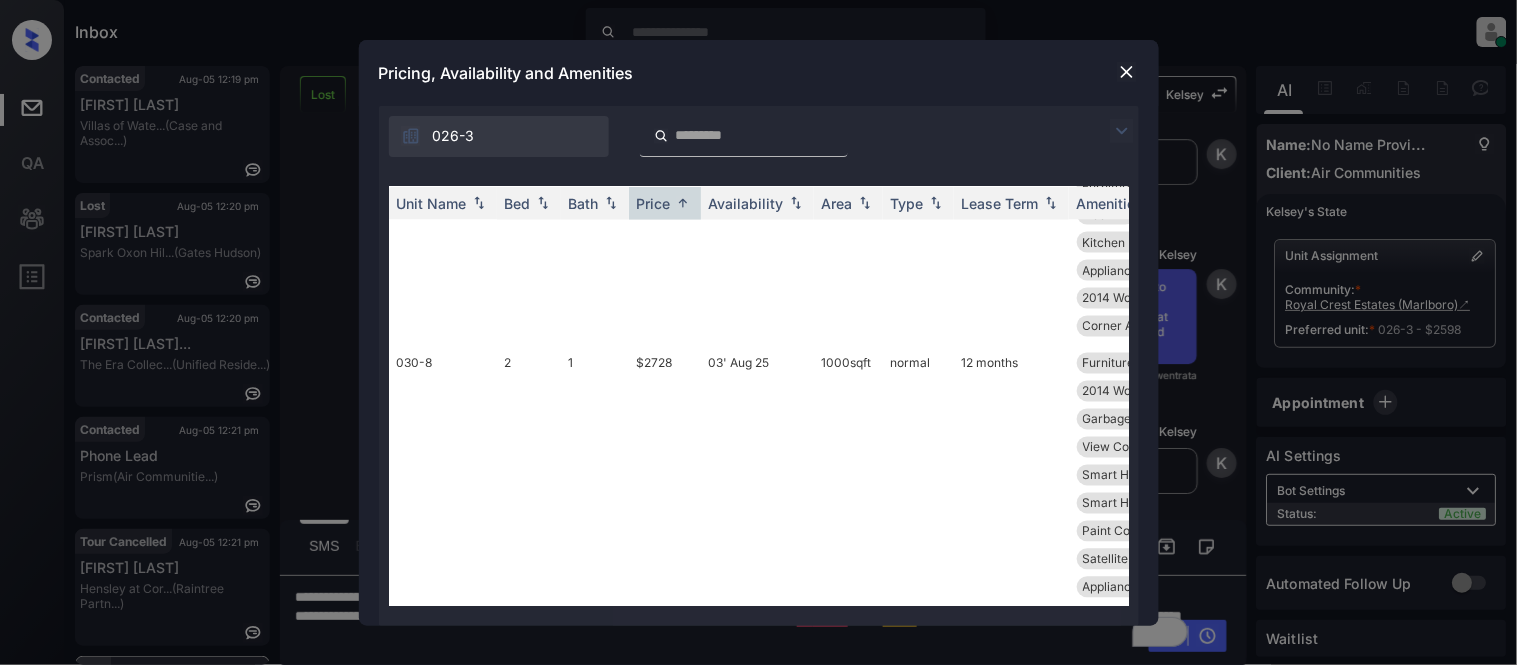click at bounding box center [1127, 72] 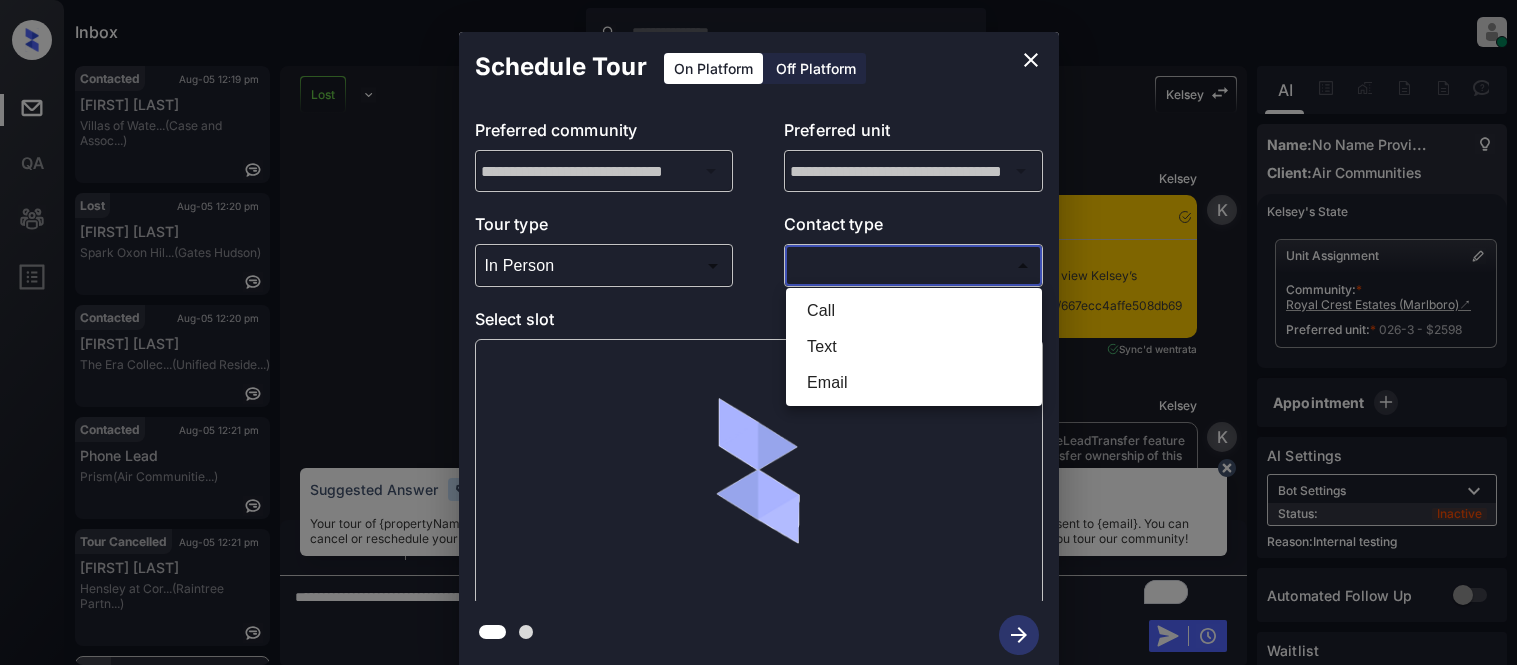 scroll, scrollTop: 0, scrollLeft: 0, axis: both 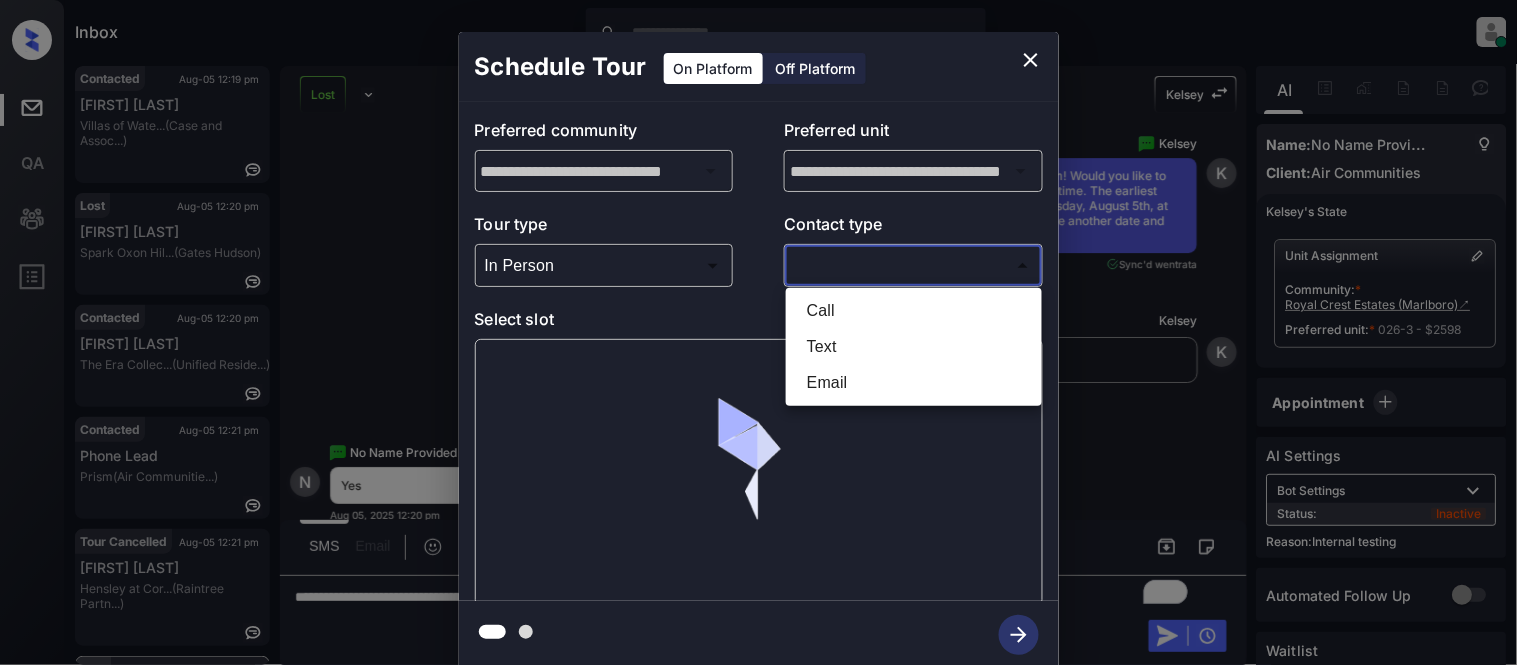 click on "Text" at bounding box center [914, 347] 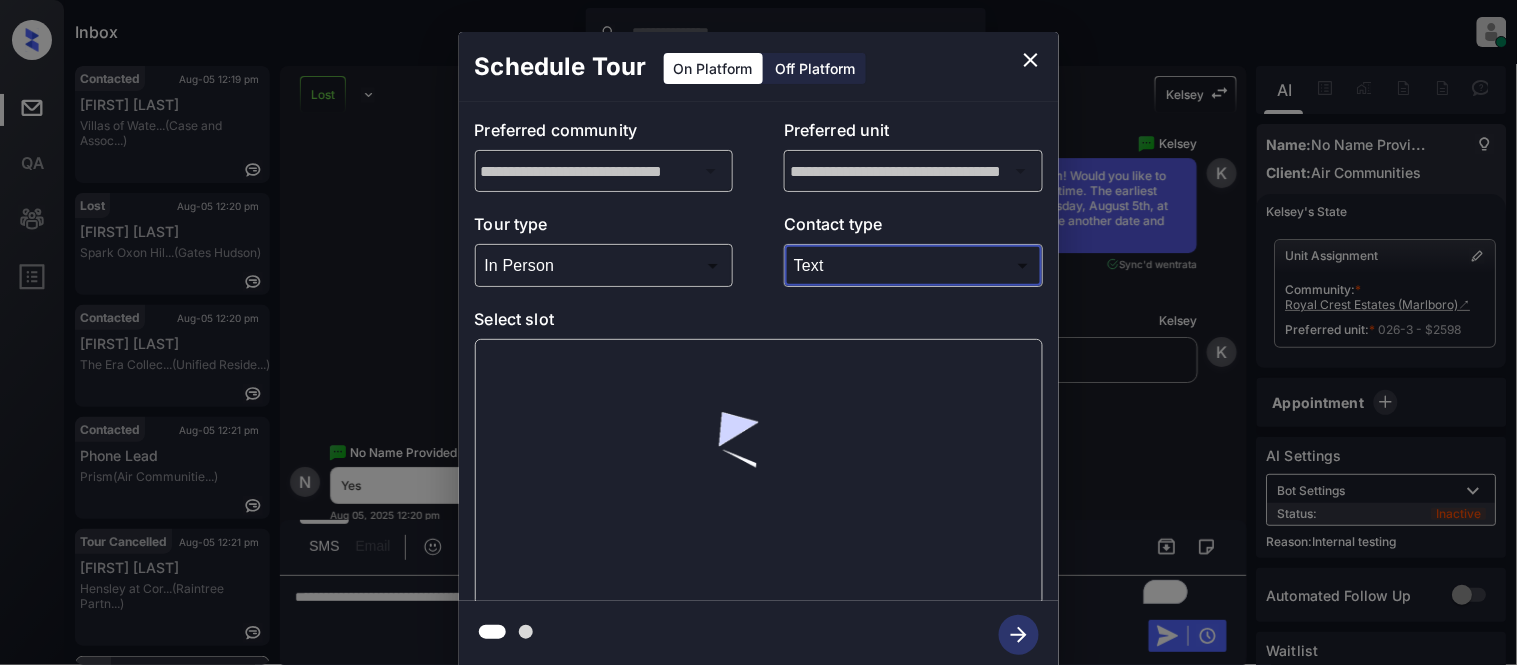 type on "****" 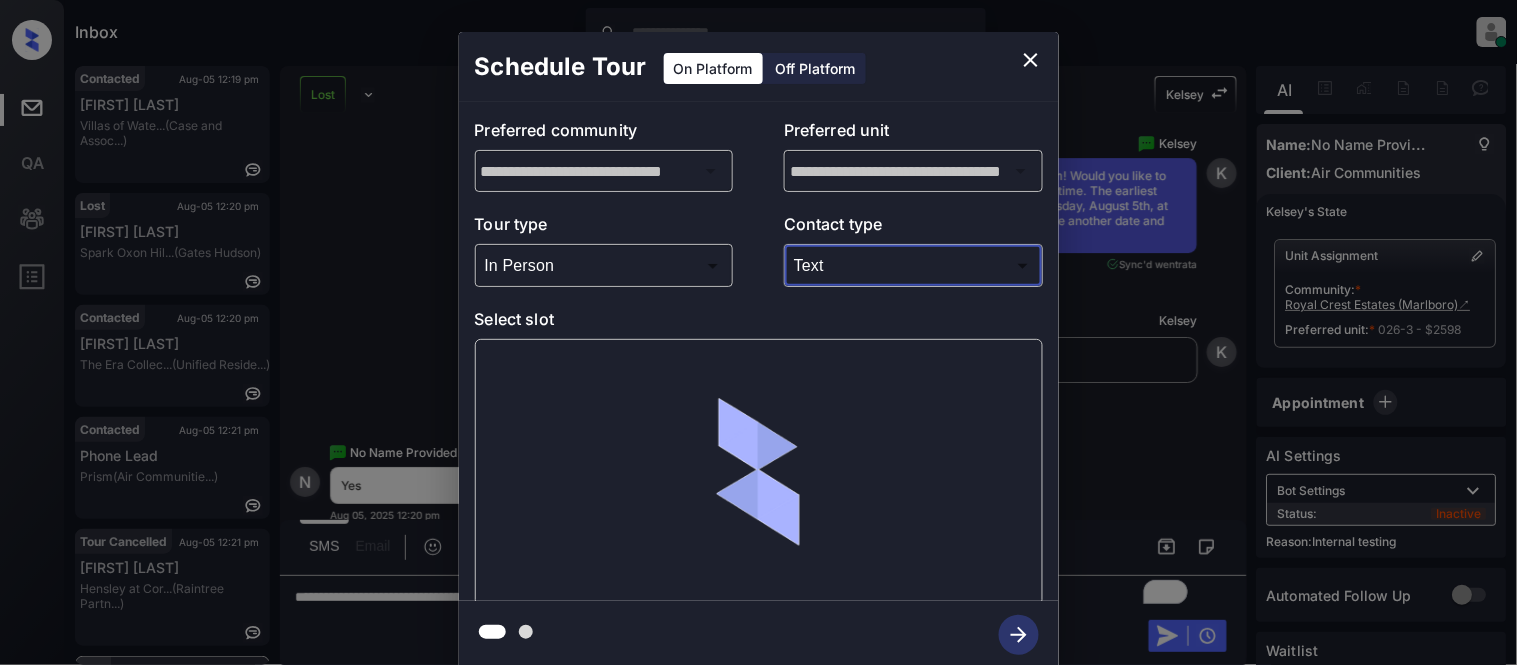 click at bounding box center (759, 472) 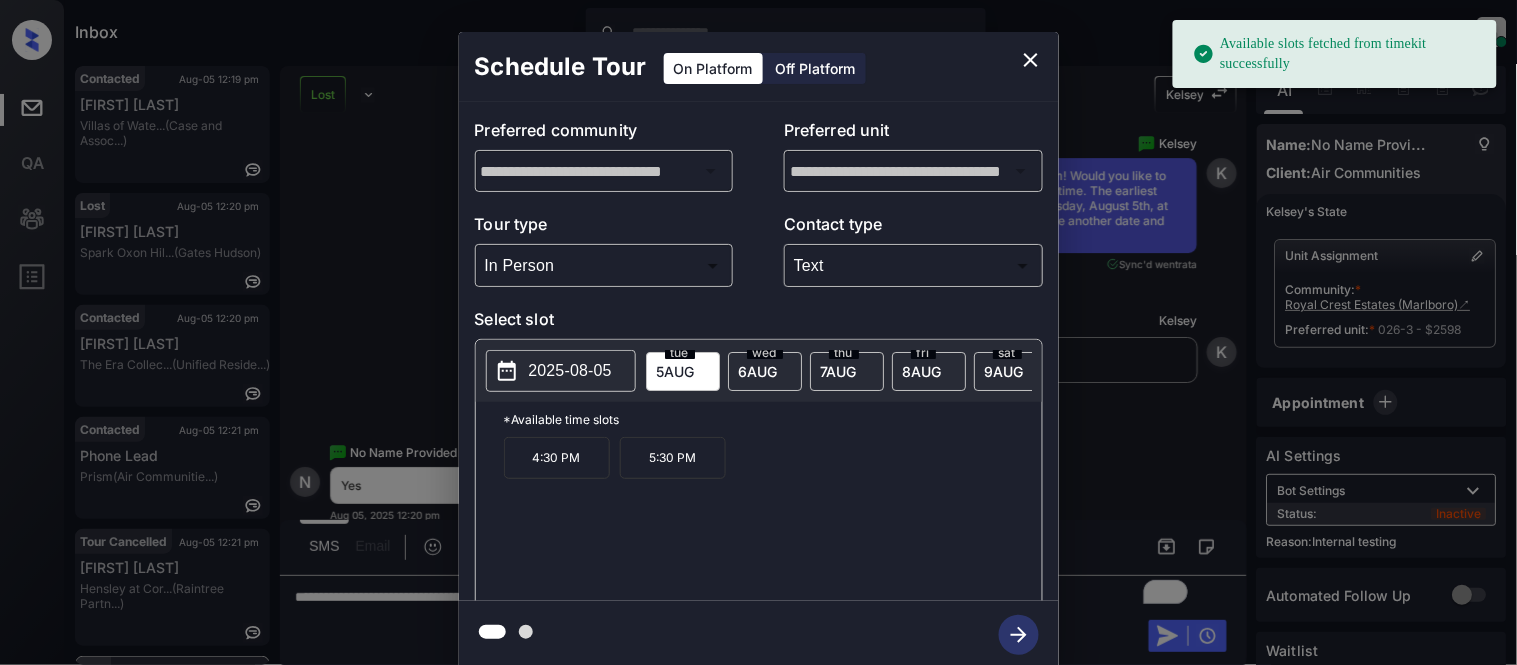 click on "4:30 PM" at bounding box center (557, 458) 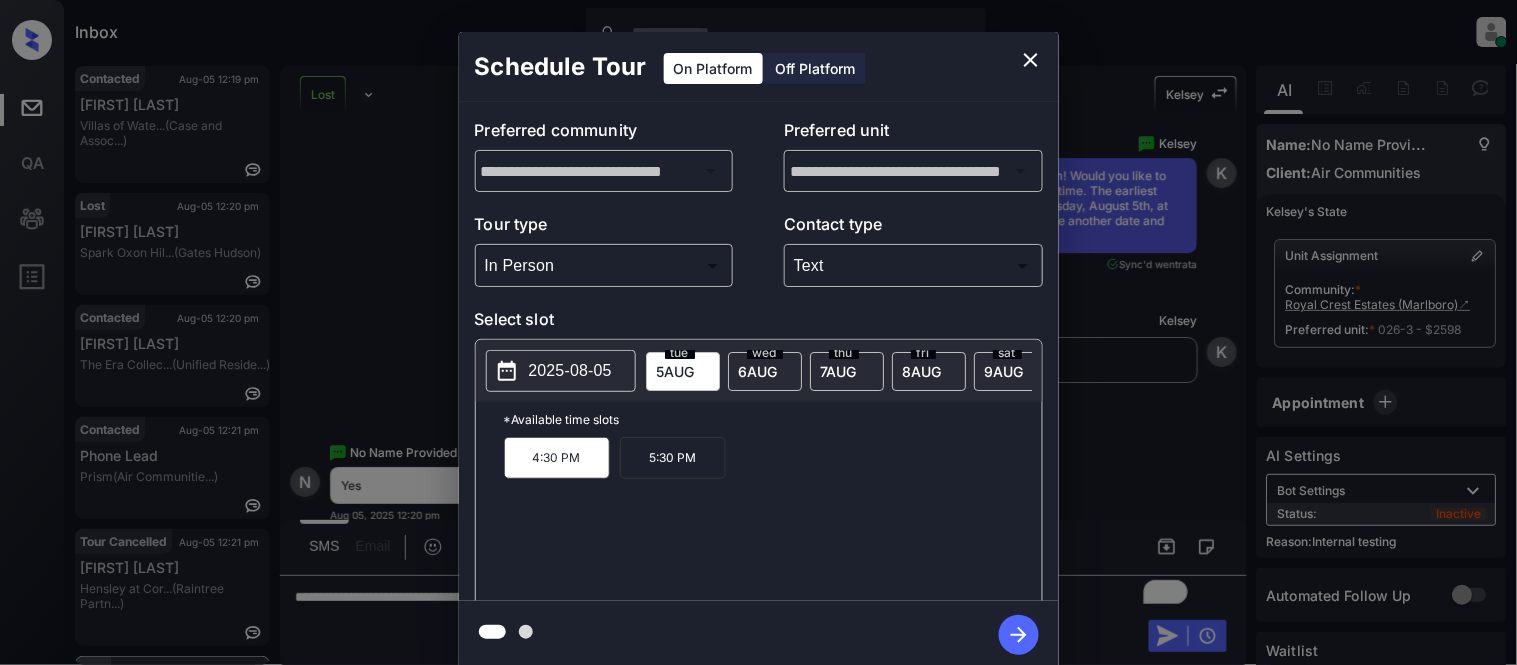 click 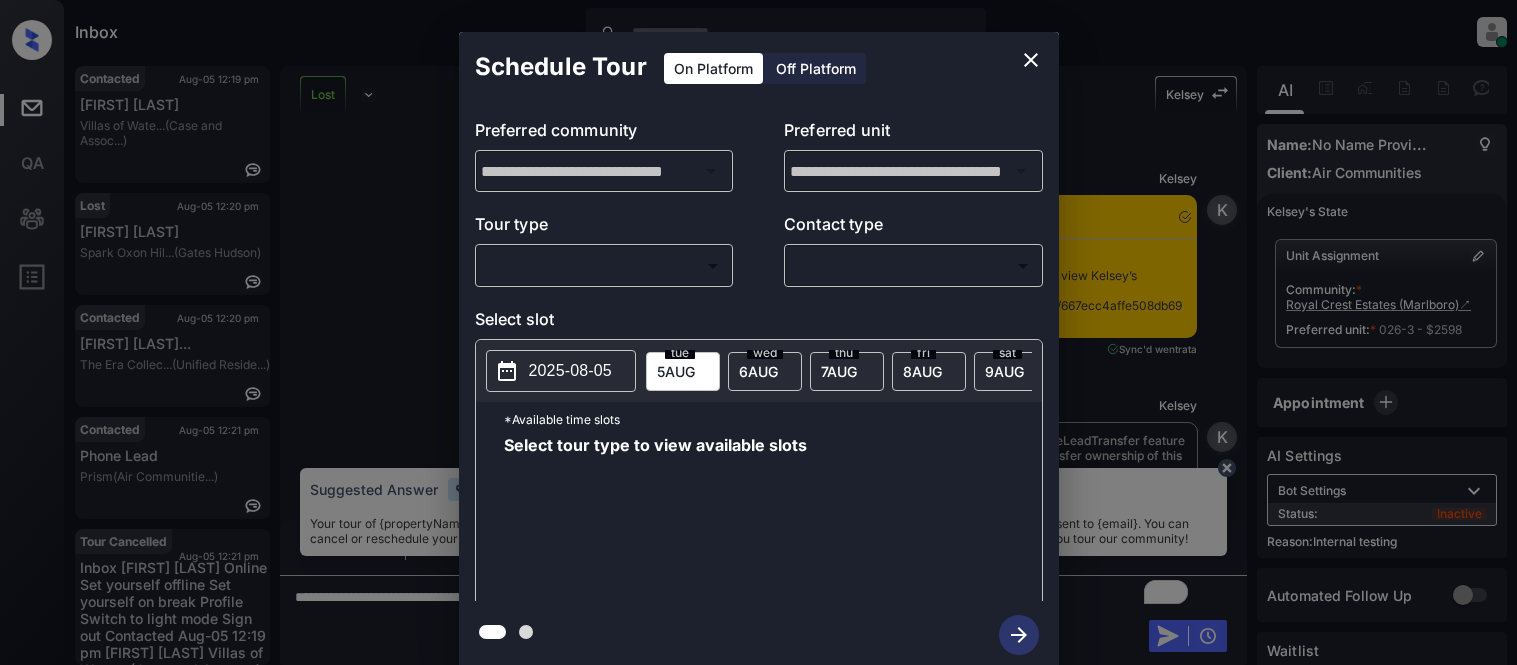 click on "Inbox Kristina Cataag Online Set yourself   offline Set yourself   on break Profile Switch to  light  mode Sign out Contacted Aug-05 12:19 pm   Ciara Alford Villas of Wate...  (Case and Assoc...) Lost Aug-05 12:20 pm   Brian Wolk Spark Oxon Hil...  (Gates Hudson) Contacted Aug-05 12:20 pm   Hannah Mandevi... The Era Collec...  (Unified Reside...) Contacted Aug-05 12:21 pm   Phone Lead Prism  (Air Communitie...) Tour Cancelled Aug-05 12:21 pm   Donnie Glover Hensley at Cor...  (Raintree Partn...) Lost Aug-05 12:21 pm   No Name Provid... Royal Crest Es...  (Air Communitie...) Lost Lead Sentiment: Angry Upon sliding the acknowledgement:  Lead will move to lost stage. * ​ SMS and call option will be set to opt out. AFM will be turned off for the lead. Kelsey New Message Kelsey Notes Note: Paste this link into your browser to view Kelsey’s conversation with the prospect: https://conversation.getzuma.com/667ecc4affe508db699e4c90 Jun 28, 2024 07:44 am  Sync'd w  entrata K New Message Kelsey Jun 28, 2024 07:45 am" at bounding box center [758, 332] 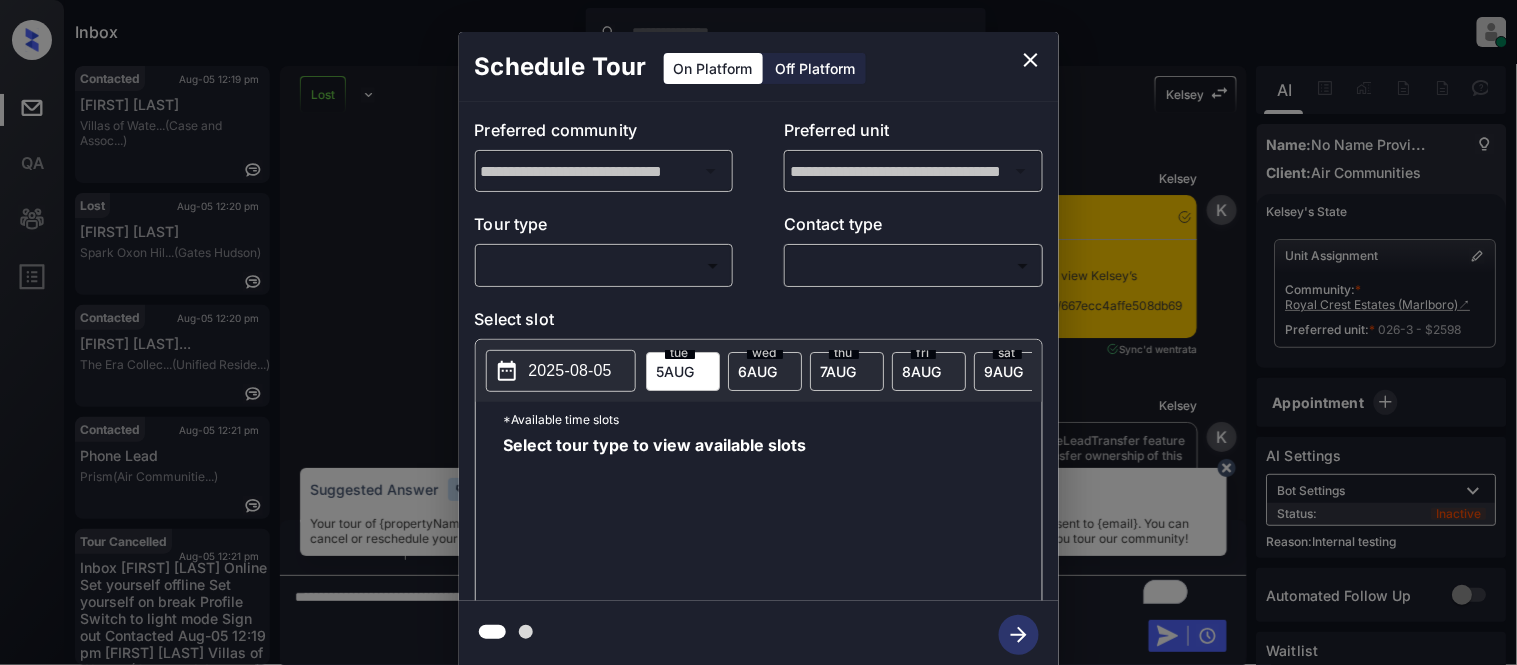 scroll, scrollTop: 9668, scrollLeft: 0, axis: vertical 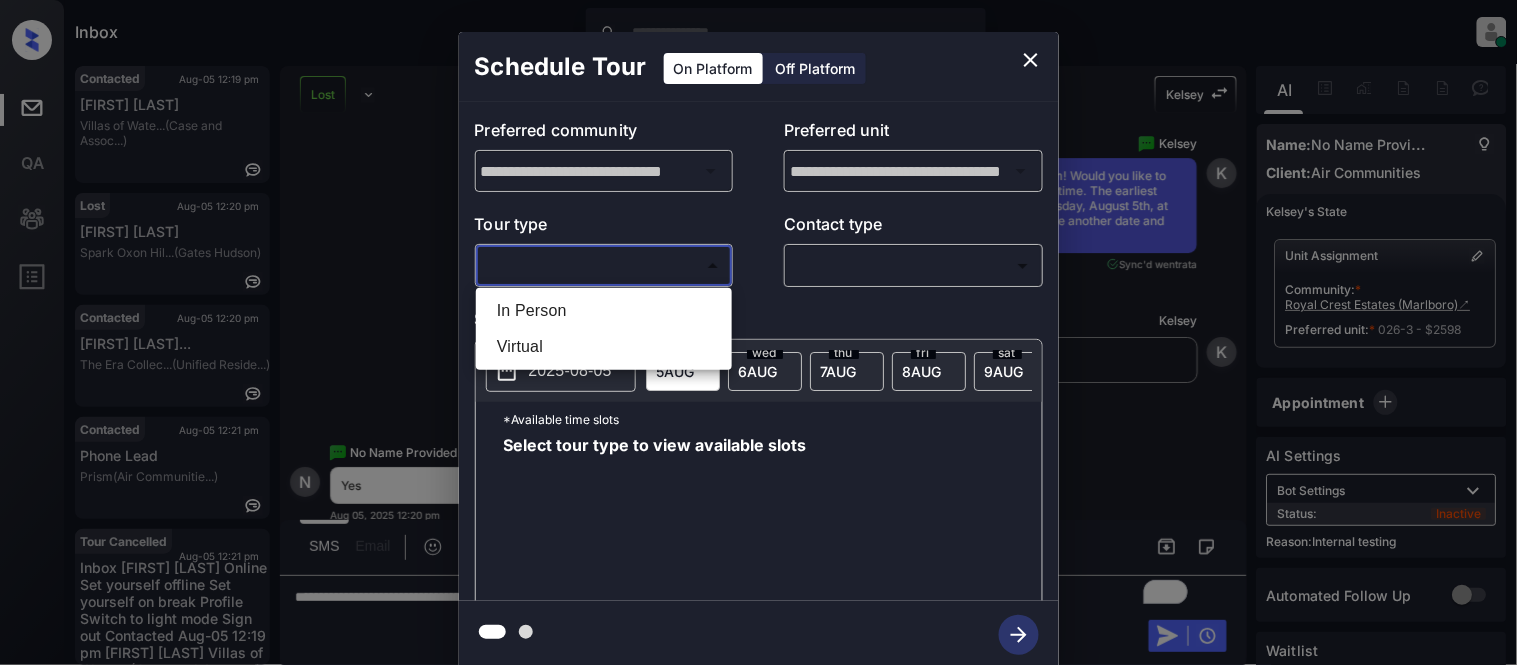 click on "In Person" at bounding box center [604, 311] 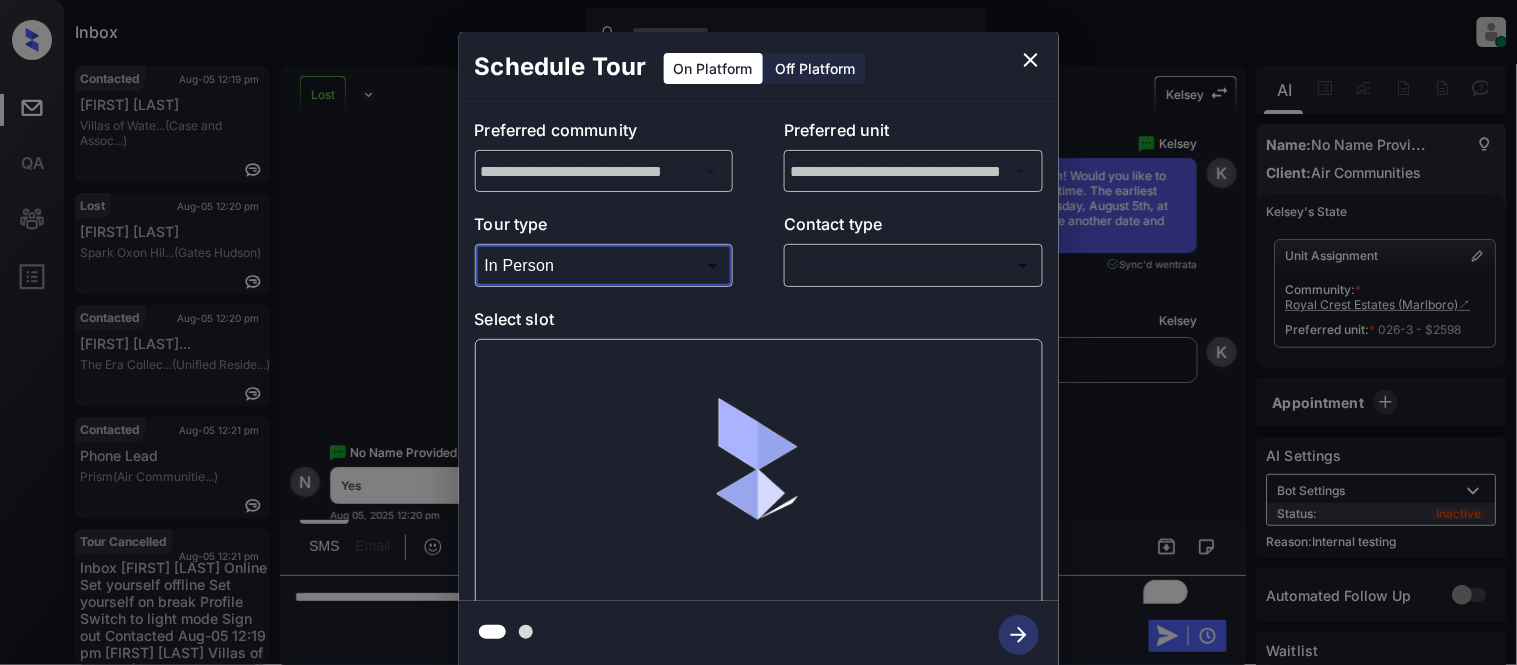 click on "Inbox Kristina Cataag Online Set yourself   offline Set yourself   on break Profile Switch to  light  mode Sign out Contacted Aug-05 12:19 pm   Ciara Alford Villas of Wate...  (Case and Assoc...) Lost Aug-05 12:20 pm   Brian Wolk Spark Oxon Hil...  (Gates Hudson) Contacted Aug-05 12:20 pm   Hannah Mandevi... The Era Collec...  (Unified Reside...) Contacted Aug-05 12:21 pm   Phone Lead Prism  (Air Communitie...) Tour Cancelled Aug-05 12:21 pm   Donnie Glover Hensley at Cor...  (Raintree Partn...) Lost Aug-05 12:21 pm   No Name Provid... Royal Crest Es...  (Air Communitie...) Lost Lead Sentiment: Angry Upon sliding the acknowledgement:  Lead will move to lost stage. * ​ SMS and call option will be set to opt out. AFM will be turned off for the lead. Kelsey New Message Kelsey Notes Note: Paste this link into your browser to view Kelsey’s conversation with the prospect: https://conversation.getzuma.com/667ecc4affe508db699e4c90 Jun 28, 2024 07:44 am  Sync'd w  entrata K New Message Kelsey Jun 28, 2024 07:45 am" at bounding box center [758, 332] 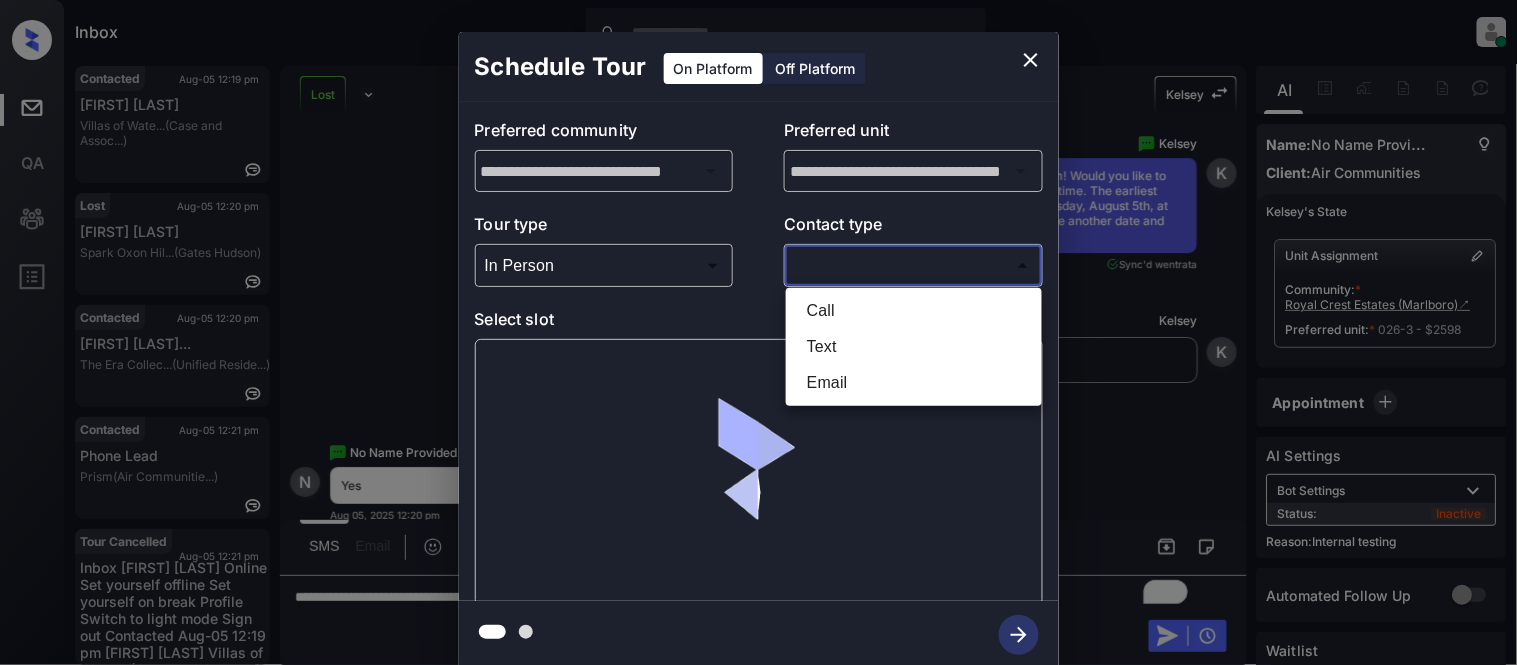 click on "Text" at bounding box center (914, 347) 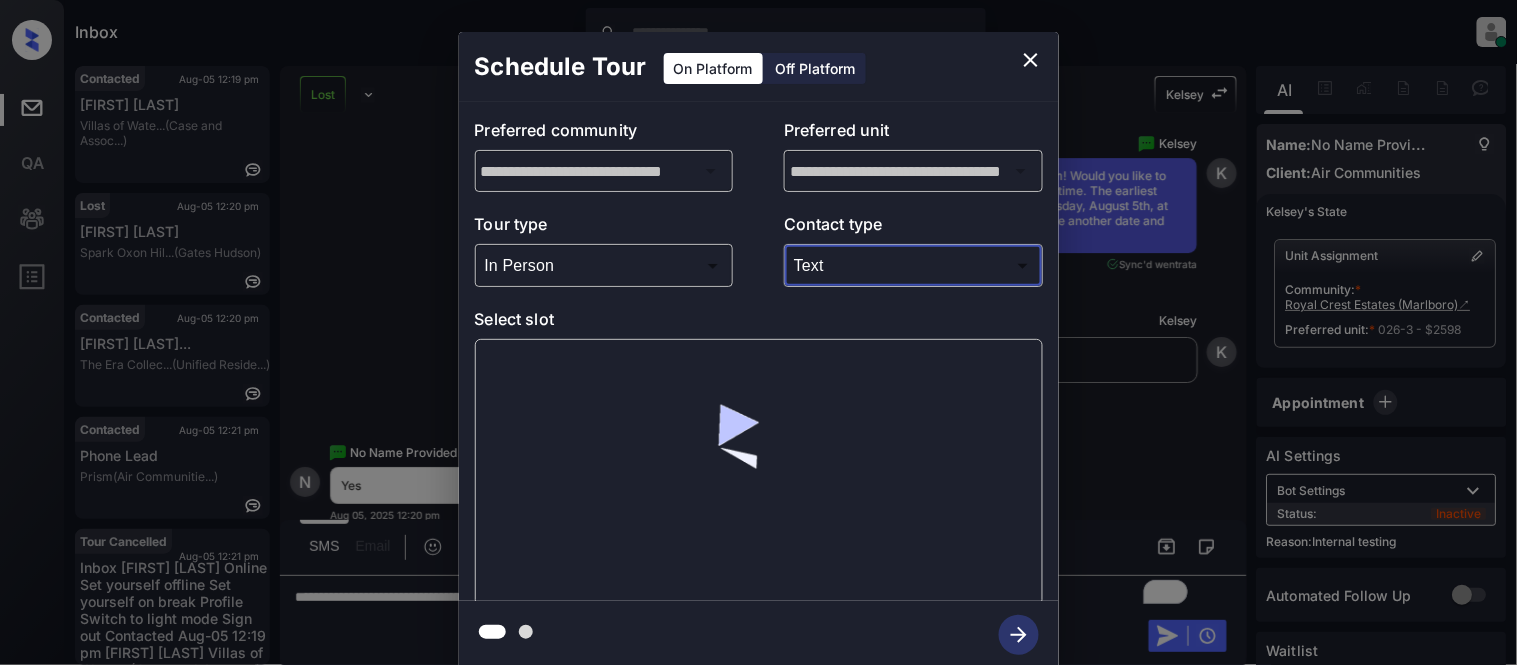 type on "****" 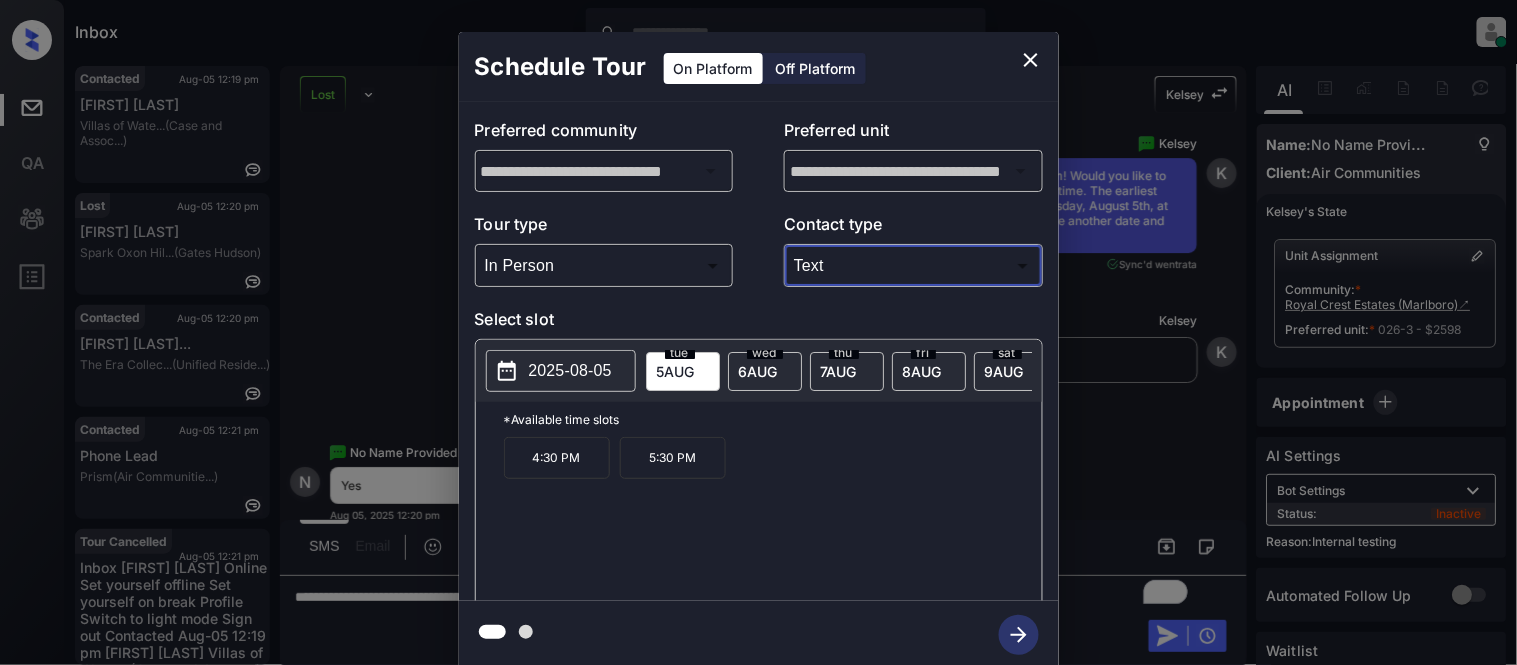 click on "4:30 PM" at bounding box center (557, 458) 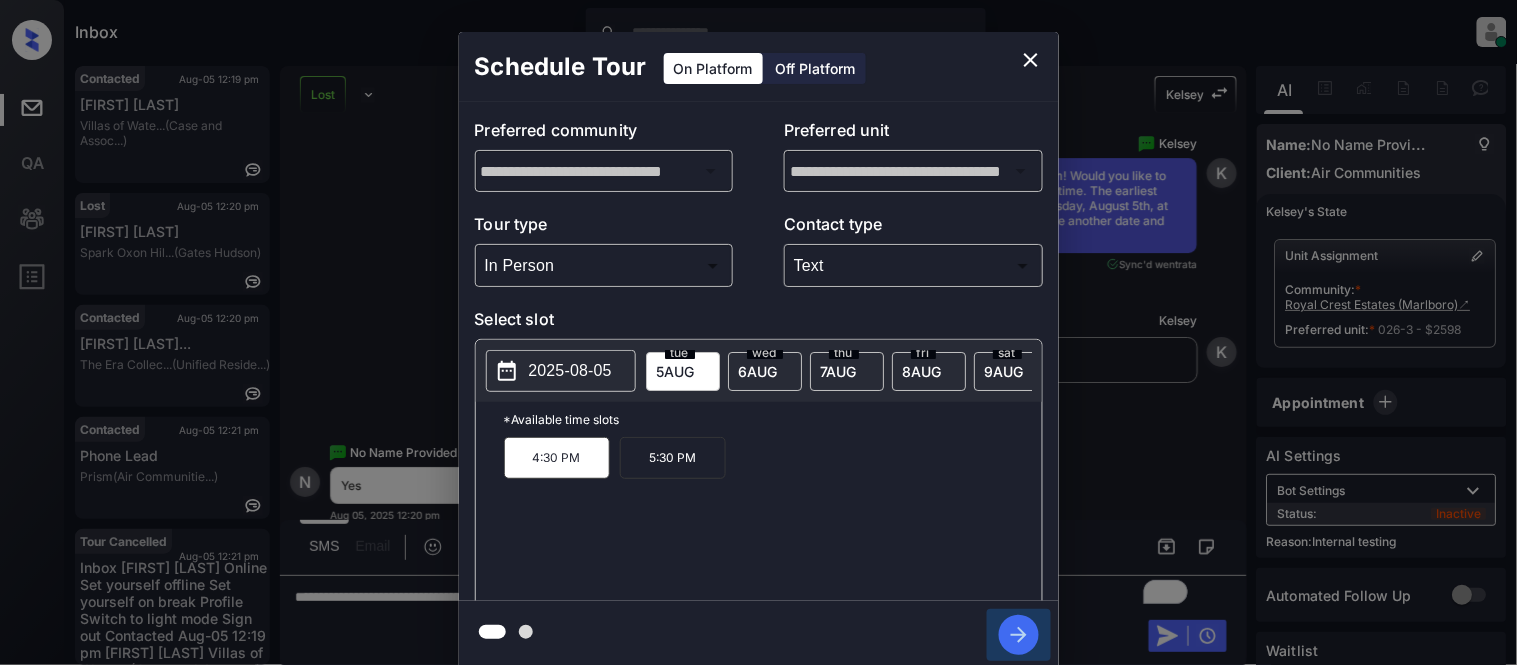 click 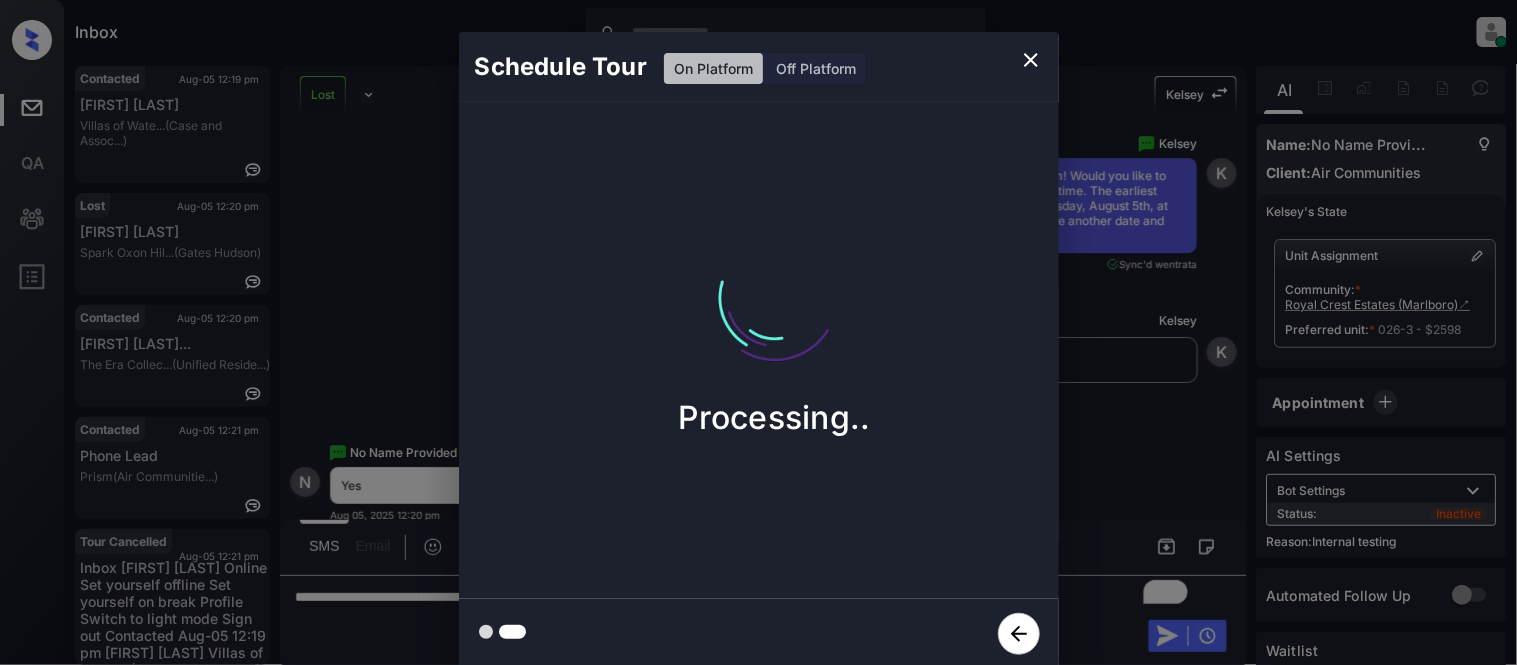 click on "Schedule Tour On Platform Off Platform Processing.." at bounding box center [758, 350] 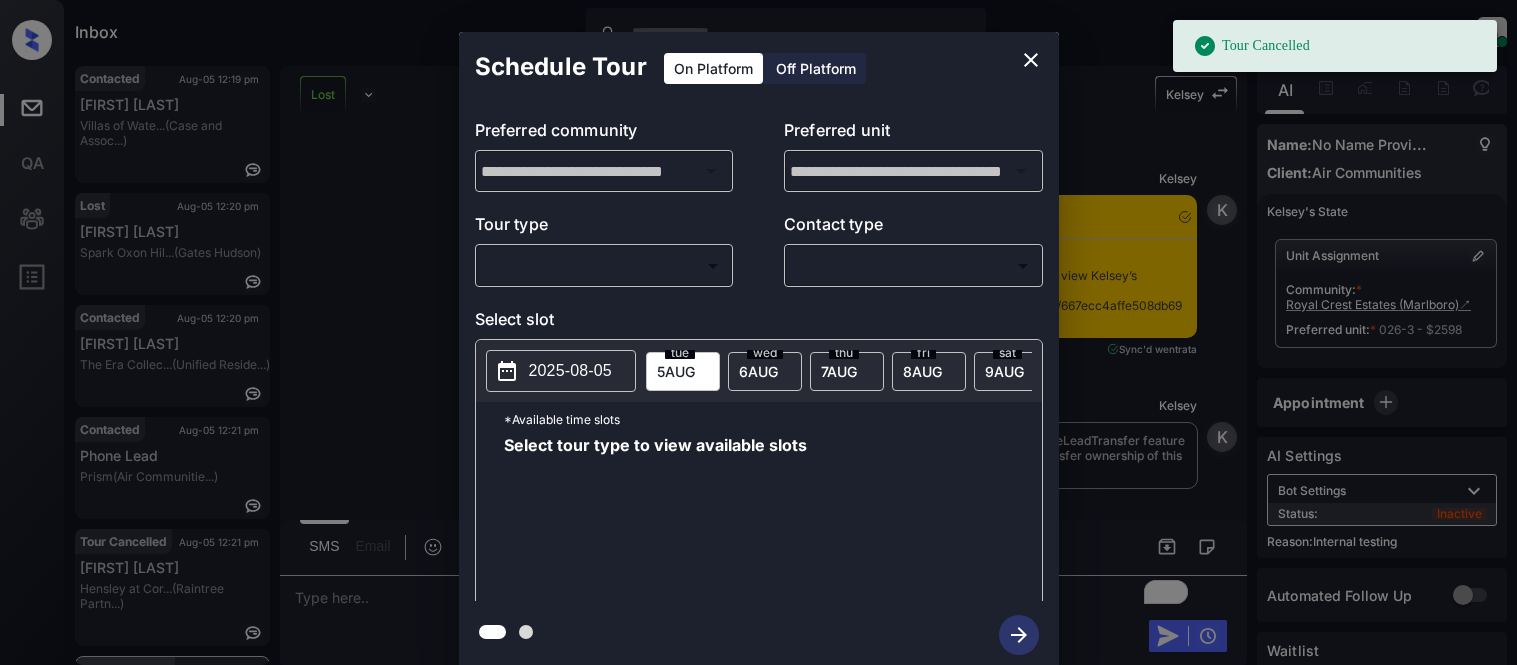 click on "Tour Cancelled Inbox Kristina Cataag Online Set yourself   offline Set yourself   on break Profile Switch to  light  mode Sign out Contacted Aug-05 12:19 pm   Ciara Alford Villas of Wate...  (Case and Assoc...) Lost Aug-05 12:20 pm   Brian Wolk Spark Oxon Hil...  (Gates Hudson) Contacted Aug-05 12:20 pm   Hannah Mandevi... The Era Collec...  (Unified Reside...) Contacted Aug-05 12:21 pm   Phone Lead Prism  (Air Communitie...) Tour Cancelled Aug-05 12:21 pm   Donnie Glover Hensley at Cor...  (Raintree Partn...) Tour Scheduled Aug-05 12:23 pm   No Name Provid... Royal Crest Es...  (Air Communitie...) Lost Lead Sentiment: Angry Upon sliding the acknowledgement:  Lead will move to lost stage. * ​ SMS and call option will be set to opt out. AFM will be turned off for the lead. Kelsey New Message Kelsey Notes Note: Paste this link into your browser to view Kelsey’s conversation with the prospect: https://conversation.getzuma.com/667ecc4affe508db699e4c90 Jun 28, 2024 07:44 am  Sync'd w  entrata K New Message K Z" at bounding box center [758, 332] 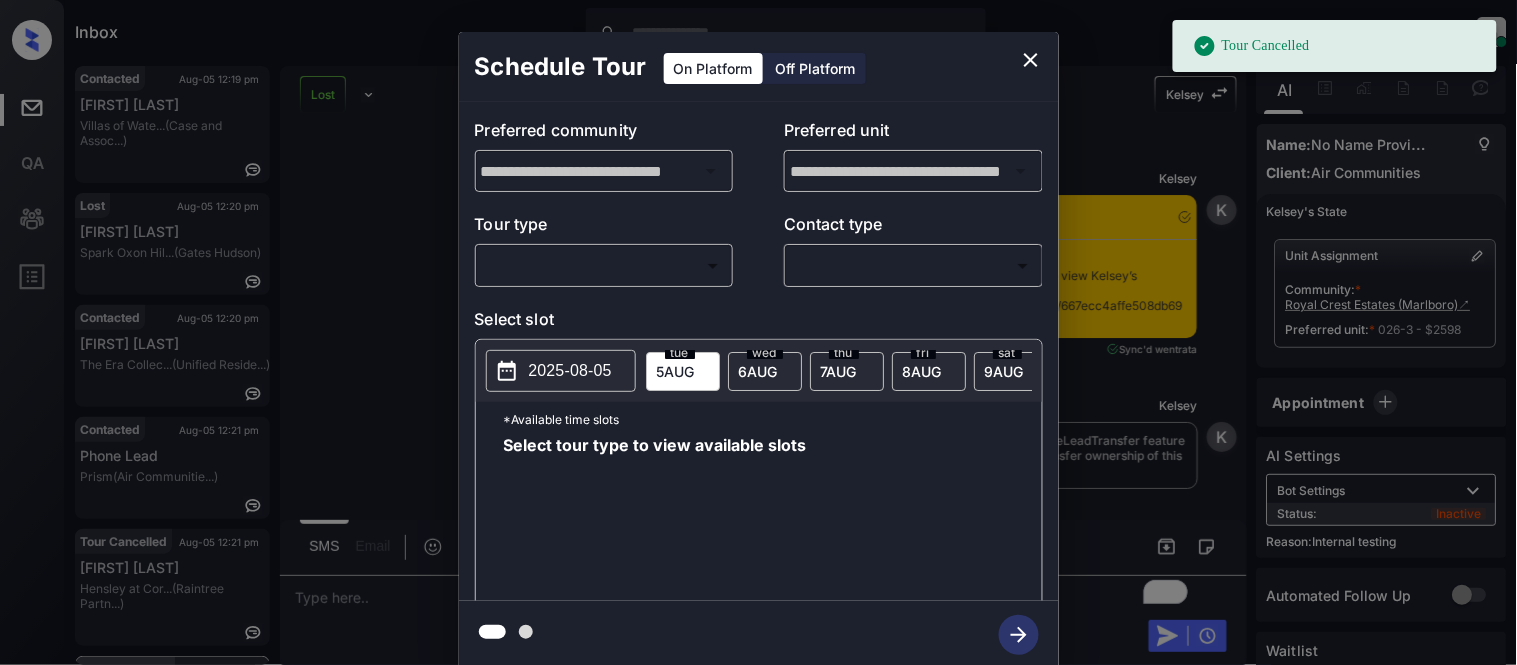 scroll, scrollTop: 13736, scrollLeft: 0, axis: vertical 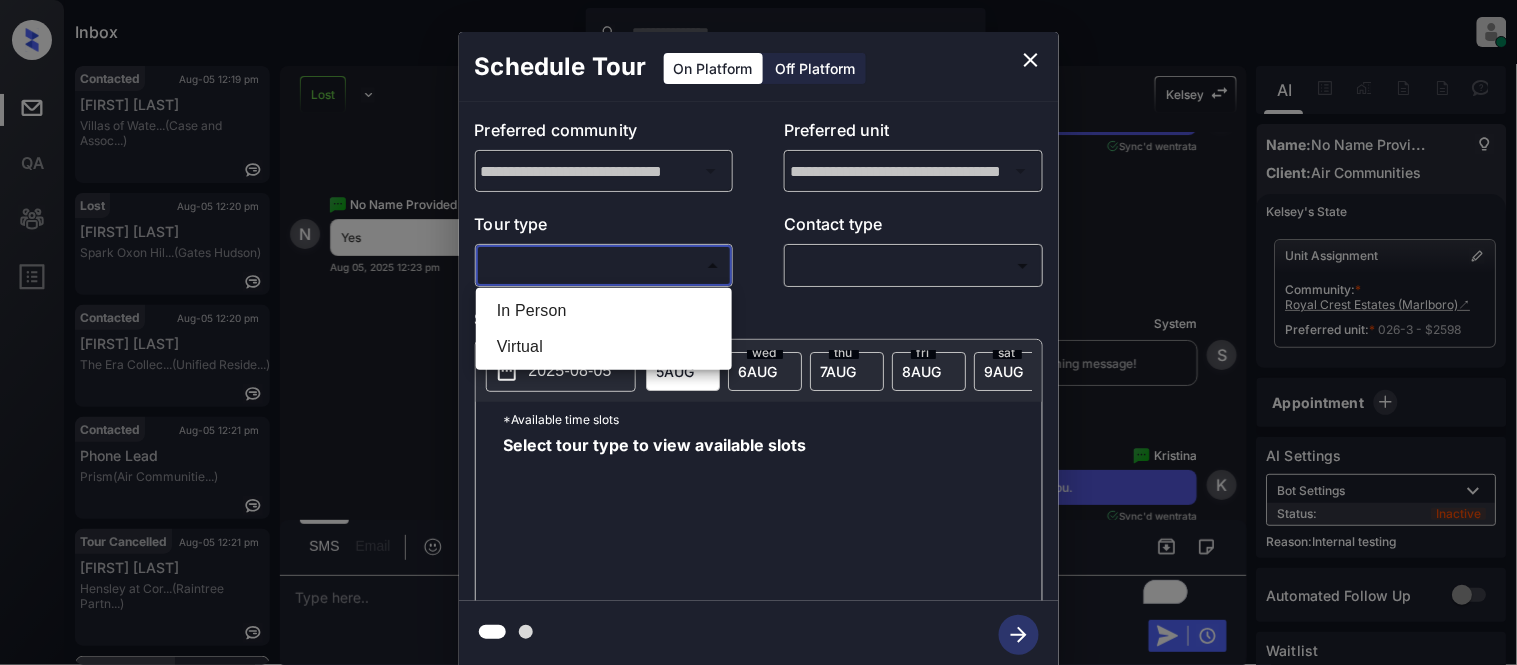 click on "In Person" at bounding box center [604, 311] 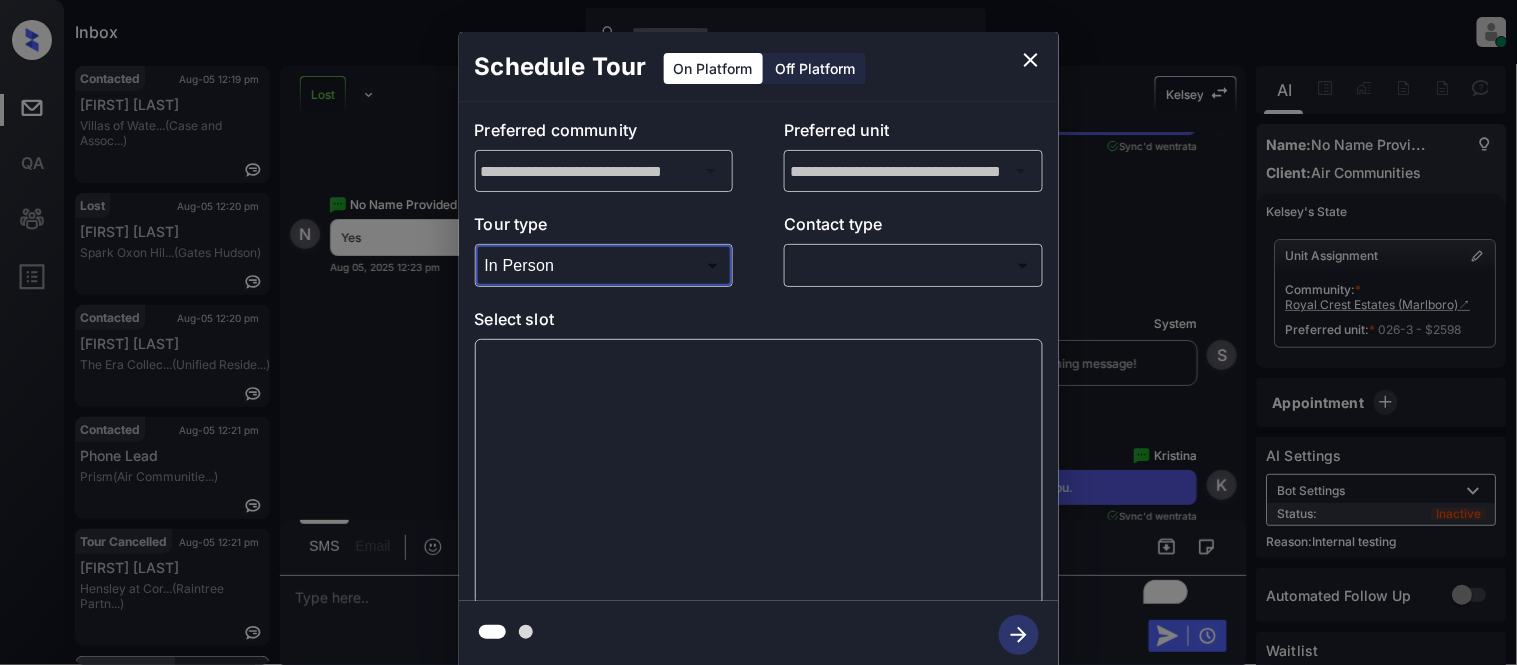 type on "********" 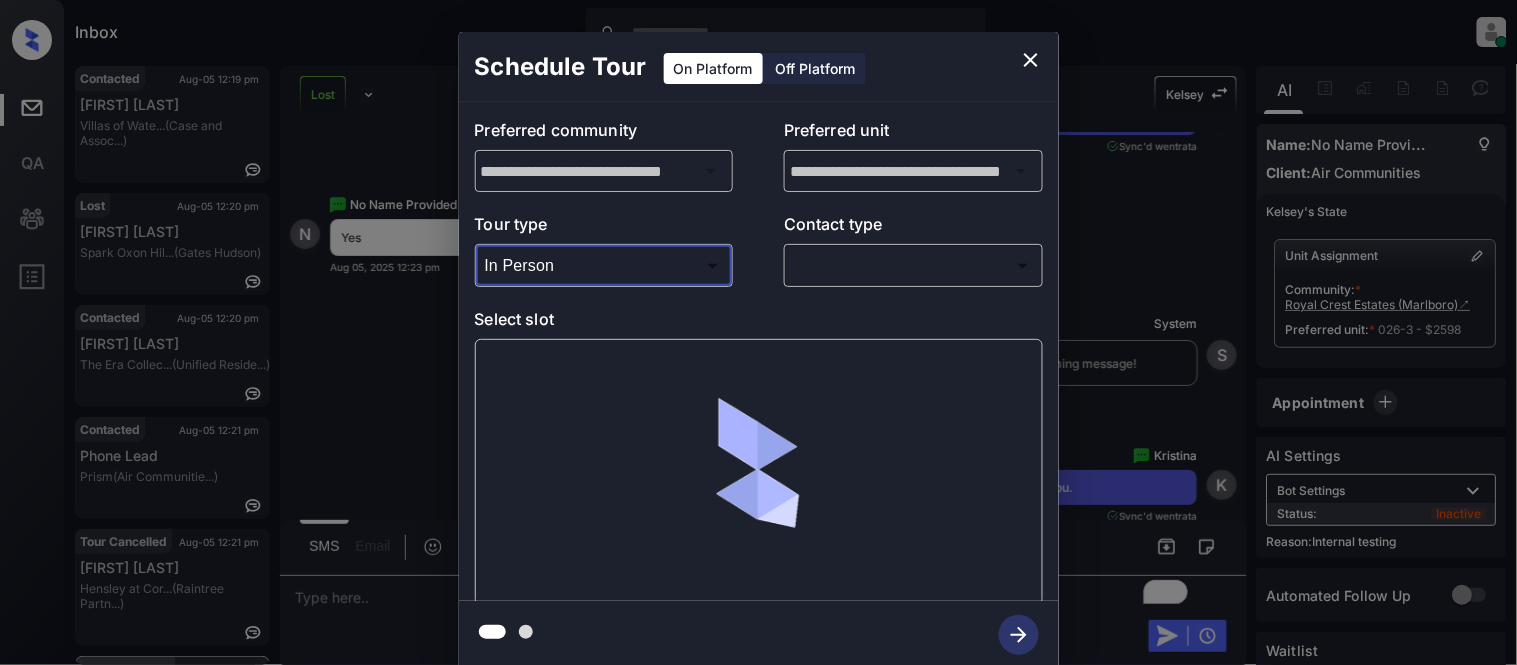 click on "Inbox [FIRST] [LAST] Online Set yourself   offline Set yourself   on break Profile Switch to  light  mode Sign out Contacted Aug-05 12:19 pm   [FIRST] [LAST] Villas of Wate...  (Case and Assoc...) Lost Aug-05 12:20 pm   [FIRST] [LAST] Spark Oxon Hil...  (Gates Hudson) Contacted Aug-05 12:20 pm   [FIRST] [LAST]... The Era Collec...  (Unified Reside...) Contacted Aug-05 12:21 pm   Phone Lead Prism  (Air Communitie...) Tour Cancelled Aug-05 12:21 pm   [FIRST] [LAST] Hensley at Cor...  (Raintree Partn...) Tour Scheduled Aug-05 12:23 pm   No Name Provid... Royal Crest Es...  (Air Communitie...) Lost Lead Sentiment: Angry Upon sliding the acknowledgement:  Lead will move to lost stage. * ​ SMS and call option will be set to opt out. AFM will be turned off for the lead. [FIRST] [LAST] New Message [FIRST] Notes Note: Paste this link into your browser to view [FIRST]’s conversation with the prospect: https://conversation.getzuma.com/667ecc4affe508db699e4c90 Jun 28, 2024 07:44 am  Sync'd w  entrata K New Message K K Z A" at bounding box center [758, 332] 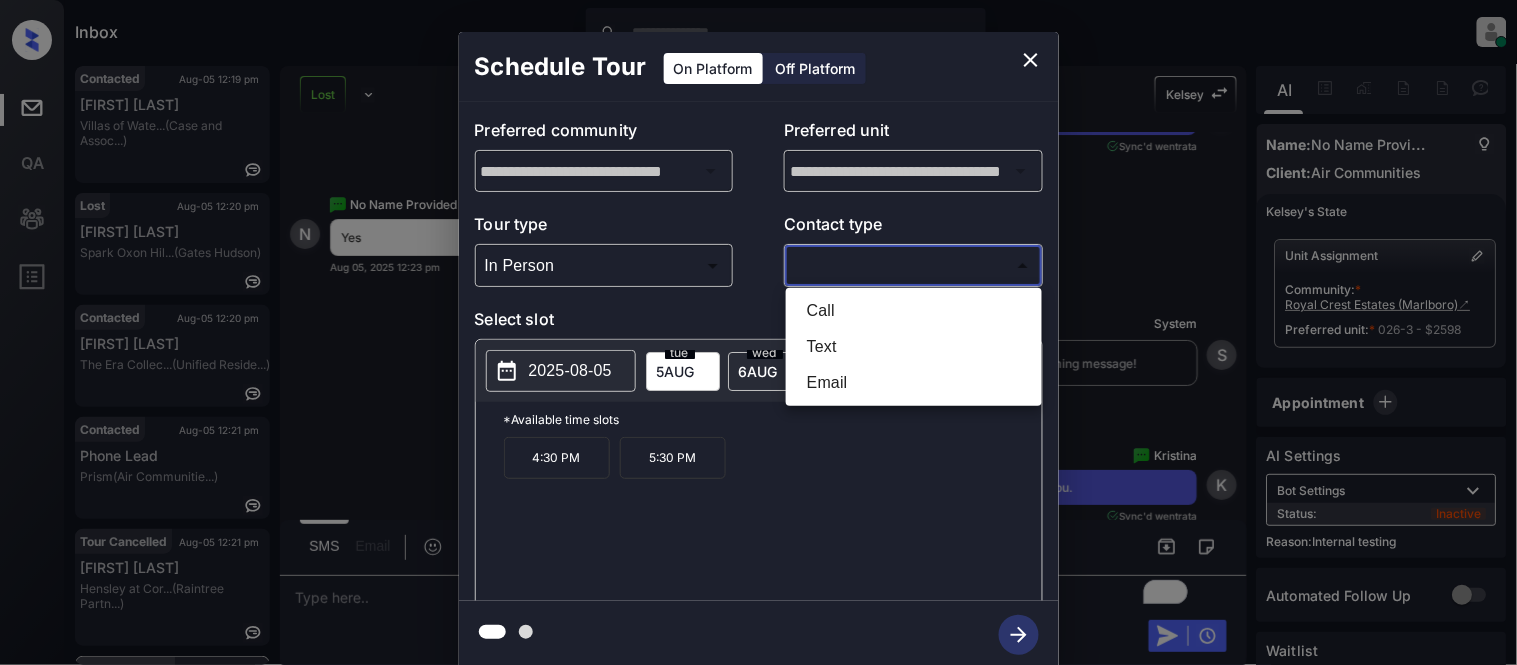click on "Text" at bounding box center [914, 347] 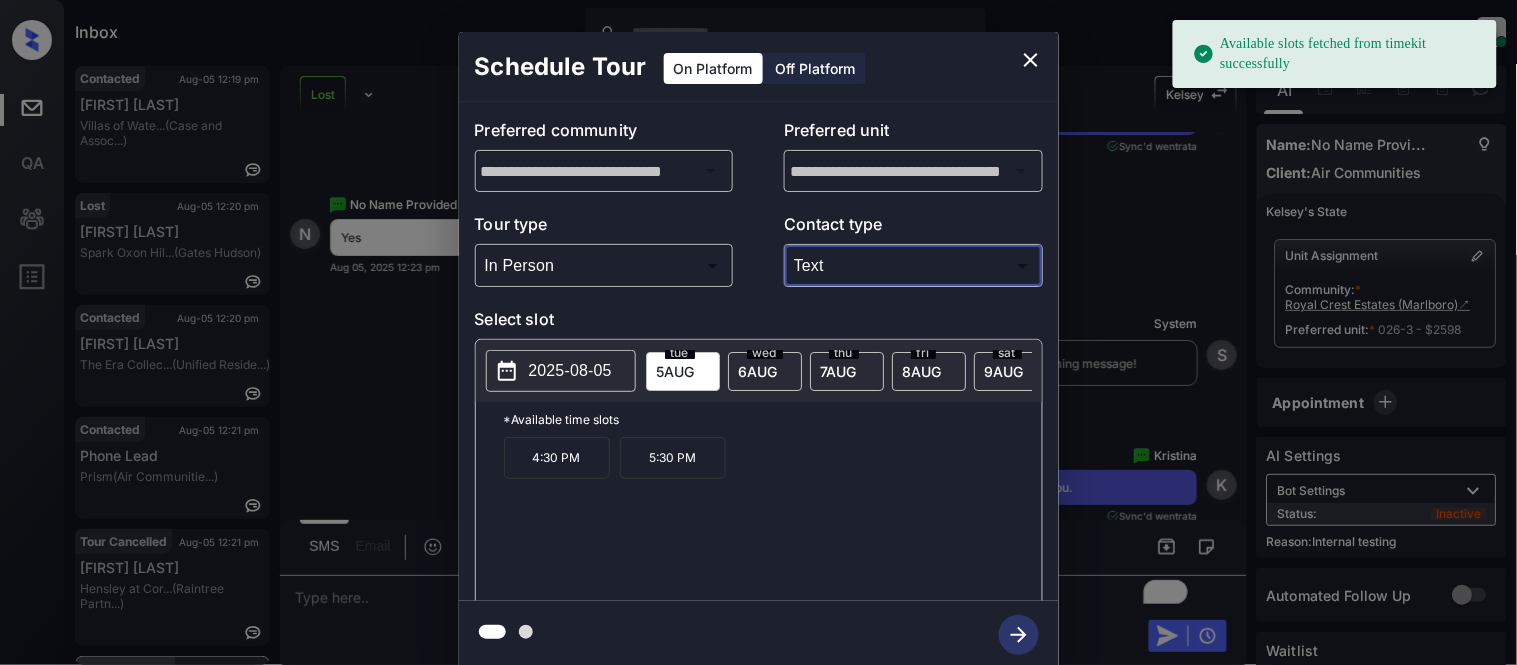 click on "6 AUG" at bounding box center [676, 371] 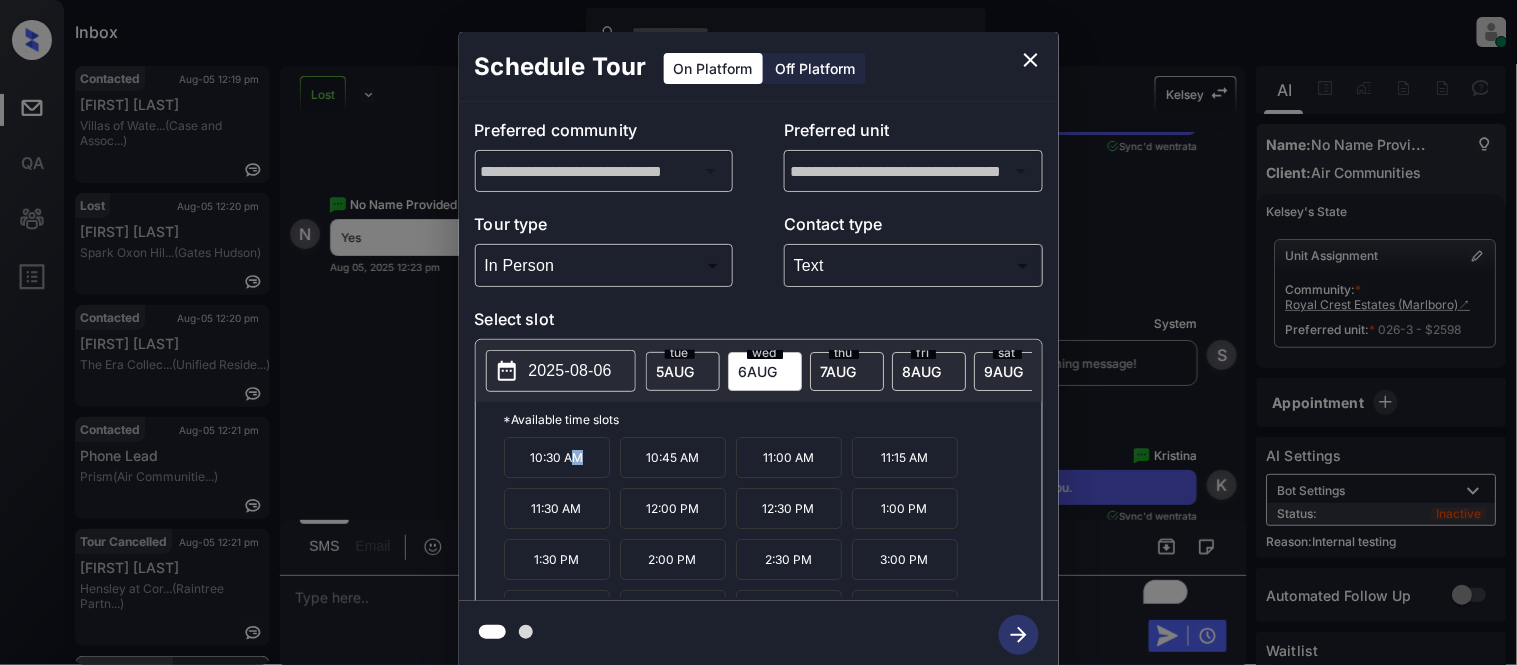drag, startPoint x: 573, startPoint y: 473, endPoint x: 591, endPoint y: 474, distance: 18.027756 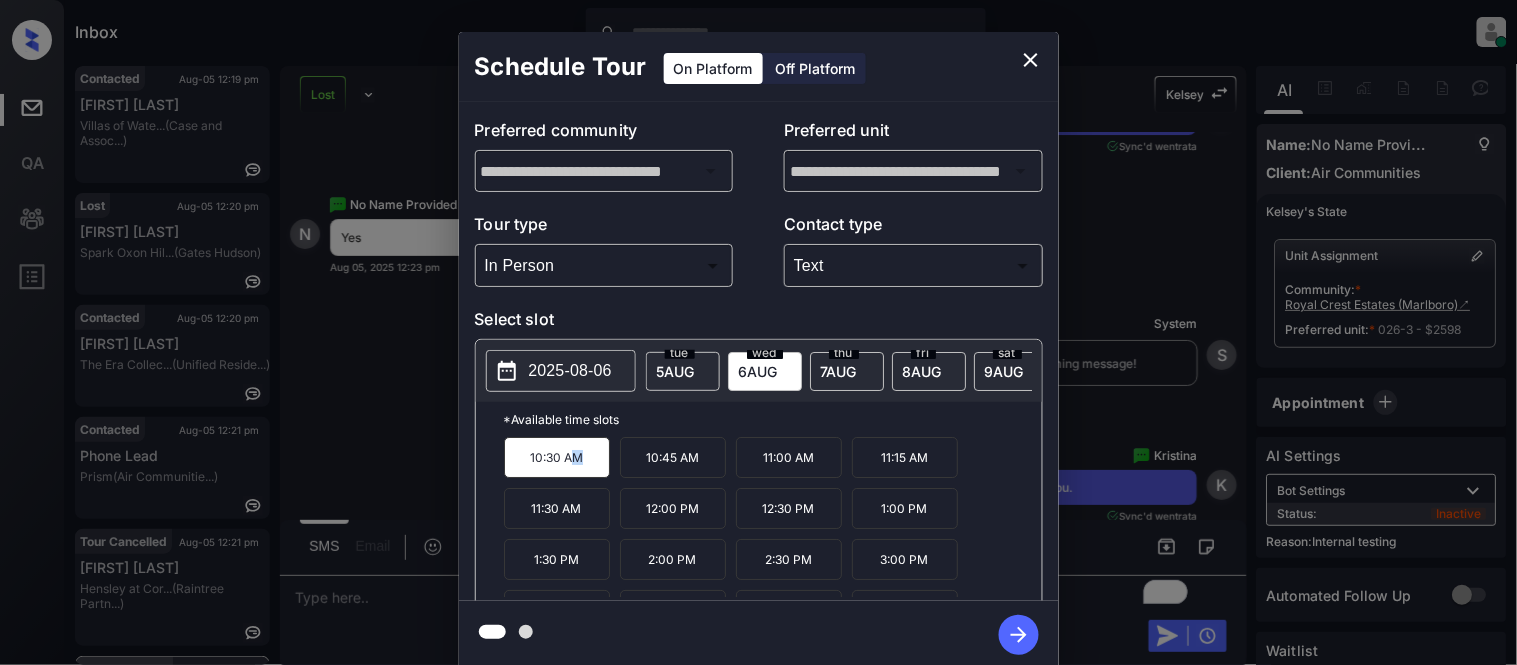 click on "10:30 AM" at bounding box center [557, 457] 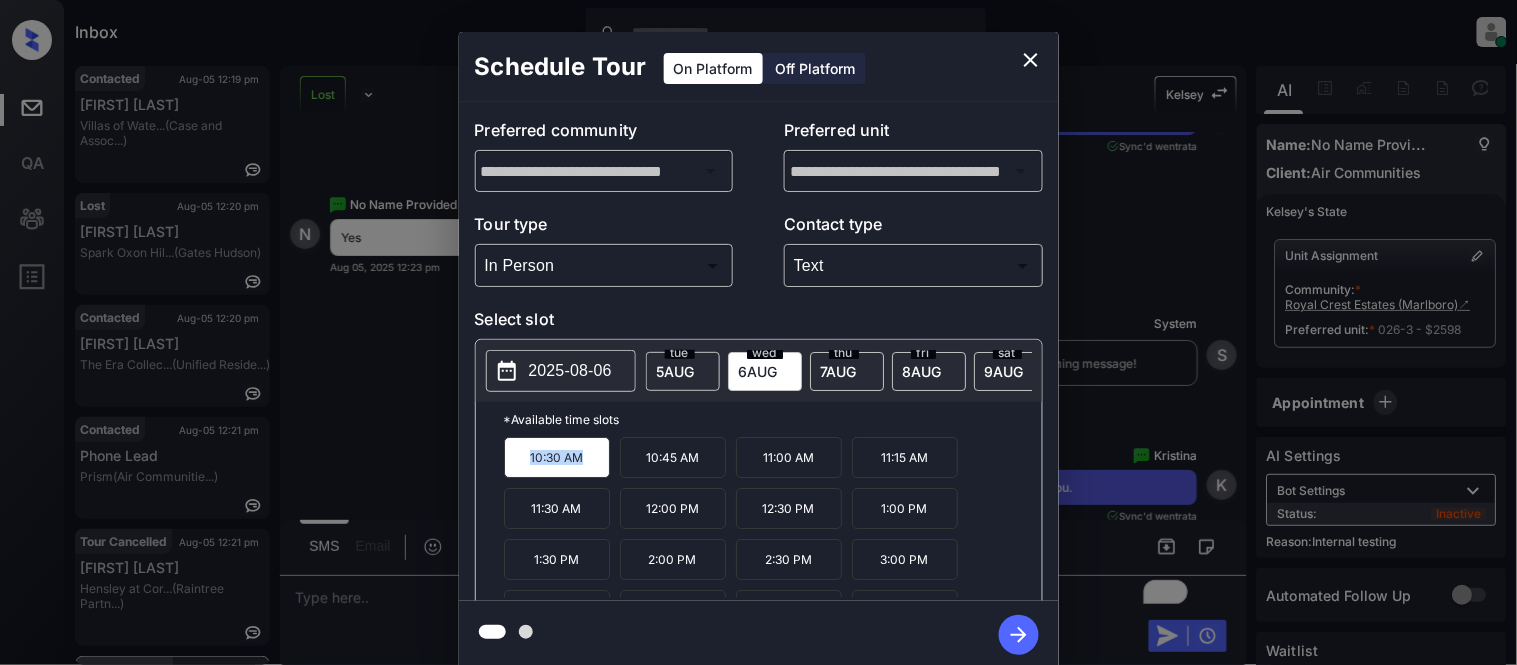 drag, startPoint x: 518, startPoint y: 473, endPoint x: 595, endPoint y: 473, distance: 77 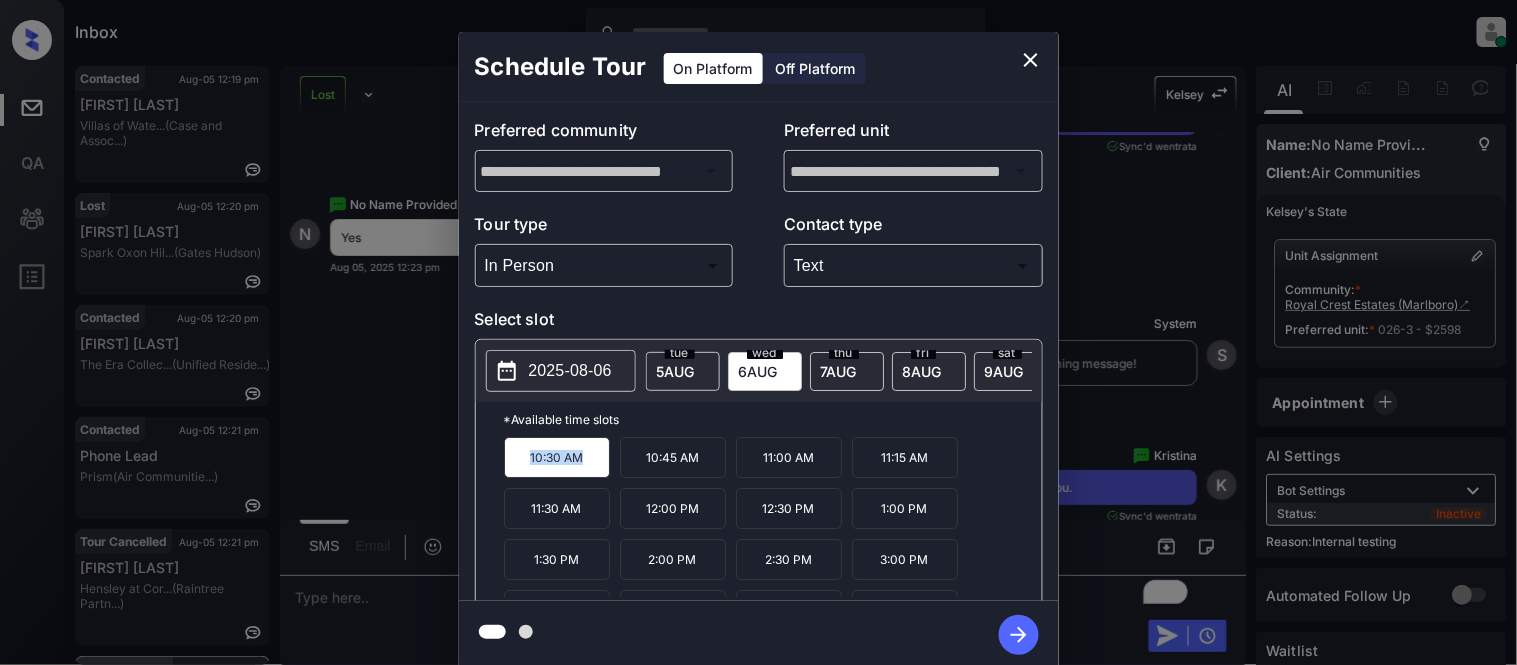 click on "**********" at bounding box center [758, 350] 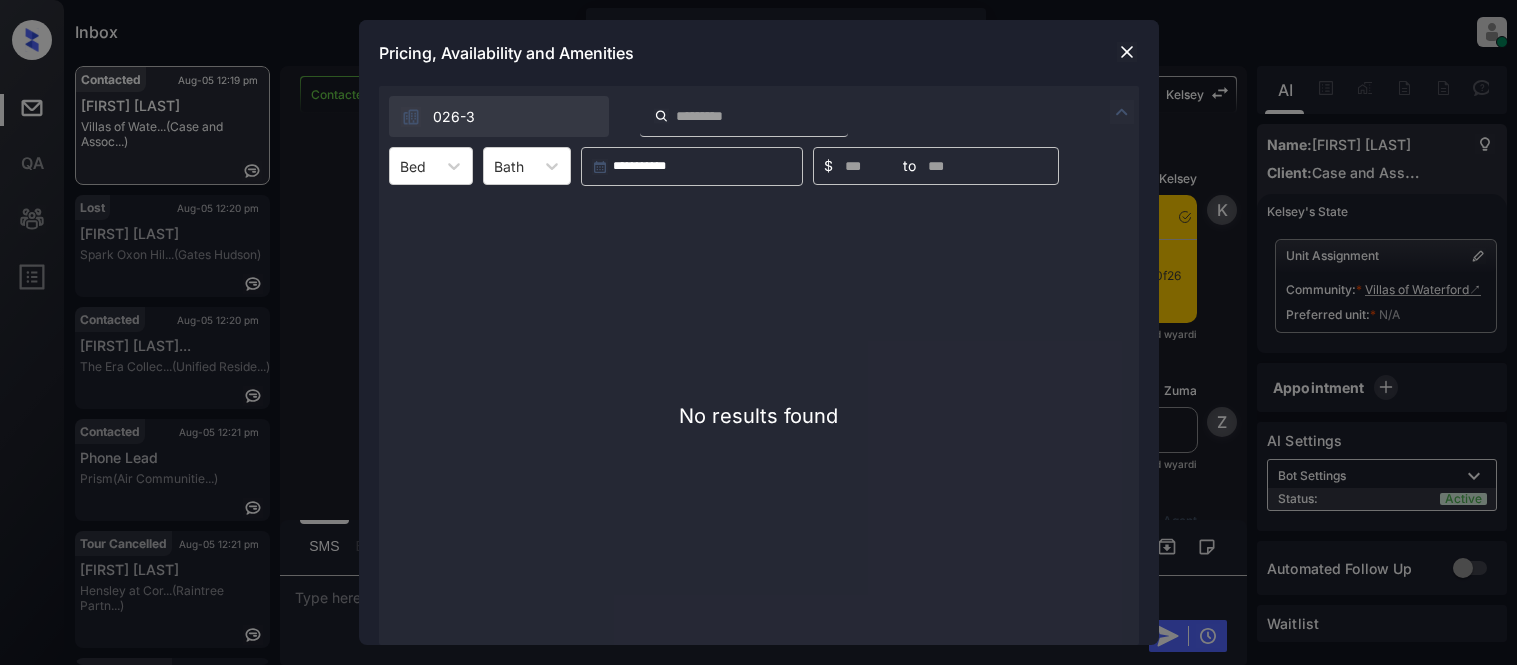 scroll, scrollTop: 0, scrollLeft: 0, axis: both 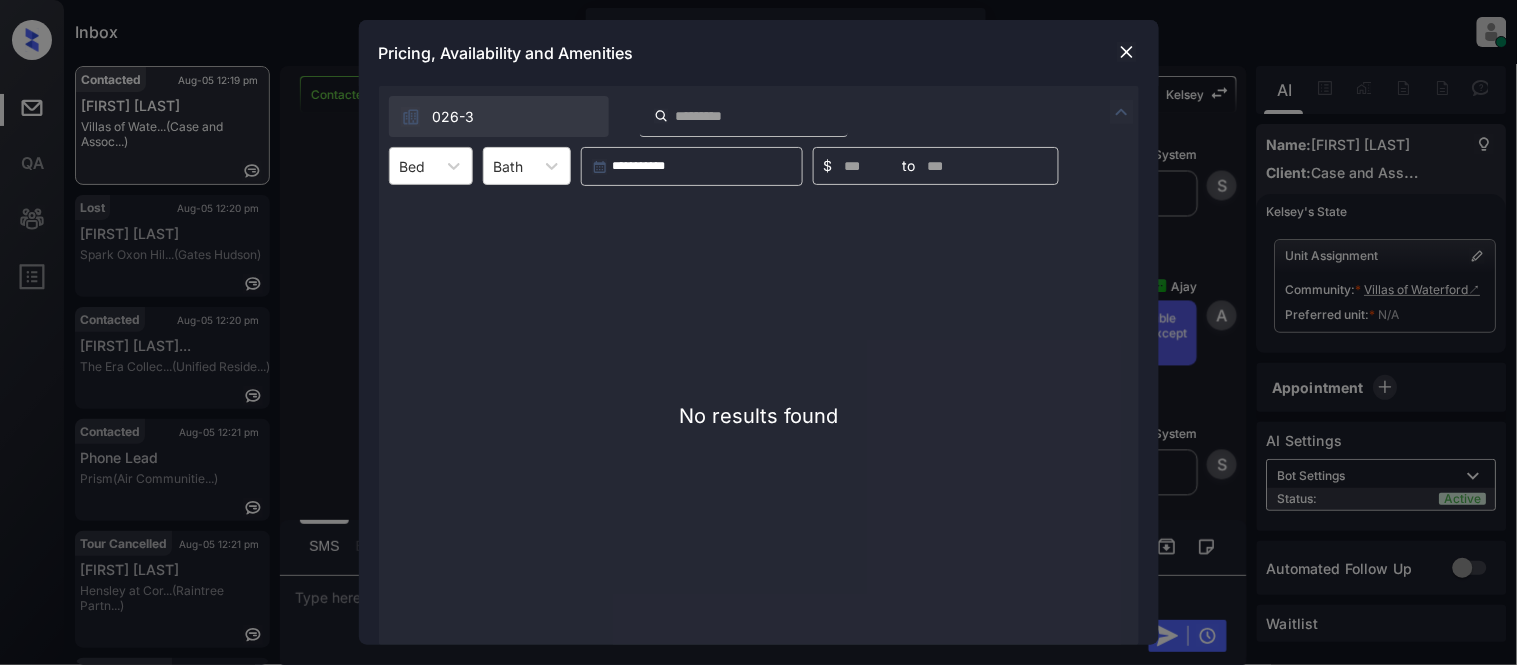 click on "Bed" at bounding box center (413, 166) 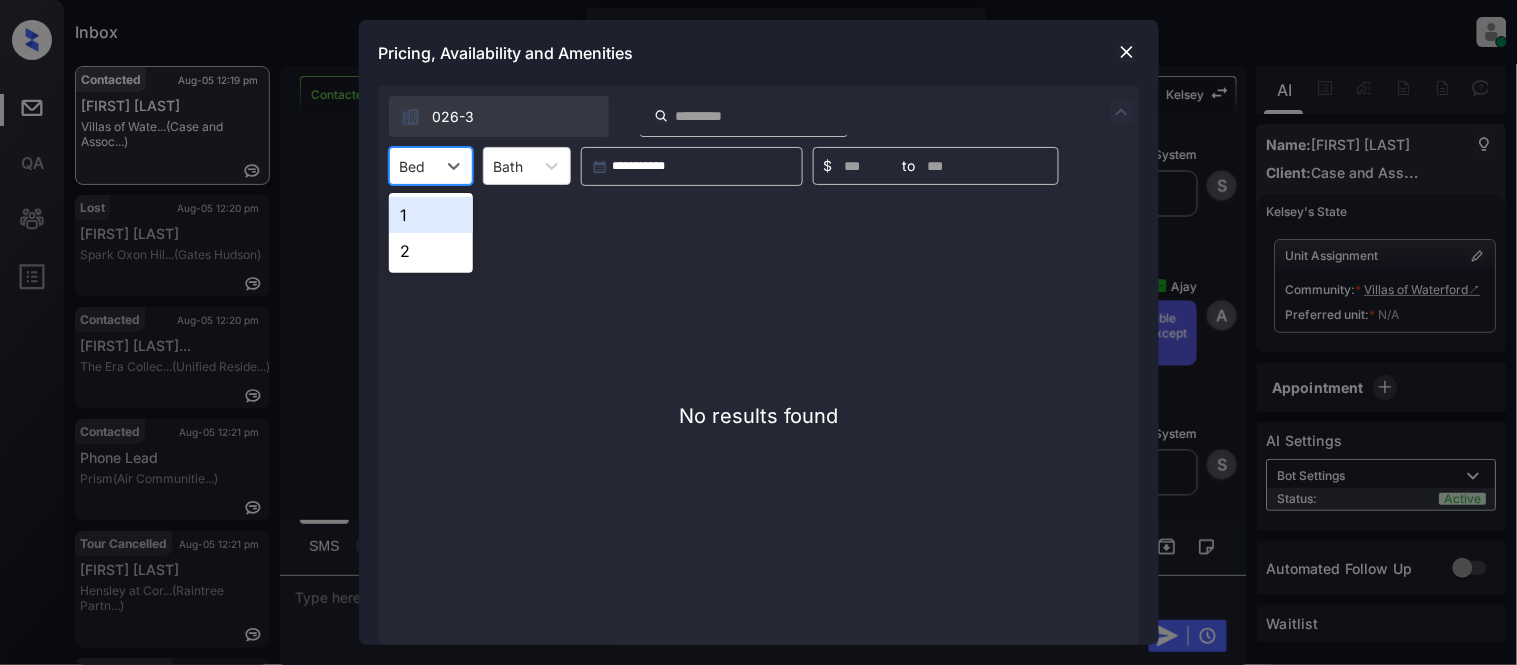 click at bounding box center [1127, 52] 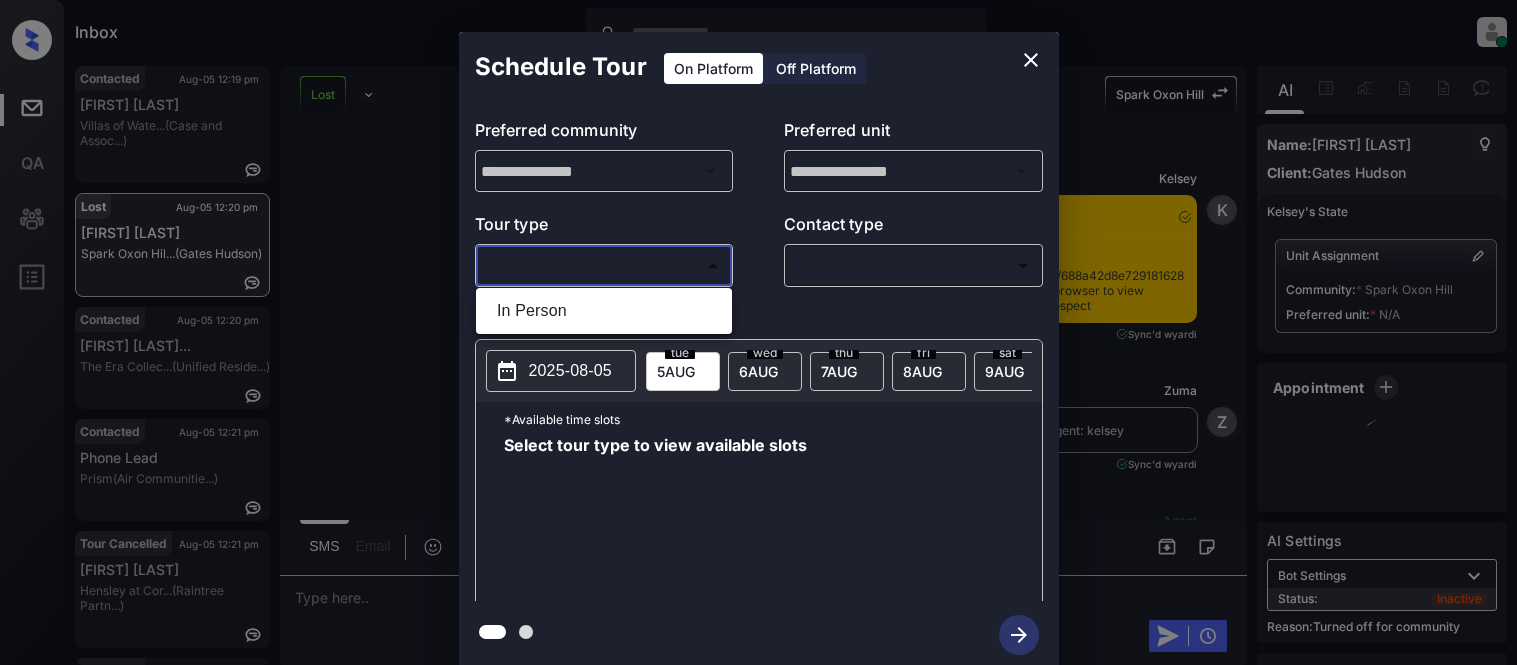 click on "In Person" at bounding box center [604, 311] 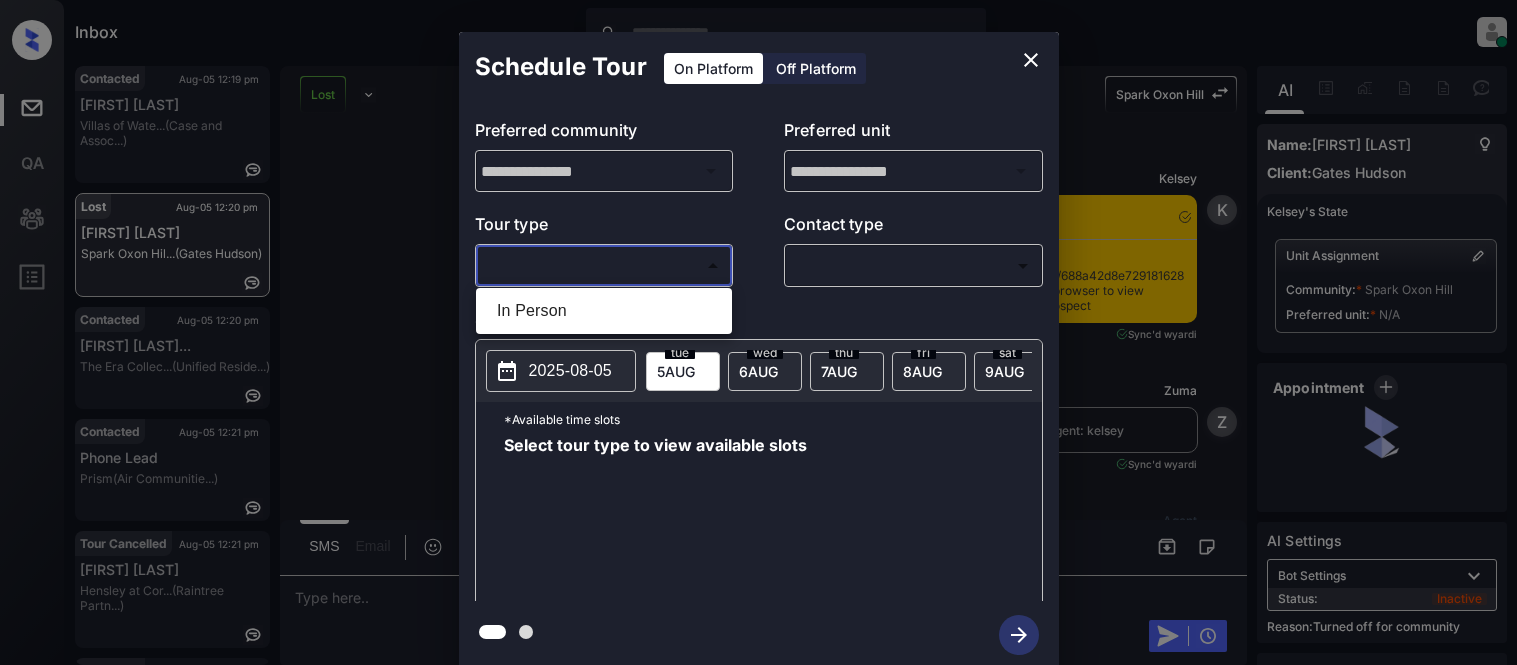 click at bounding box center [758, 332] 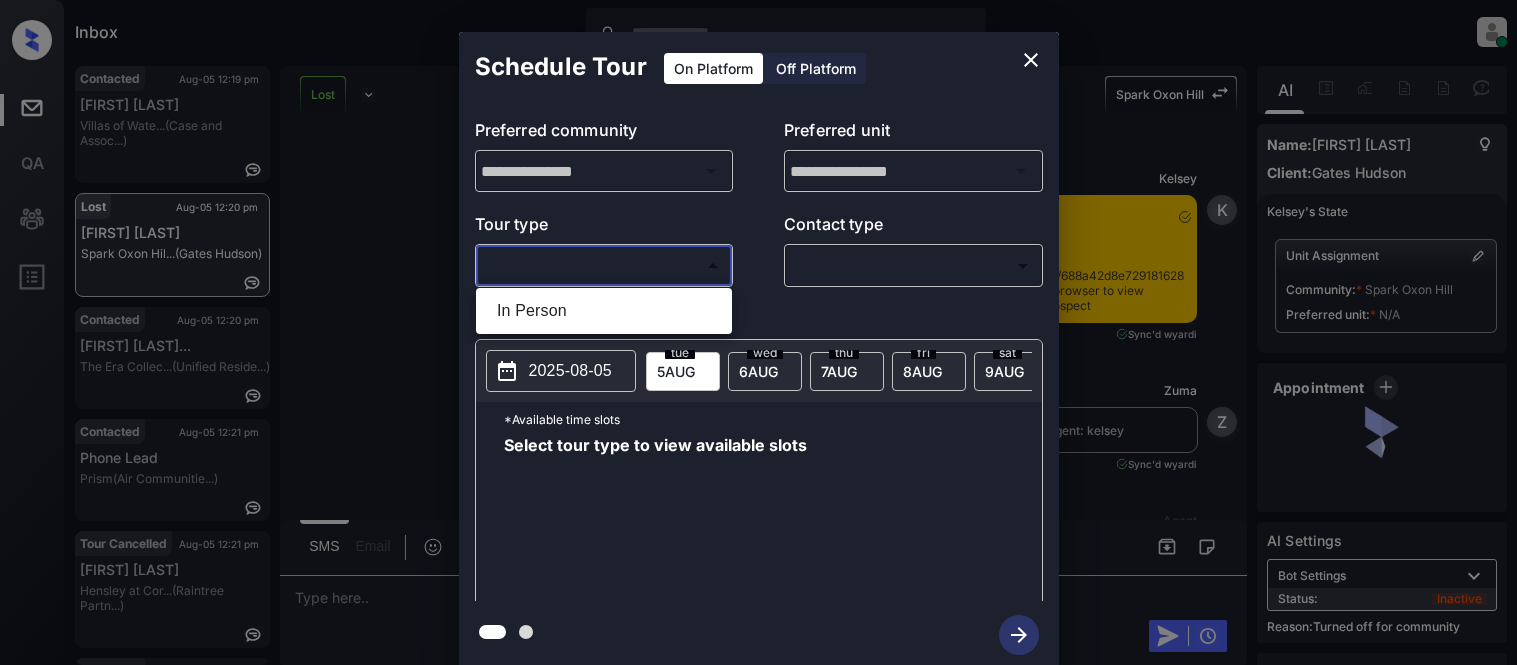type on "********" 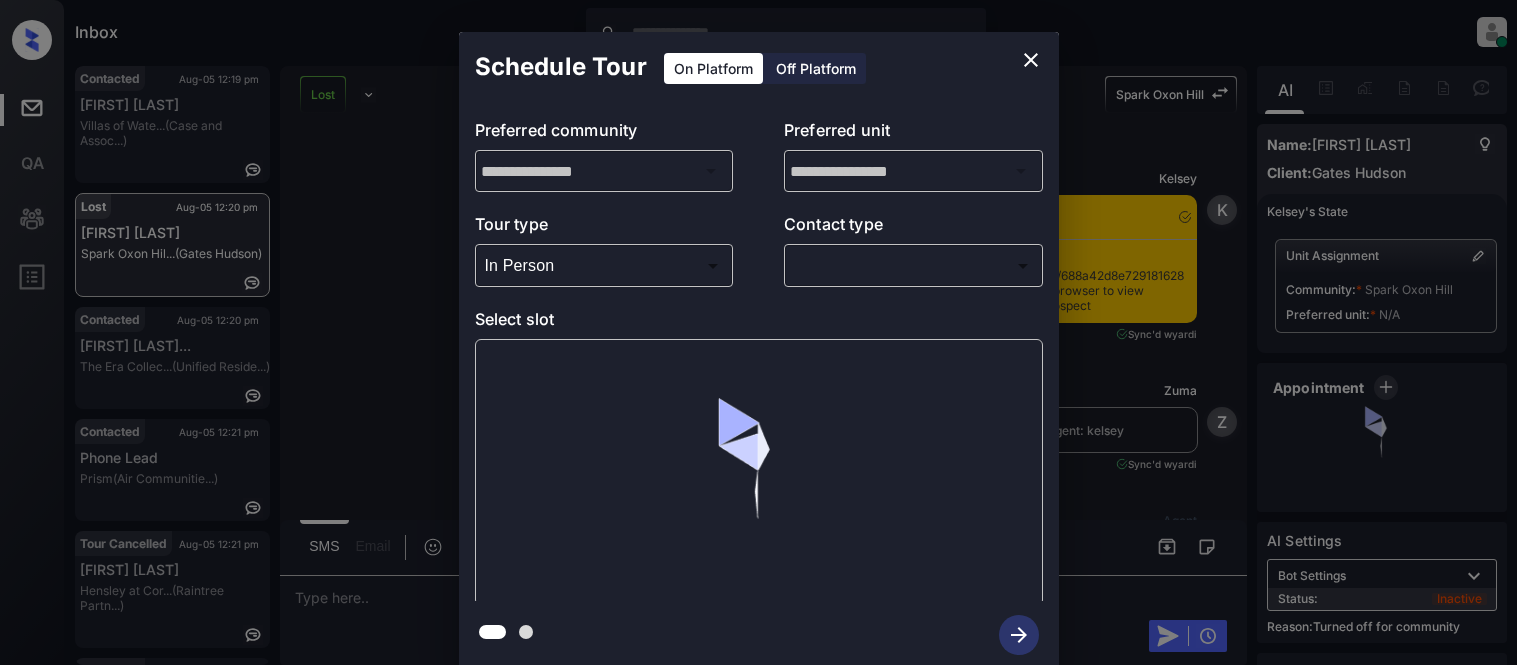 scroll, scrollTop: 0, scrollLeft: 0, axis: both 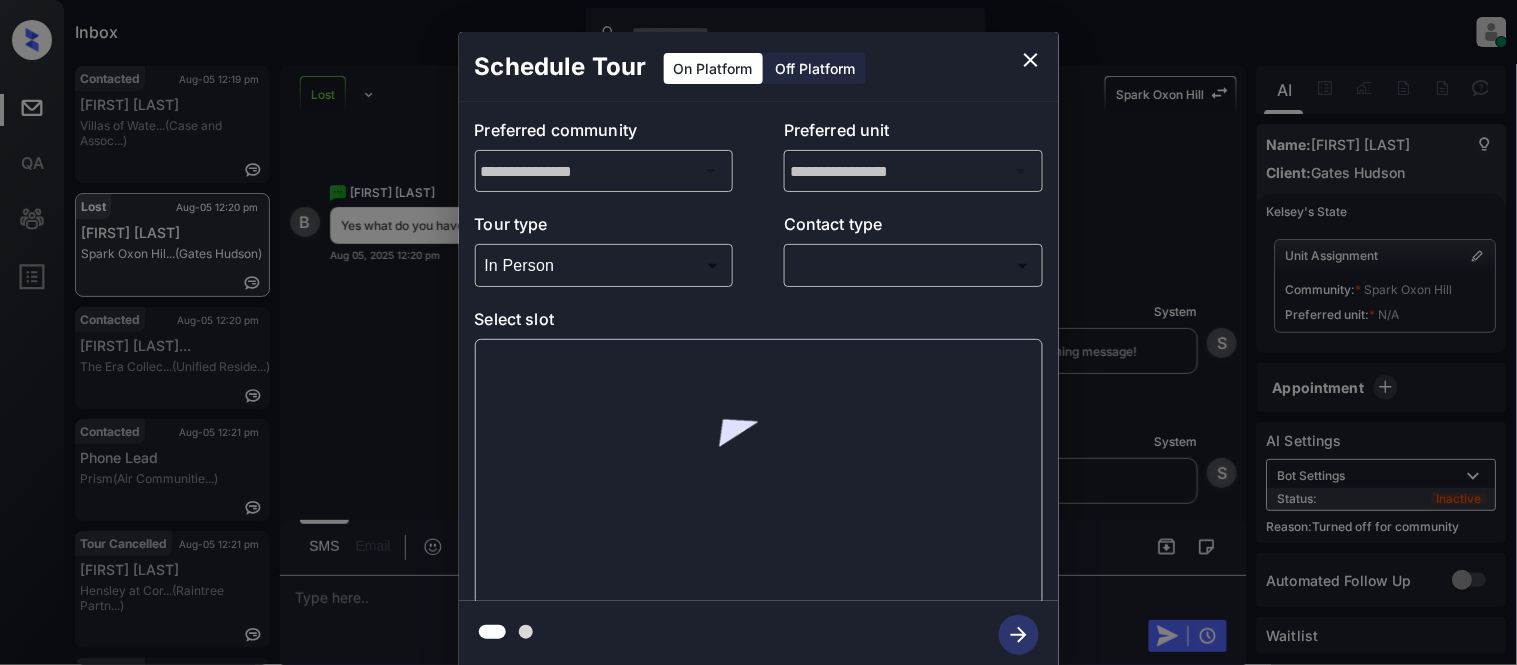 click on "Inbox Kristina Cataag Online Set yourself   offline Set yourself   on break Profile Switch to  light  mode Sign out Contacted Aug-05 12:19 pm   Ciara Alford Villas of Wate...  (Case and Assoc...) Lost Aug-05 12:20 pm   Brian Wolk Spark Oxon Hil...  (Gates Hudson) Contacted Aug-05 12:20 pm   Hannah Mandevi... The Era Collec...  (Unified Reside...) Contacted Aug-05 12:21 pm   Phone Lead Prism  (Air Communitie...) Tour Cancelled Aug-05 12:21 pm   Donnie Glover Hensley at Cor...  (Raintree Partn...) Contacted Aug-05 12:26 pm   Leah Mrozek Preston View  (Magnolia Capit...) Lost Lead Sentiment: Angry Upon sliding the acknowledgement:  Lead will move to lost stage. * ​ SMS and call option will be set to opt out. AFM will be turned off for the lead. Spark Oxon Hill New Message Kelsey Notes Note: https://conversation.getzuma.com/688a42d8e72918162898644e - Paste this link into your browser to view Kelsey’s conversation with the prospect Jul 30, 2025 09:05 am  Sync'd w  yardi K New Message Zuma Jul 30, 2025 09:05 am" at bounding box center (758, 332) 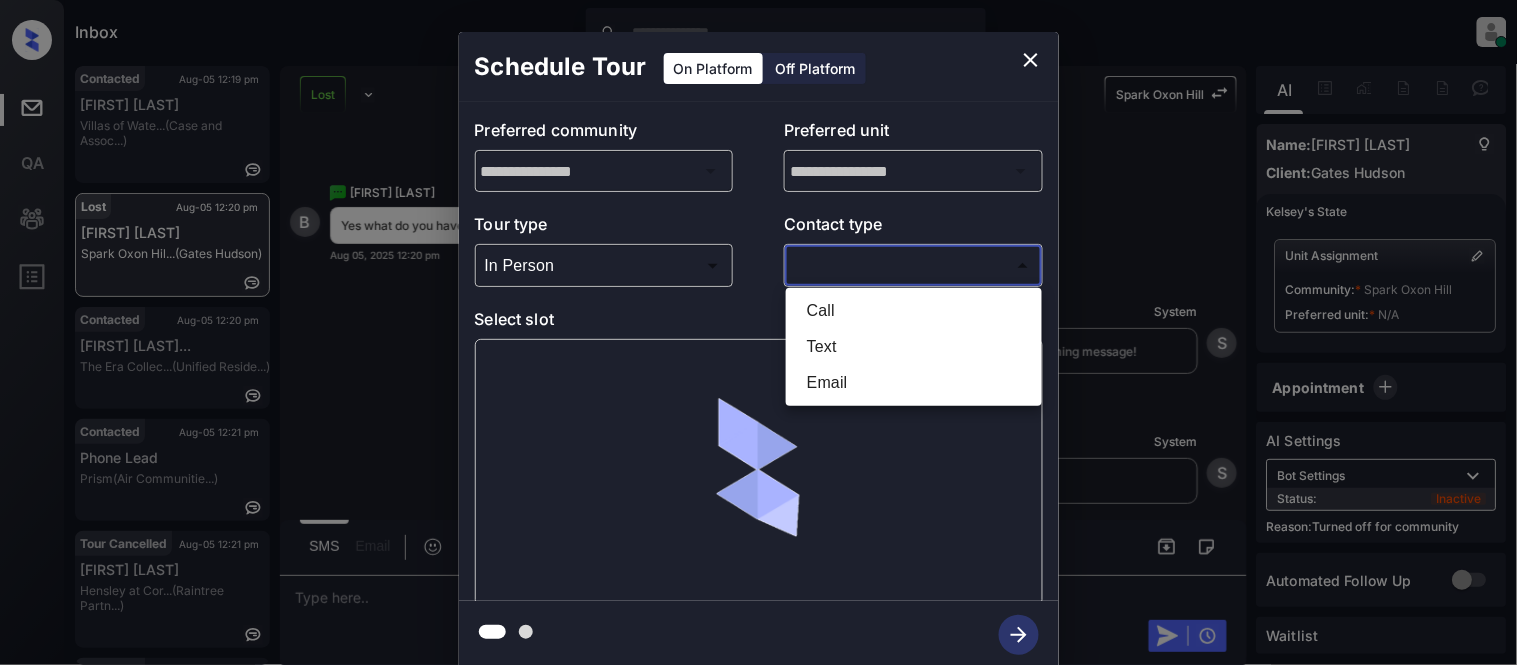 click on "Text" at bounding box center [914, 347] 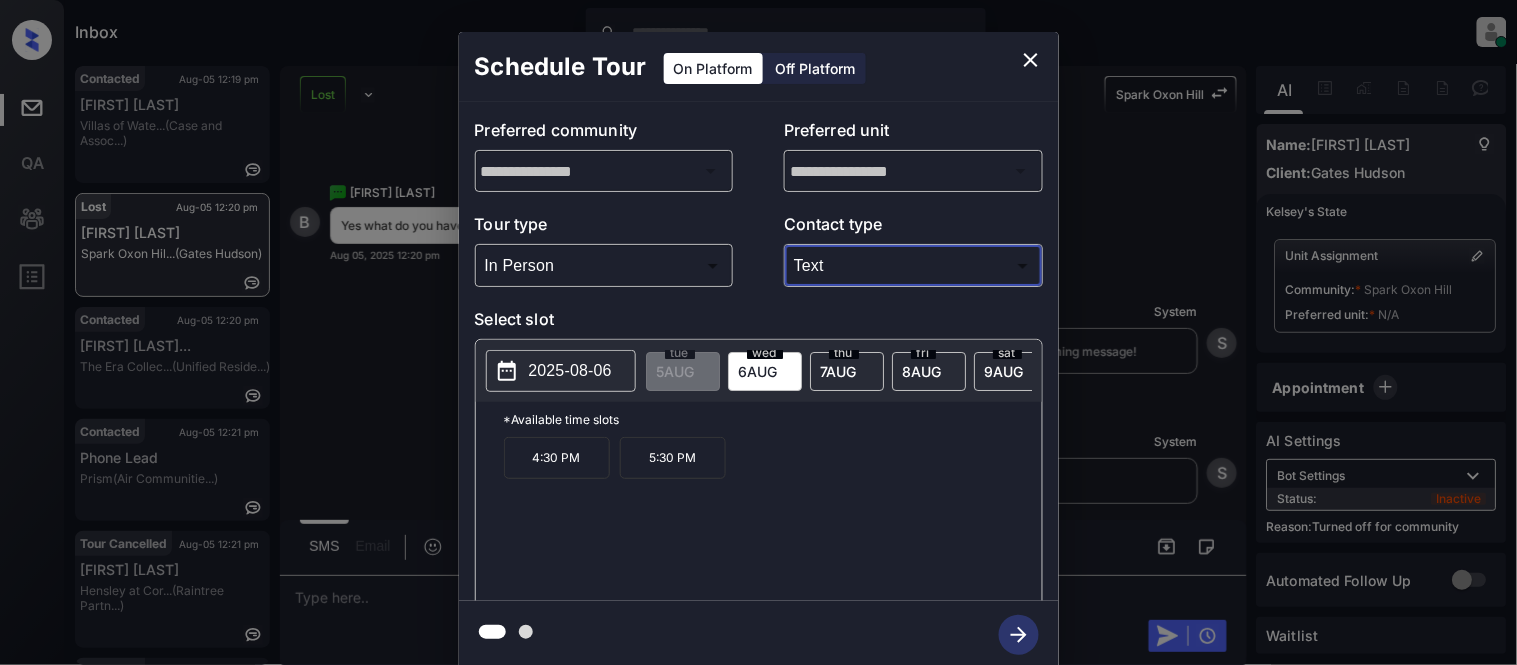 type on "****" 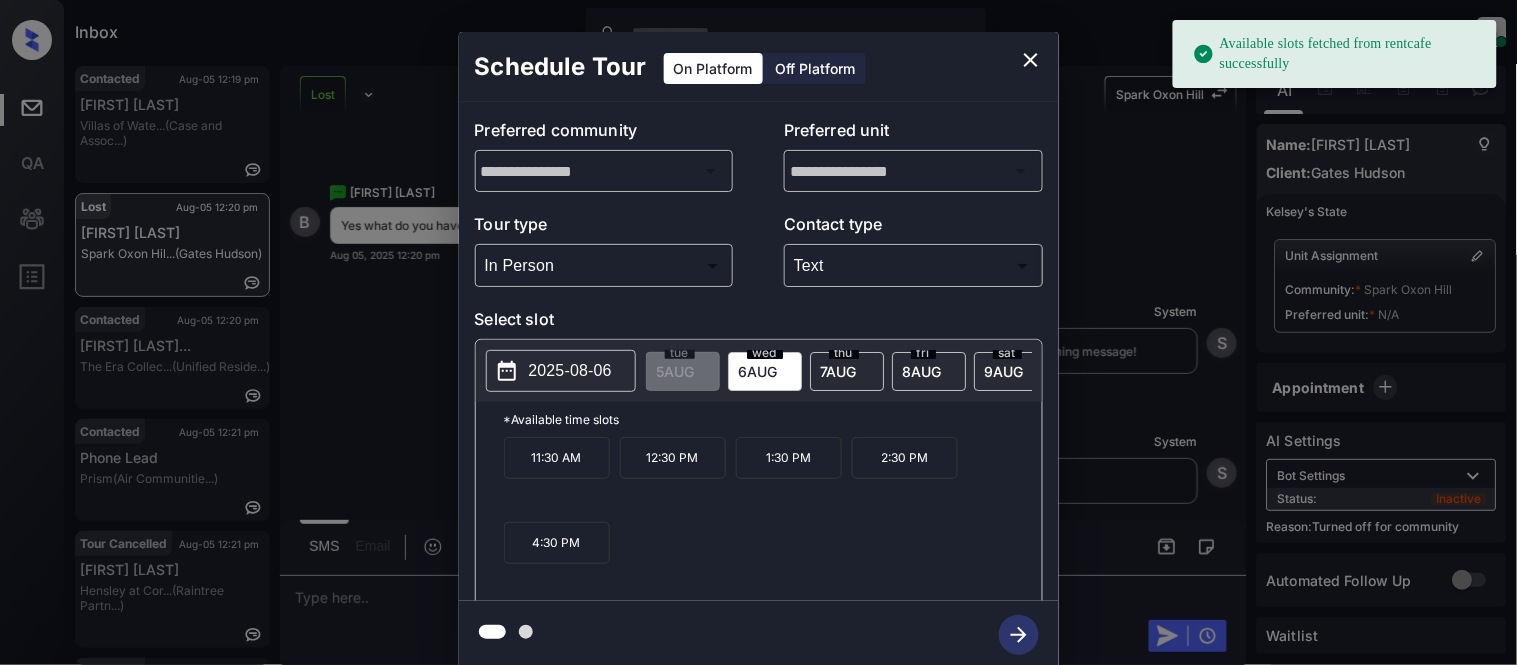 click on "2025-08-06" at bounding box center (570, 371) 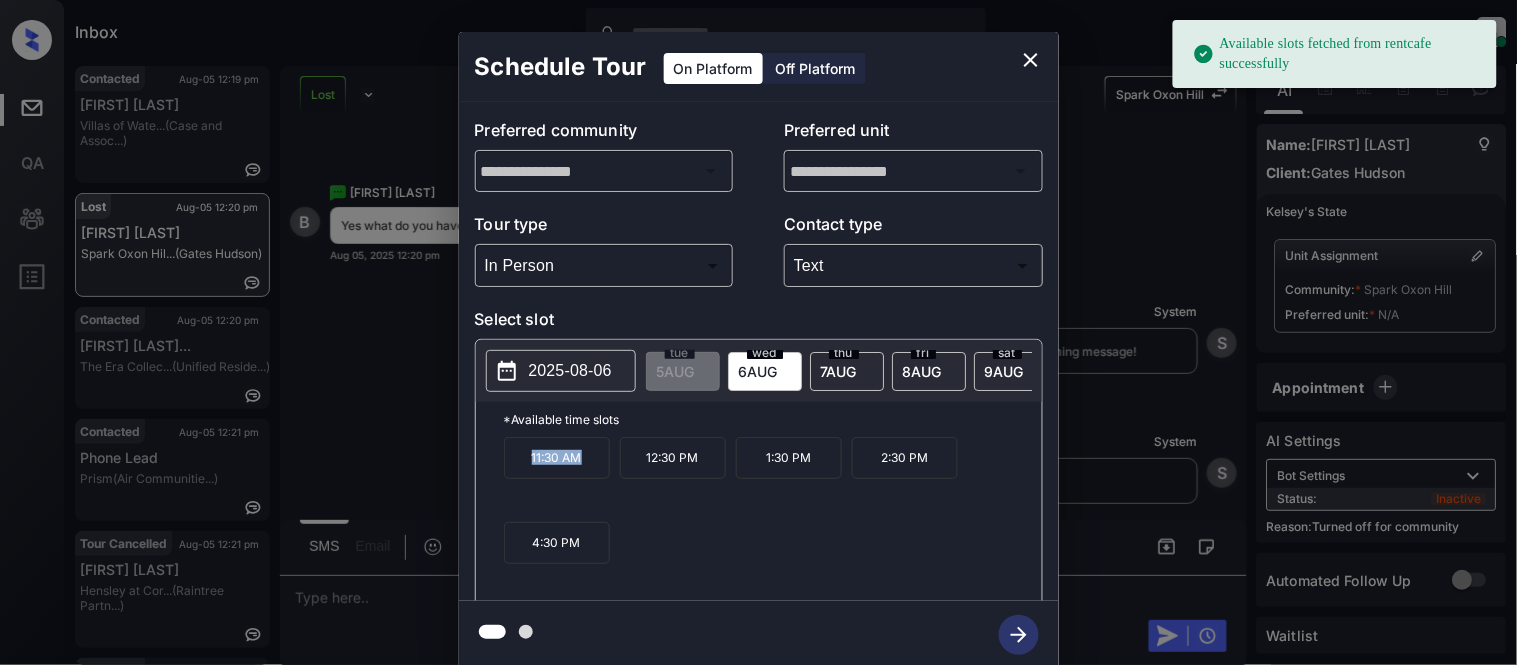 drag, startPoint x: 526, startPoint y: 472, endPoint x: 584, endPoint y: 472, distance: 58 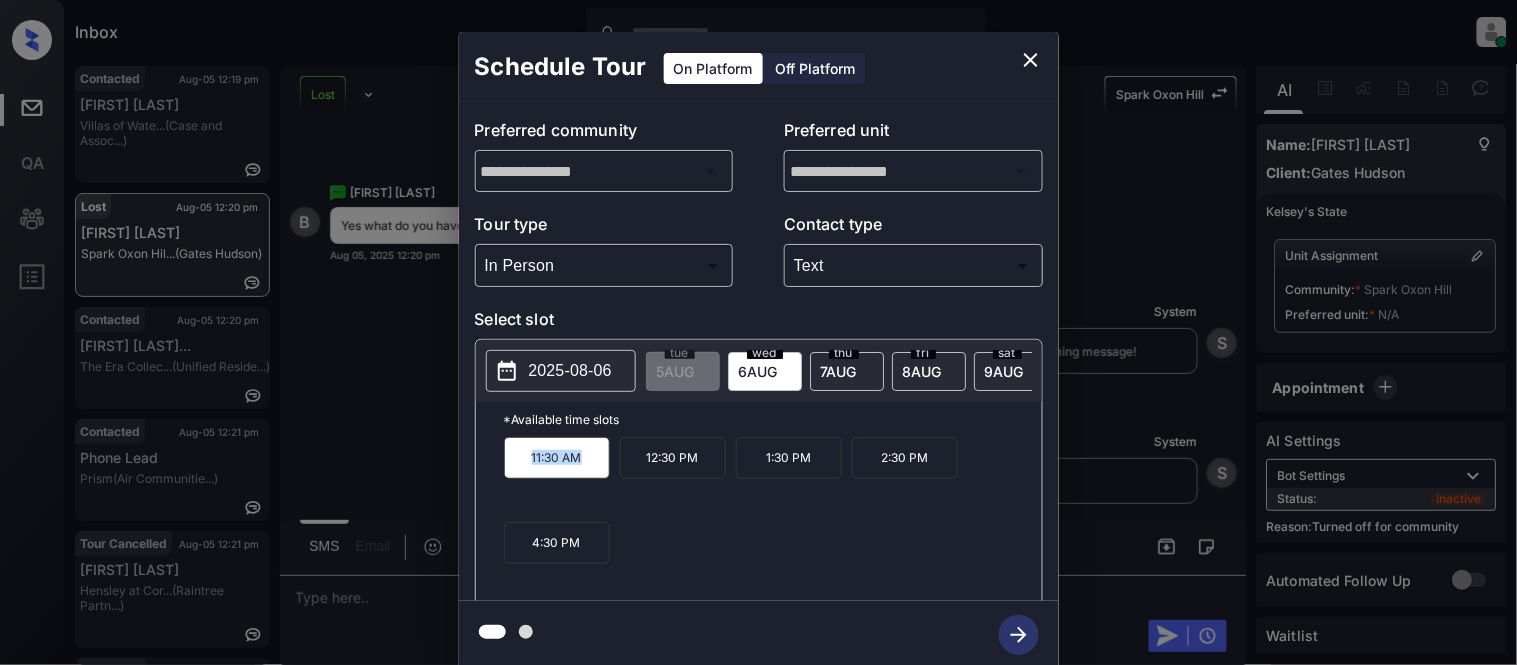 copy on "11:30 AM" 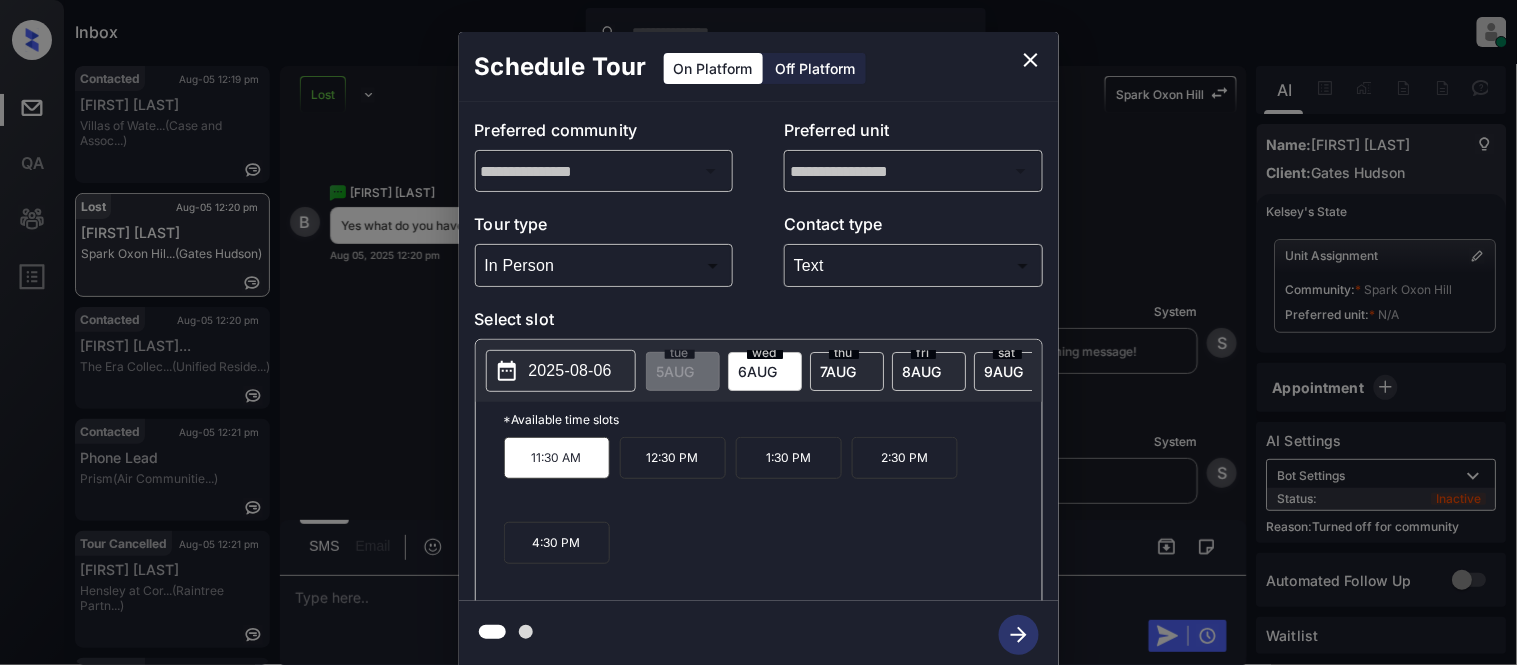 click on "**********" at bounding box center (758, 350) 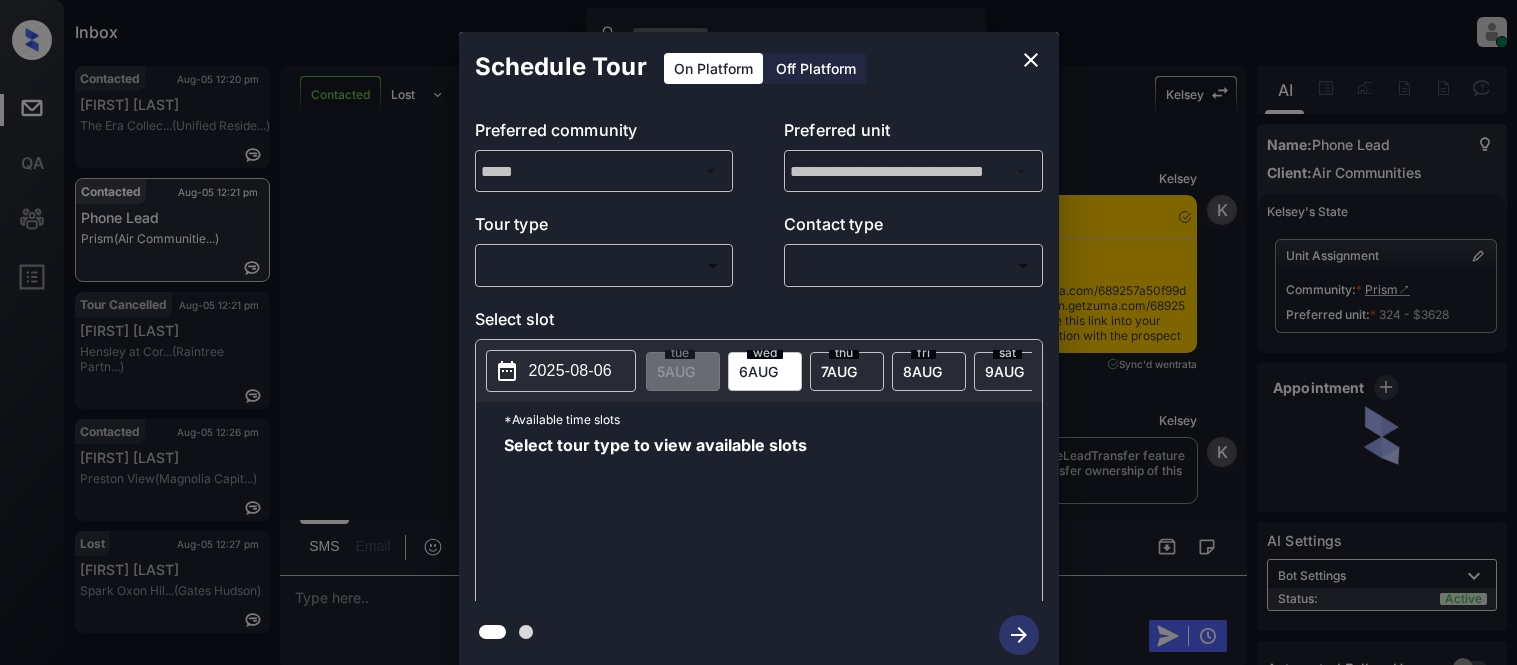 click on "Inbox Kristina Cataag Online Set yourself   offline Set yourself   on break Profile Switch to  light  mode Sign out Contacted Aug-05 12:20 pm   Hannah Mandevi... The Era Collec...  (Unified Reside...) Contacted Aug-05 12:21 pm   Phone Lead Prism  (Air Communitie...) Tour Cancelled Aug-05 12:21 pm   Donnie Glover Hensley at Cor...  (Raintree Partn...) Contacted Aug-05 12:26 pm   Leah Mrozek Preston View  (Magnolia Capit...) Lost Aug-05 12:27 pm   Brian Wolk Spark Oxon Hil...  (Gates Hudson) Contacted Lost Lead Sentiment: Angry Upon sliding the acknowledgement:  Lead will move to lost stage. * ​ SMS and call option will be set to opt out. AFM will be turned off for the lead. Kelsey New Message Kelsey Notes Note:  - Paste this link into your browser to view Kelsey’s conversation with the prospect Aug 05, 2025 12:12 pm  Sync'd w  entrata K New Message Kelsey Aug 05, 2025 12:12 pm K" at bounding box center (758, 332) 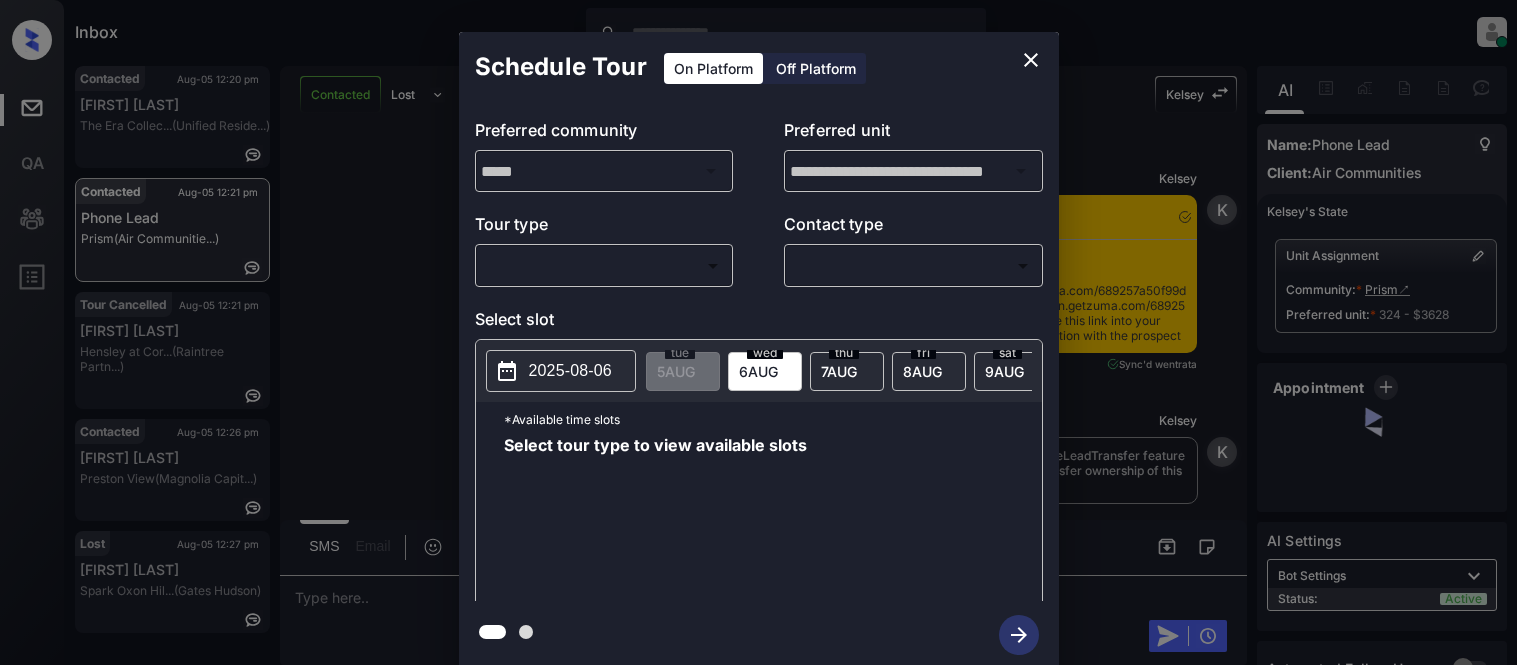 scroll, scrollTop: 0, scrollLeft: 0, axis: both 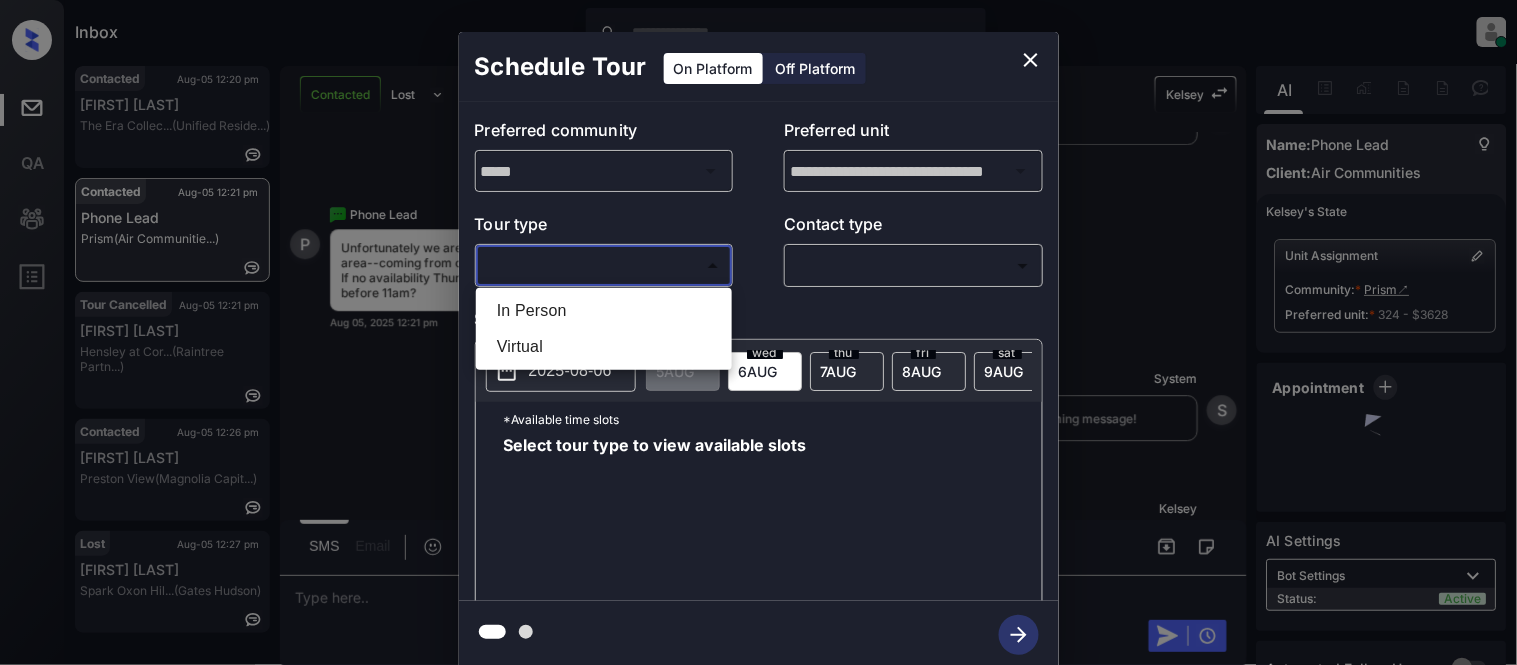 click on "In Person" at bounding box center (604, 311) 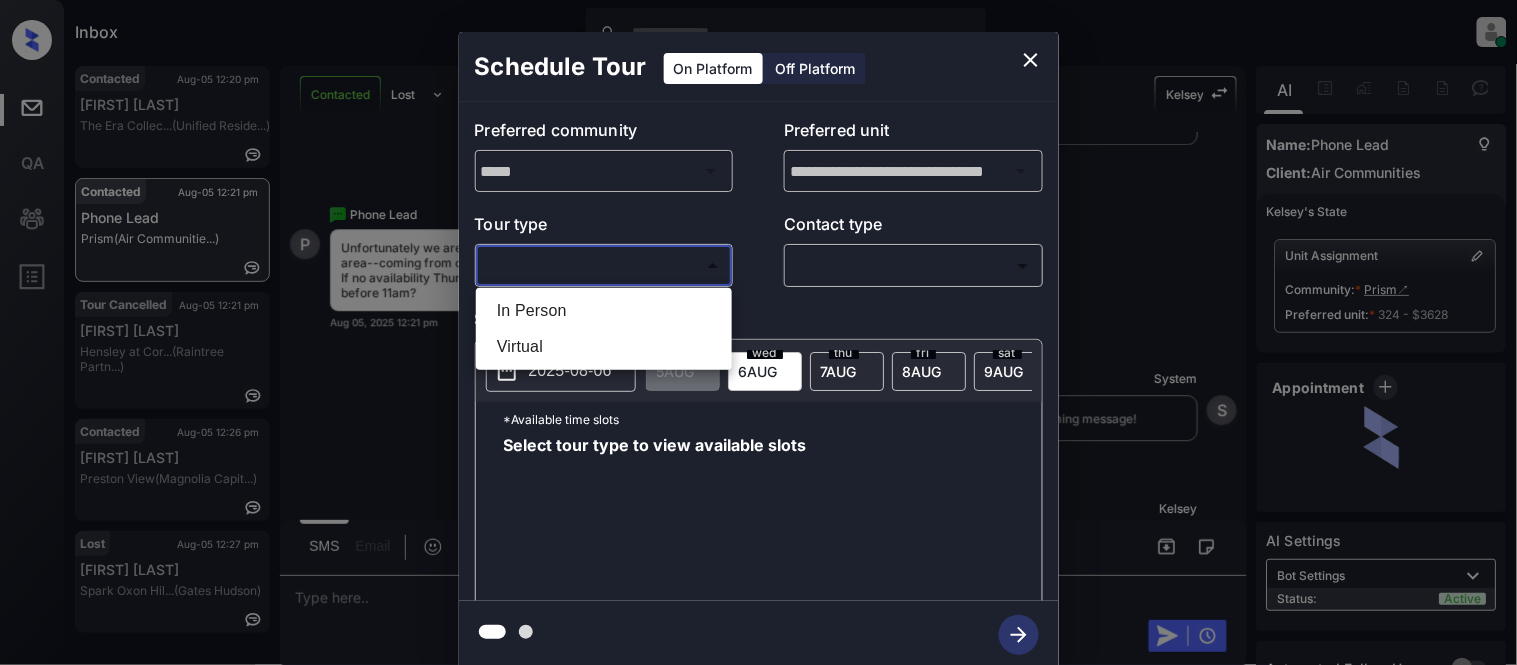 type on "********" 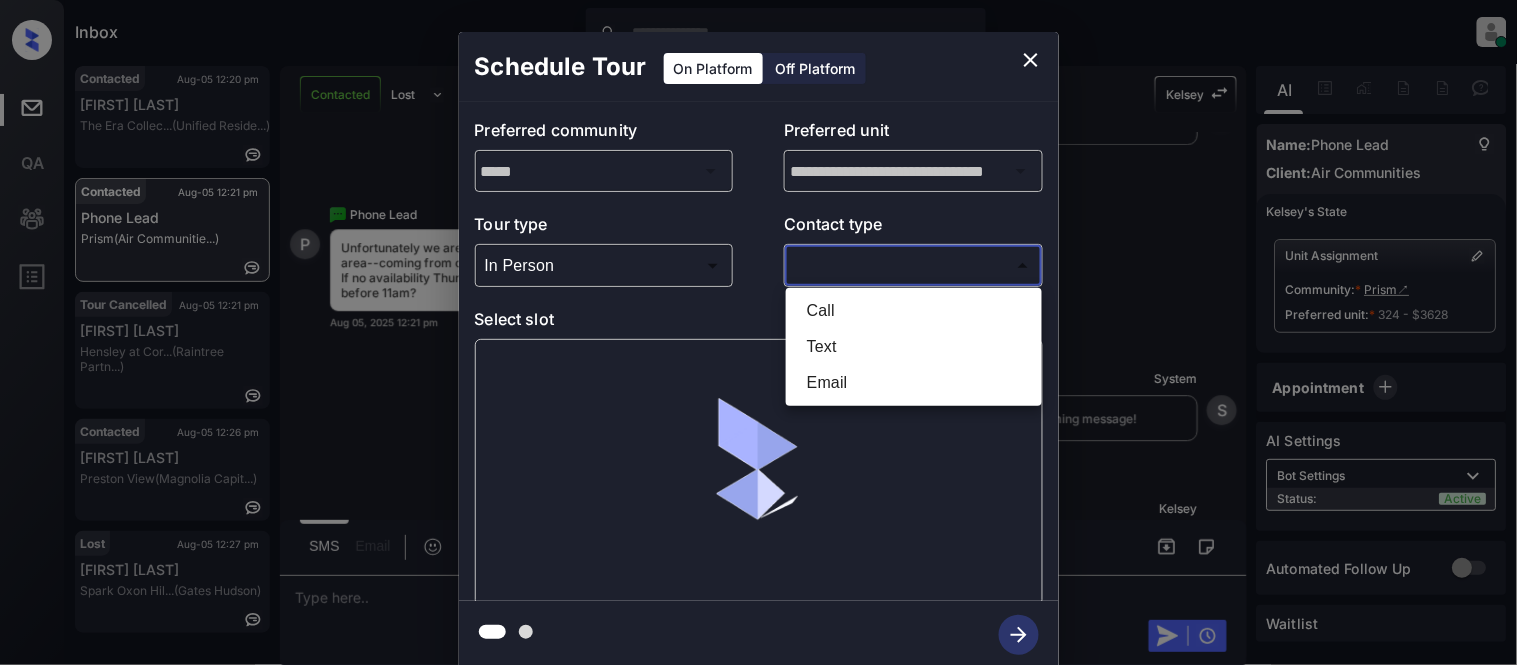 click on "Inbox Kristina Cataag Online Set yourself   offline Set yourself   on break Profile Switch to  light  mode Sign out Contacted Aug-05 12:20 pm   Hannah Mandevi... The Era Collec...  (Unified Reside...) Contacted Aug-05 12:21 pm   Phone Lead Prism  (Air Communitie...) Tour Cancelled Aug-05 12:21 pm   Donnie Glover Hensley at Cor...  (Raintree Partn...) Contacted Aug-05 12:26 pm   Leah Mrozek Preston View  (Magnolia Capit...) Lost Aug-05 12:27 pm   Brian Wolk Spark Oxon Hil...  (Gates Hudson) Contacted Lost Lead Sentiment: Angry Upon sliding the acknowledgement:  Lead will move to lost stage. * ​ SMS and call option will be set to opt out. AFM will be turned off for the lead. Kelsey New Message Kelsey Notes Note: <a href="https://conversation.getzuma.com/689257a50f99d969414eb3b1">https://conversation.getzuma.com/689257a50f99d969414eb3b1</a> - Paste this link into your browser to view Kelsey’s conversation with the prospect Aug 05, 2025 12:12 pm  Sync'd w  entrata K New Message Kelsey Aug 05, 2025 12:12 pm K" at bounding box center [758, 332] 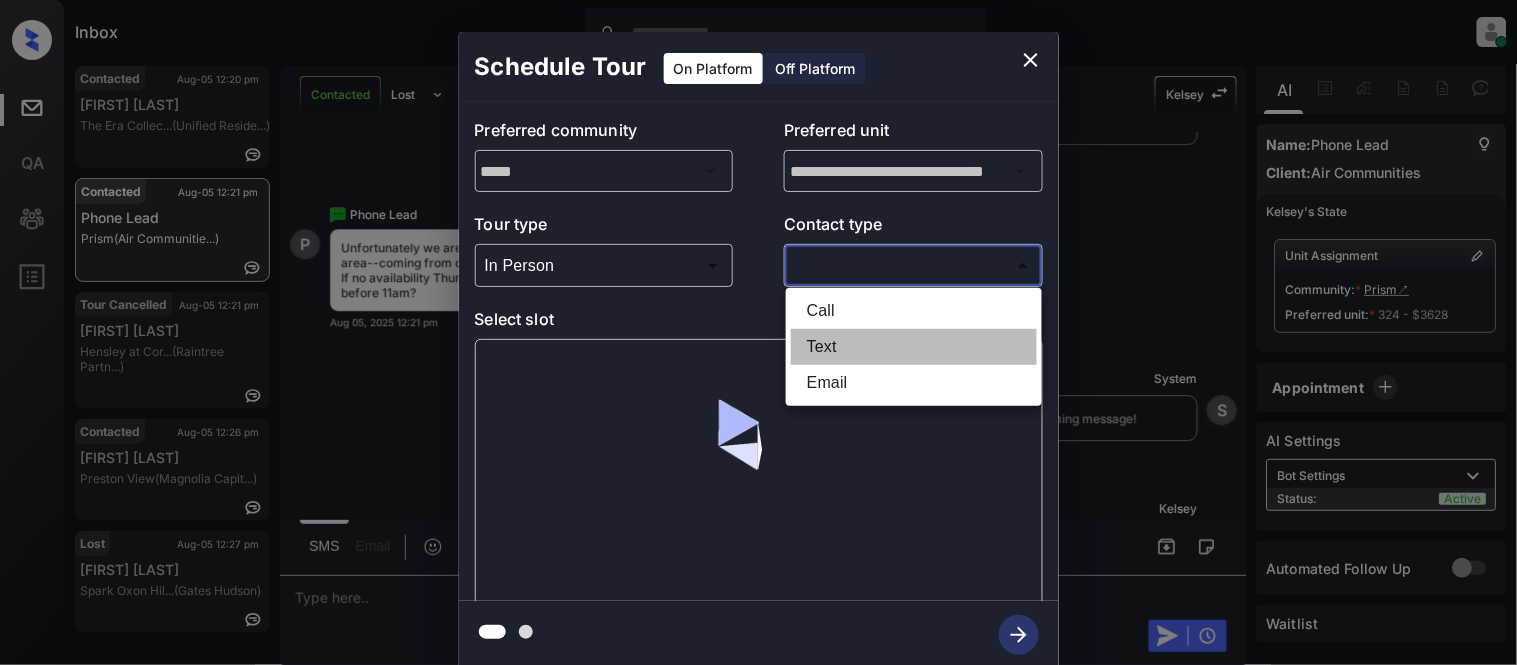 click on "Text" at bounding box center [914, 347] 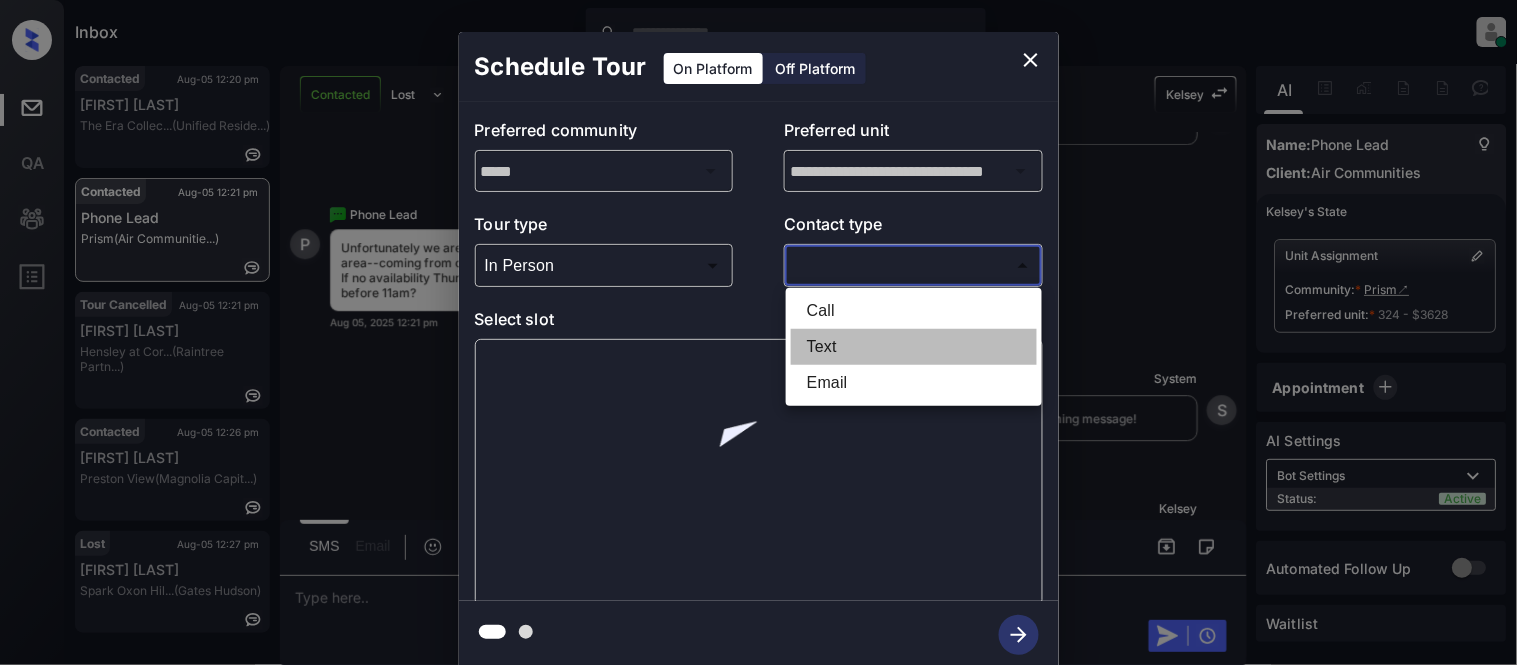 type on "****" 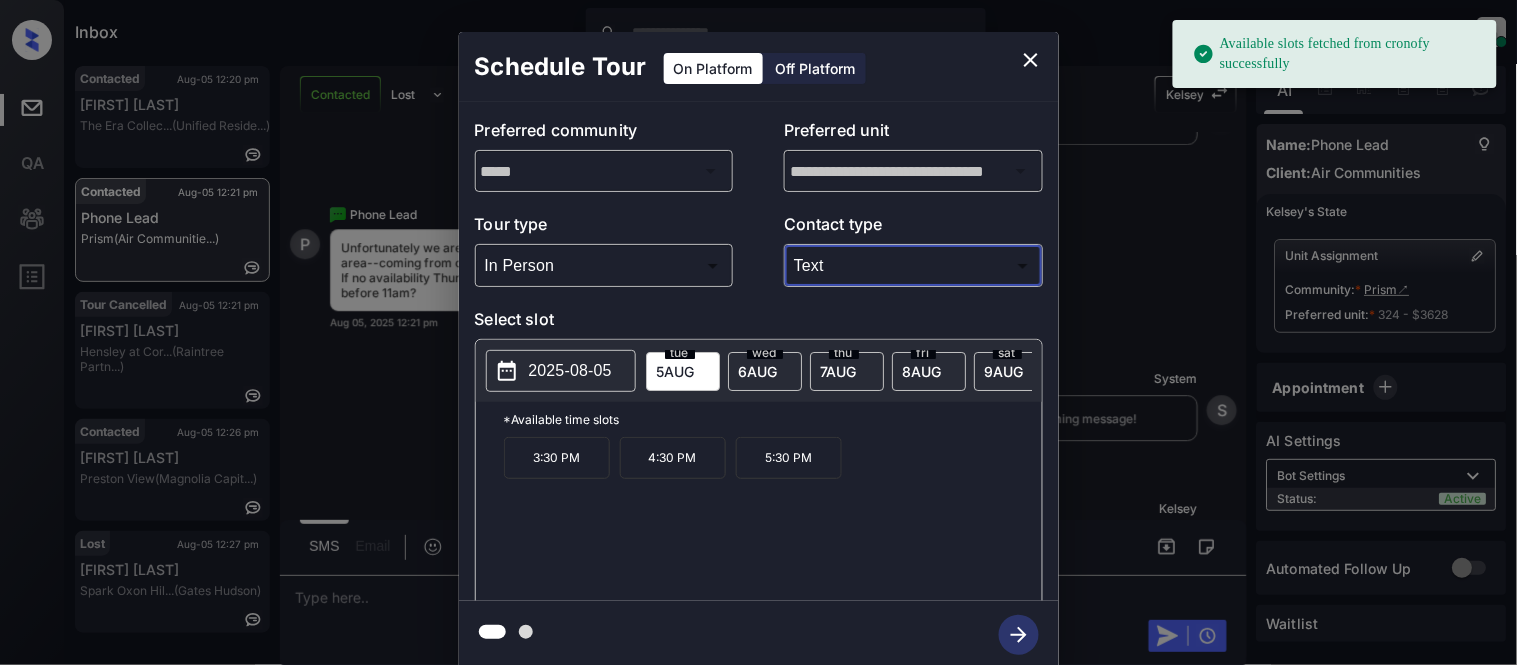 click on "2025-08-05" at bounding box center (570, 371) 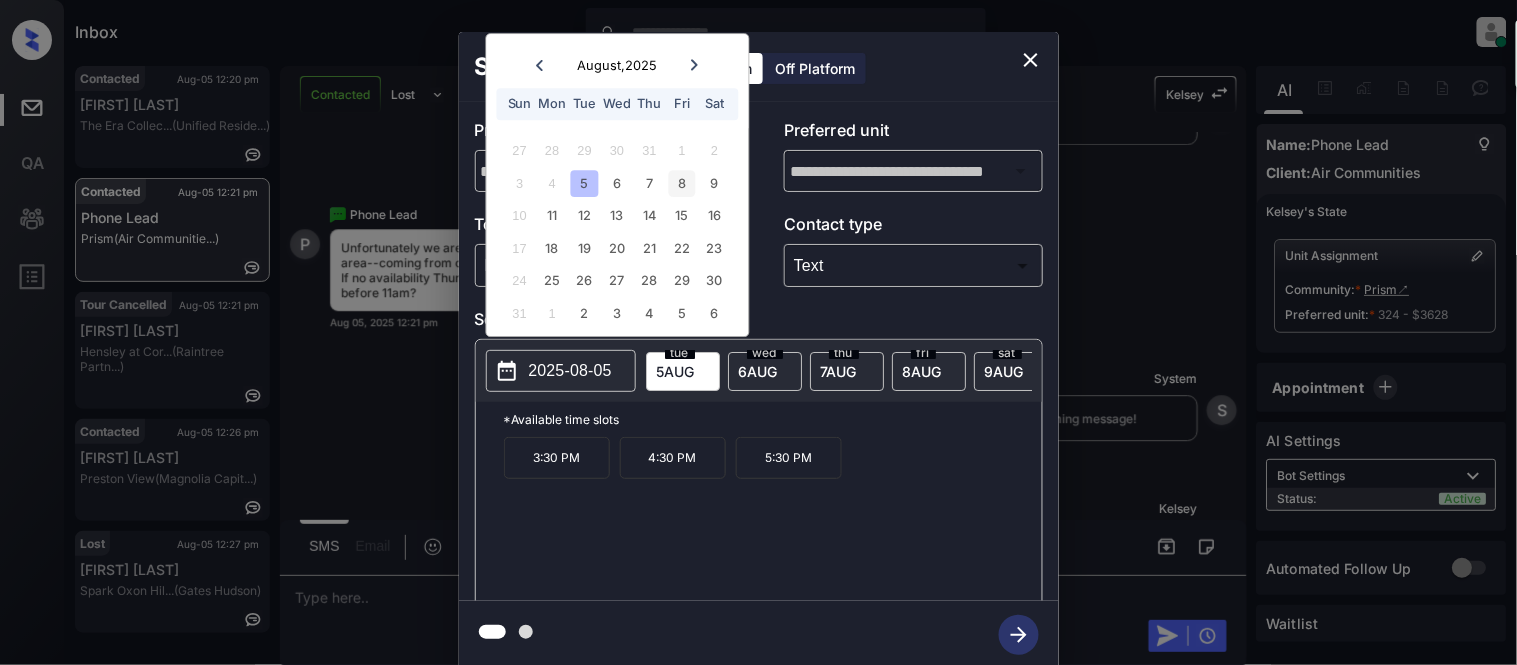 click on "8" at bounding box center (682, 183) 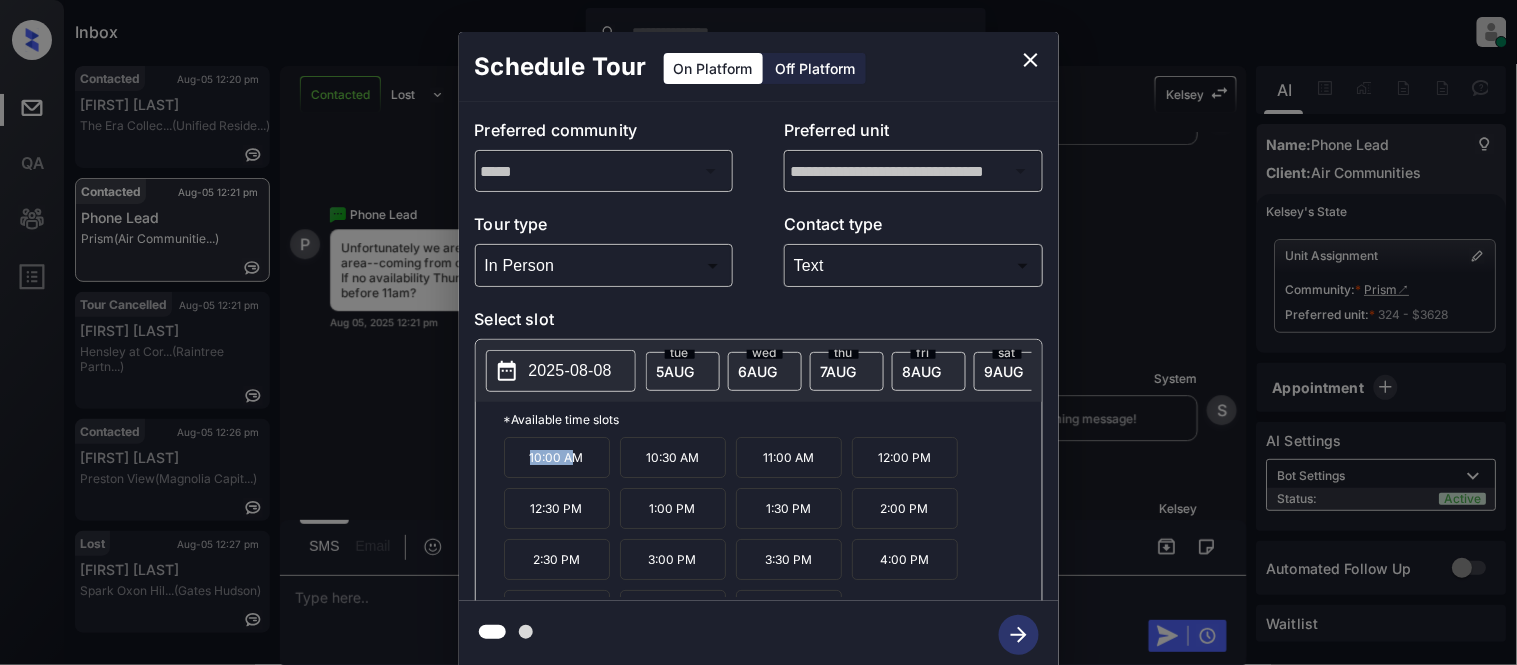 drag, startPoint x: 507, startPoint y: 475, endPoint x: 577, endPoint y: 475, distance: 70 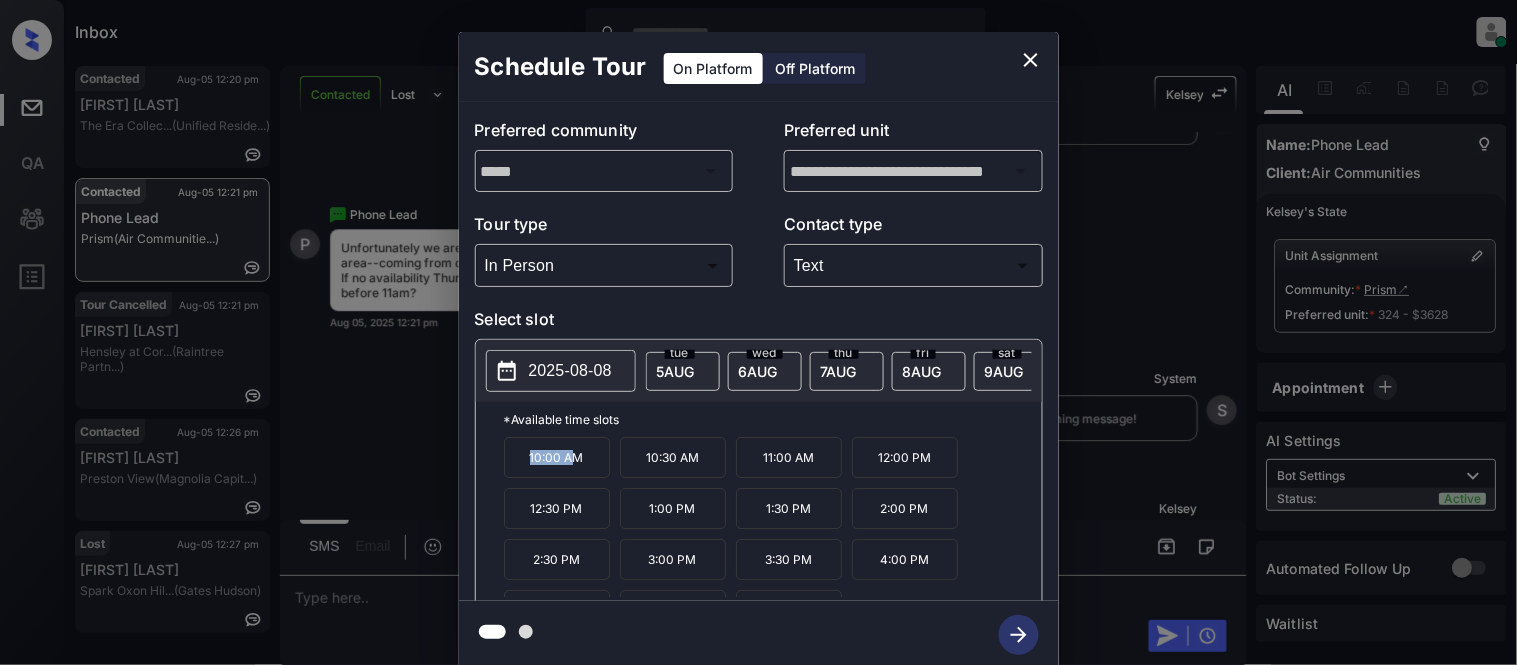 click on "10:00 AM" at bounding box center (557, 457) 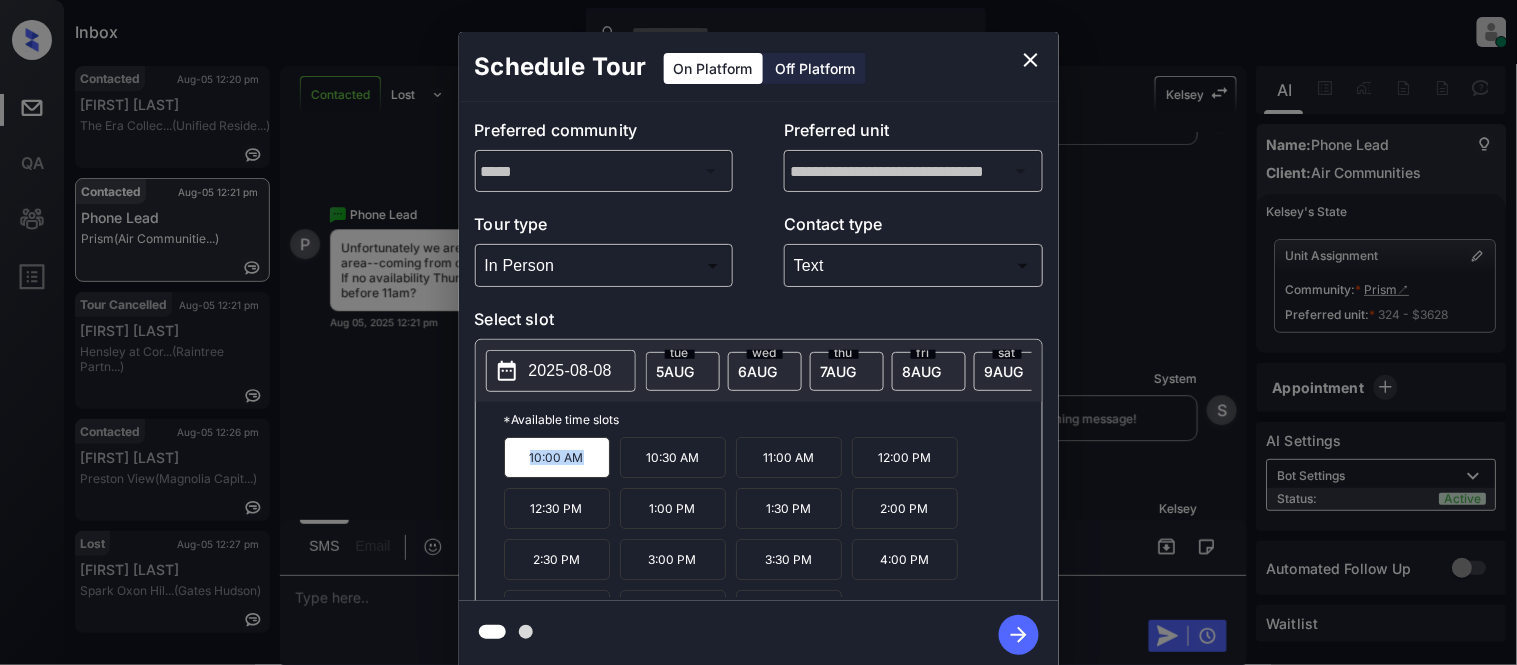 drag, startPoint x: 586, startPoint y: 471, endPoint x: 516, endPoint y: 471, distance: 70 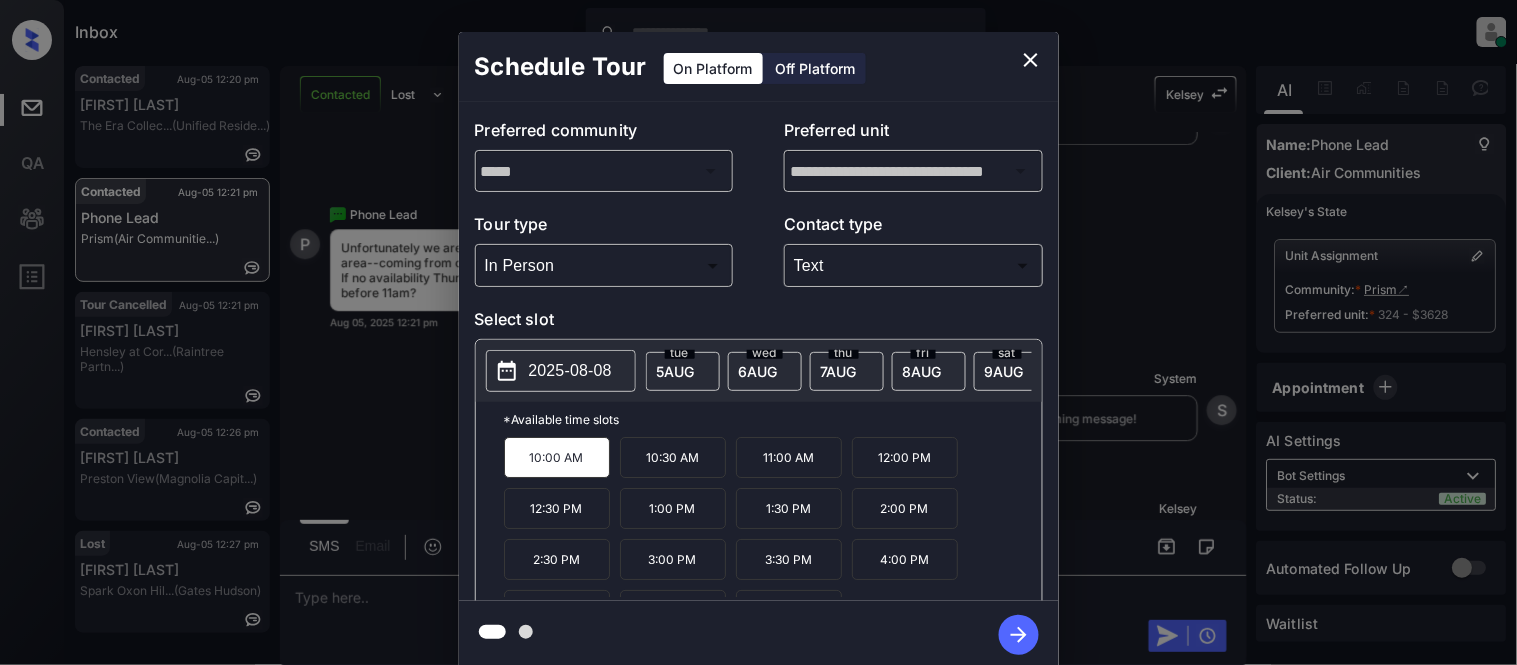 click on "**********" at bounding box center [758, 350] 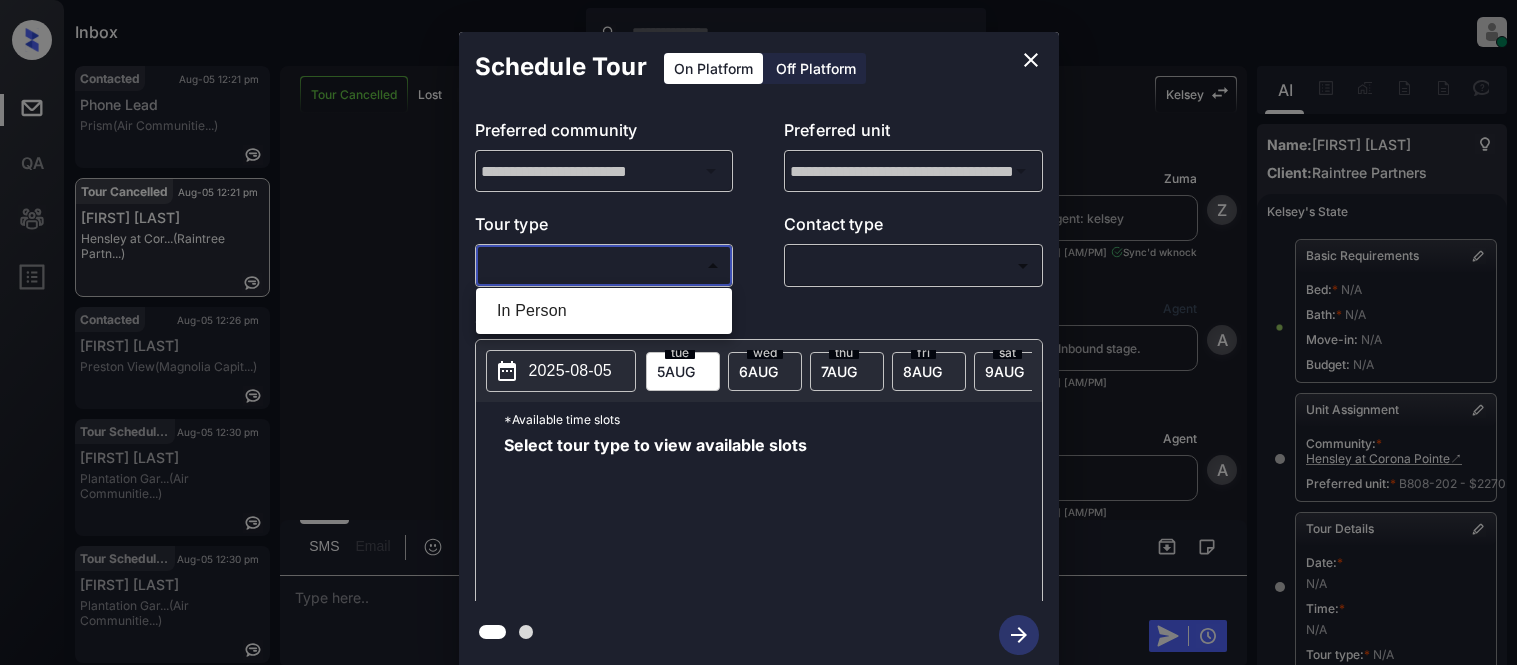 click on "In Person" at bounding box center (604, 311) 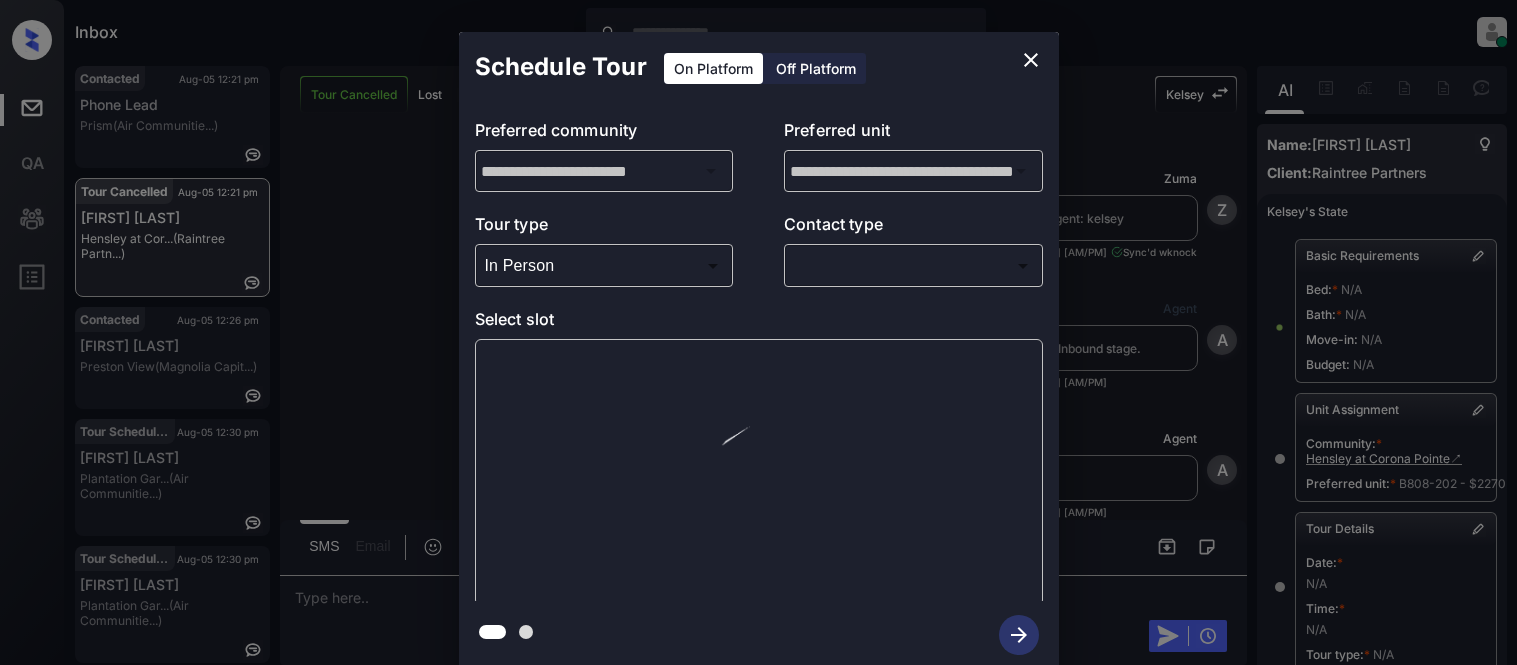 scroll, scrollTop: 0, scrollLeft: 0, axis: both 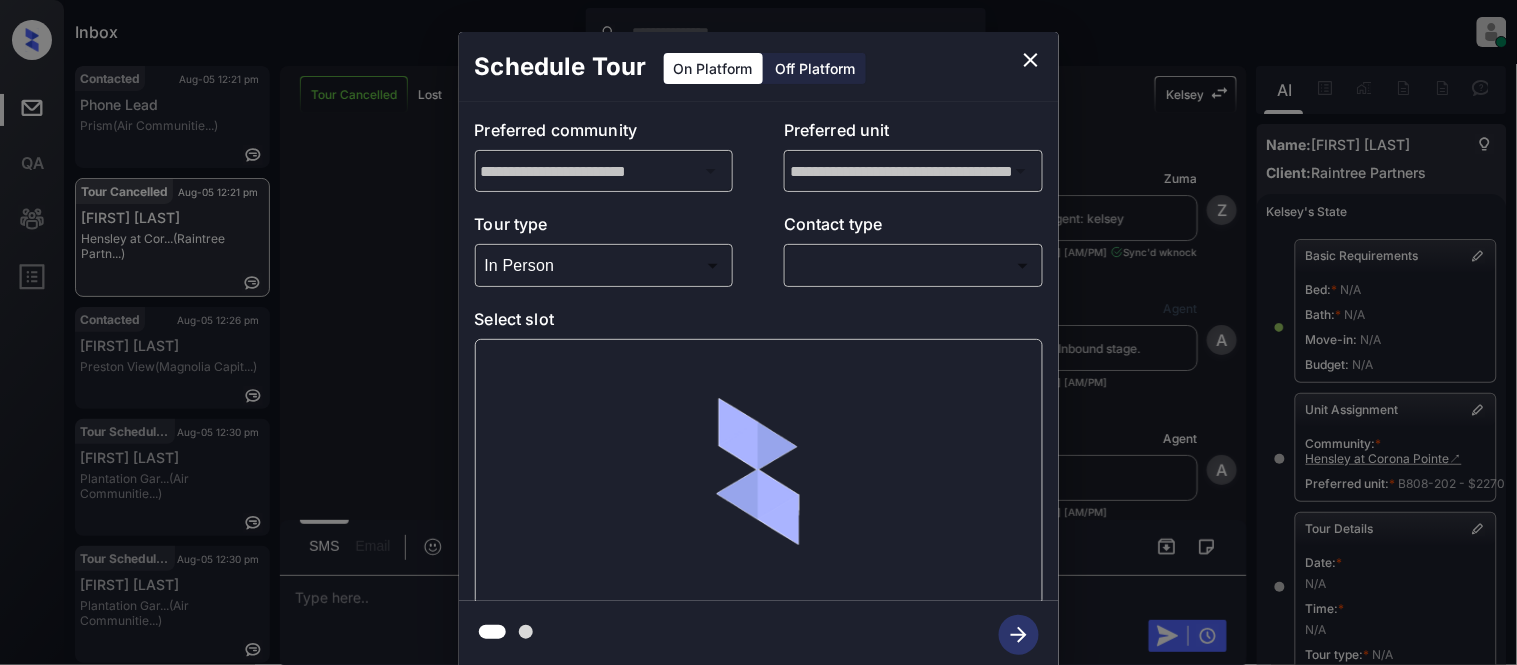 click at bounding box center (758, 332) 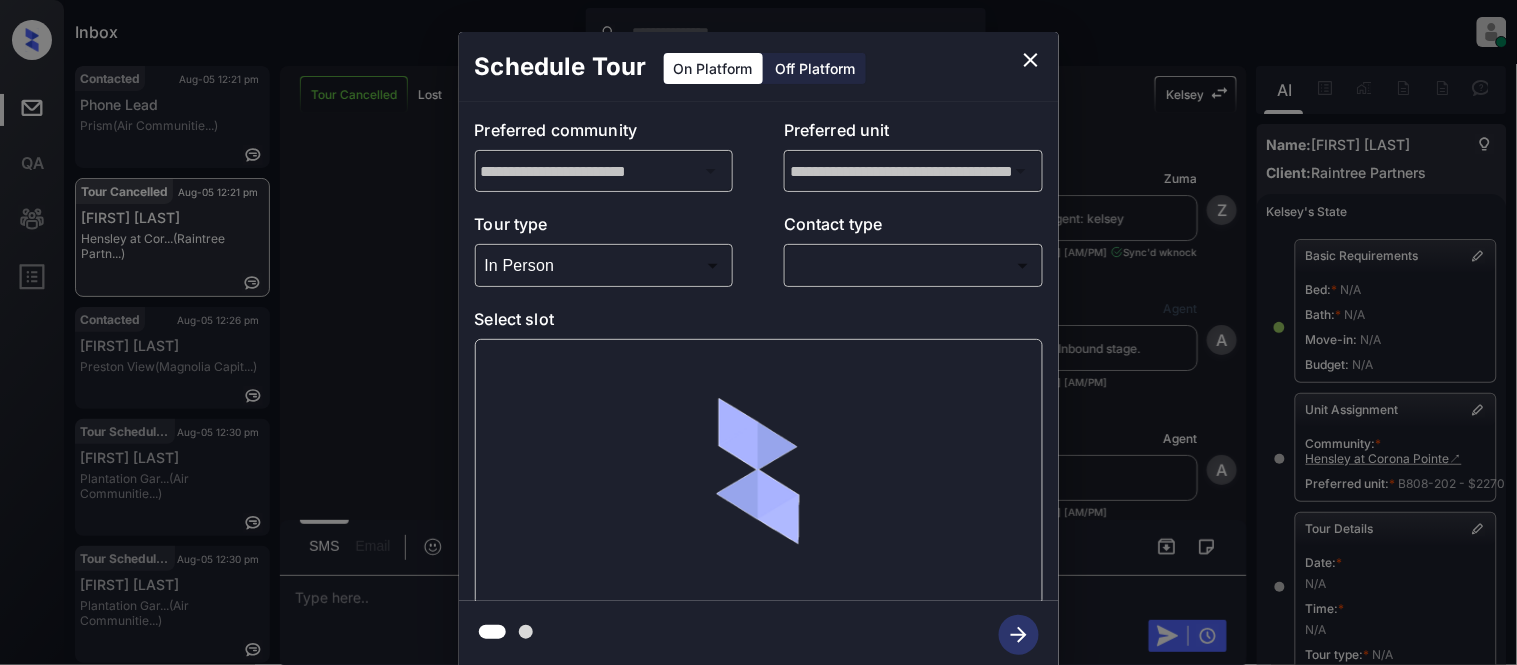 scroll, scrollTop: 7162, scrollLeft: 0, axis: vertical 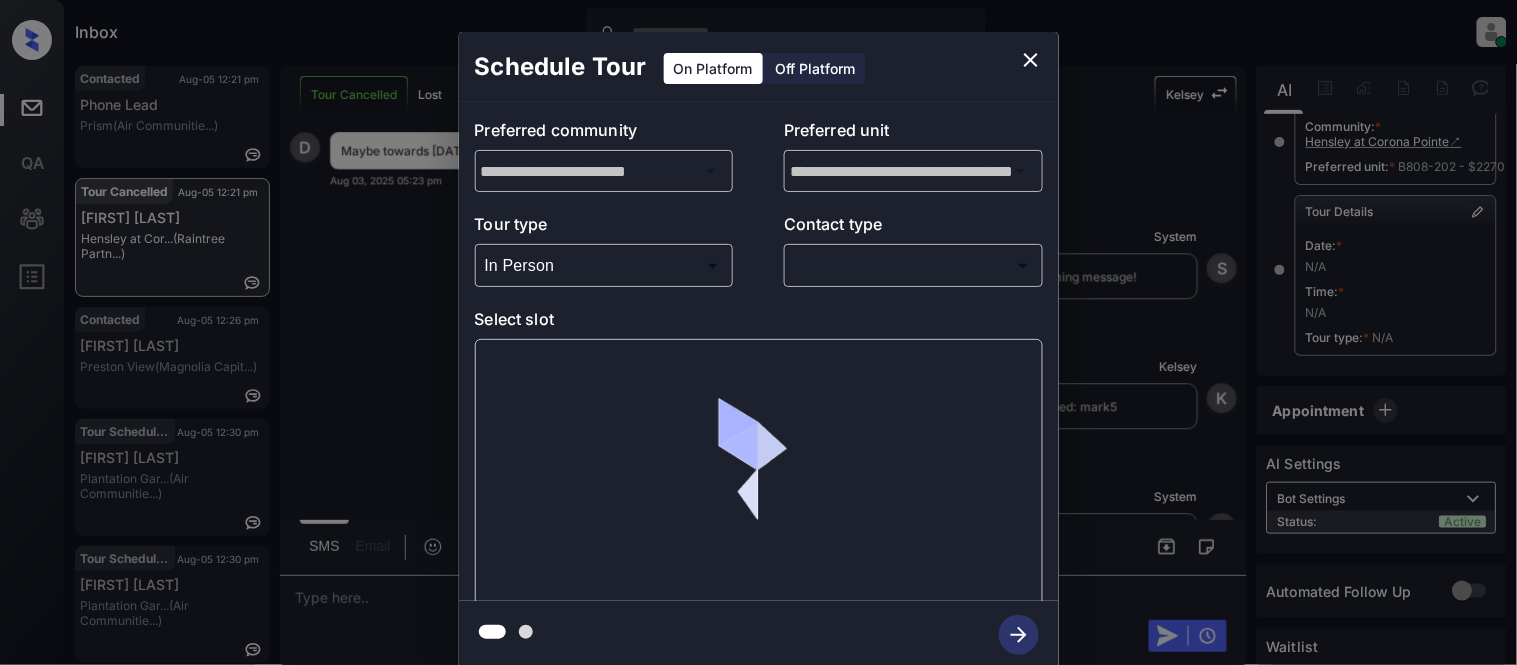 click on "Inbox Kristina Cataag Online Set yourself   offline Set yourself   on break Profile Switch to  light  mode Sign out Contacted Aug-05 12:21 pm   Phone Lead Prism  (Air Communitie...) Tour Cancelled Aug-05 12:21 pm   Donnie Glover Hensley at Cor...  (Raintree Partn...) Contacted Aug-05 12:26 pm   Leah Mrozek Preston View  (Magnolia Capit...) Tour Scheduled Aug-05 12:30 pm   Evan Chaupis Plantation Gar...  (Air Communitie...) Tour Scheduled Aug-05 12:30 pm   Evan Chaupis Plantation Gar...  (Air Communitie...) Tour Scheduled Aug-05 12:30 pm   Evan Chaupis Plantation Gar...  (Air Communitie...) Tour Cancelled Lost Lead Sentiment: Angry Upon sliding the acknowledgement:  Lead will move to lost stage. * ​ SMS and call option will be set to opt out. AFM will be turned off for the lead. Kelsey New Message Zuma Lead transferred to leasing agent: kelsey Aug 02, 2025 10:13 pm  Sync'd w  knock Z New Message Agent Lead created via webhook in Inbound stage. Aug 02, 2025 10:13 pm A New Message Agent Aug 02, 2025 10:13 pm A" at bounding box center [758, 332] 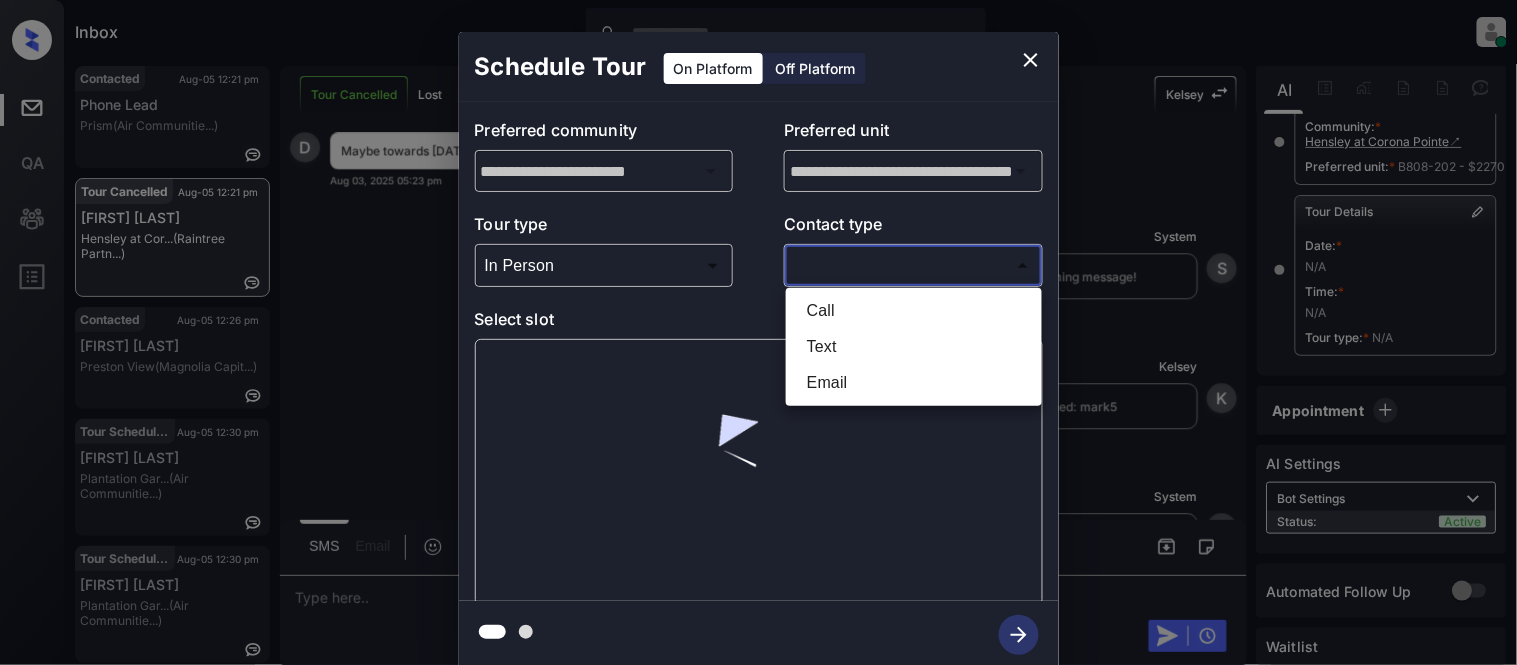 click on "Text" at bounding box center [914, 347] 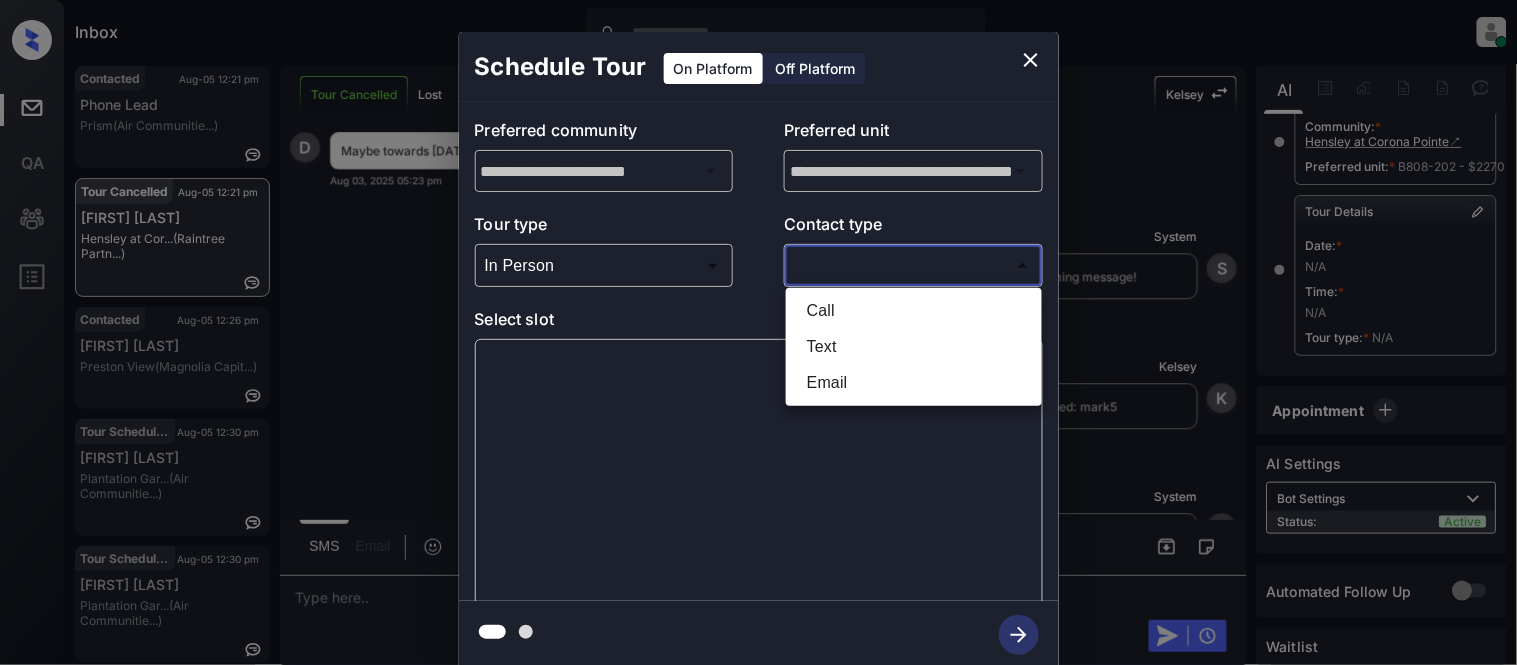 type on "****" 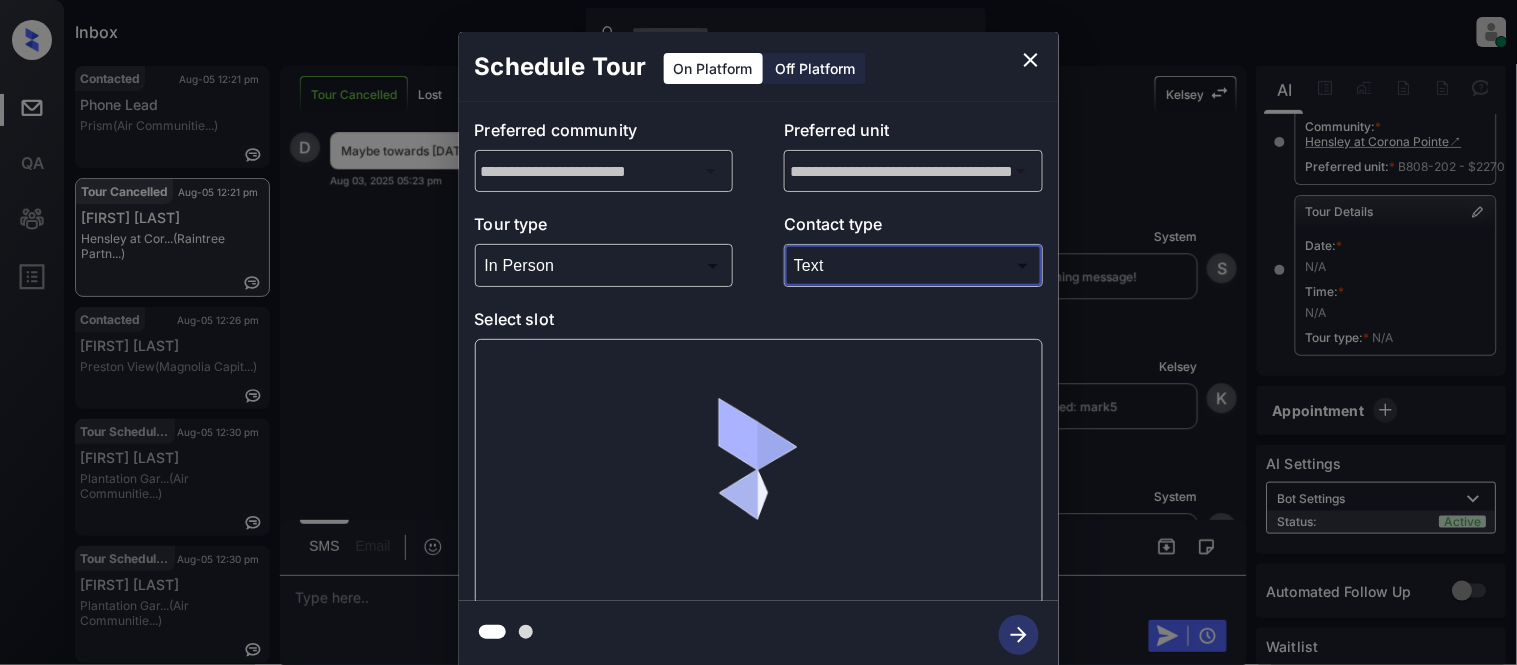 click at bounding box center (759, 472) 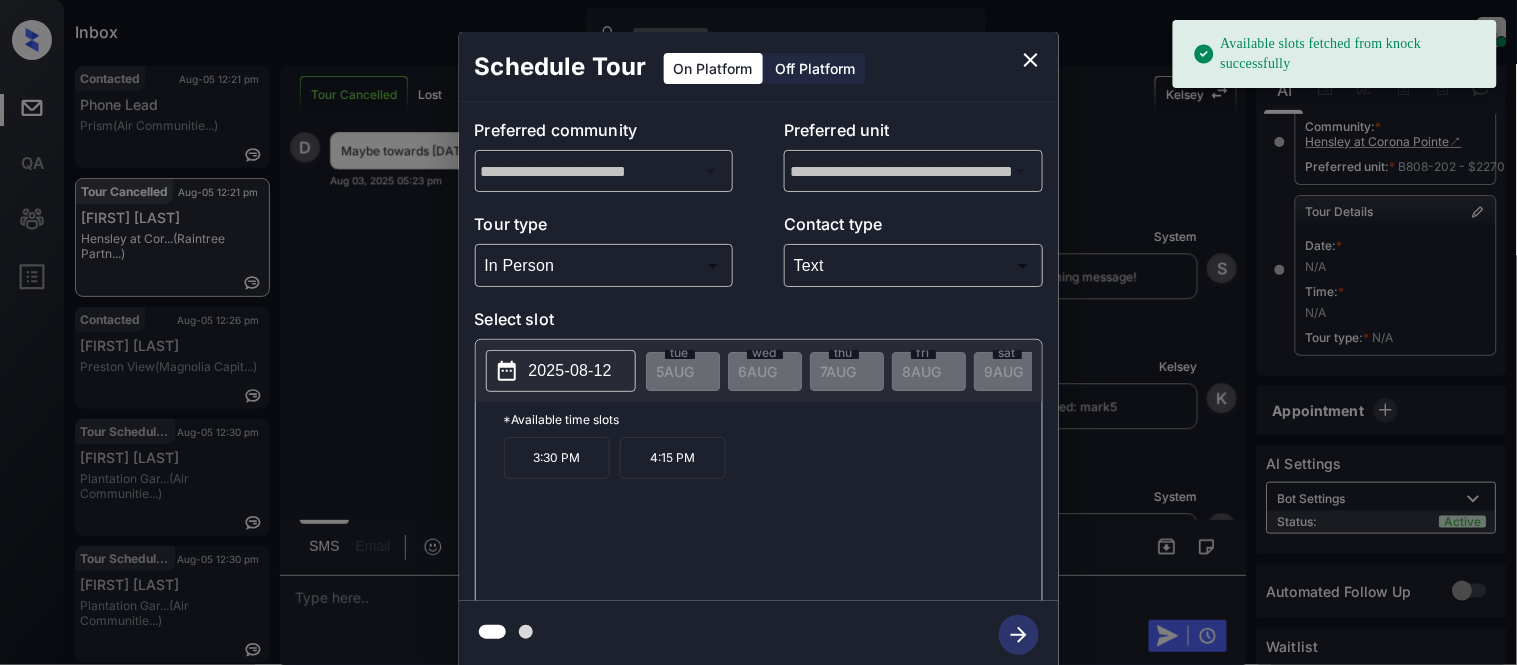 click on "2025-08-12" at bounding box center [570, 371] 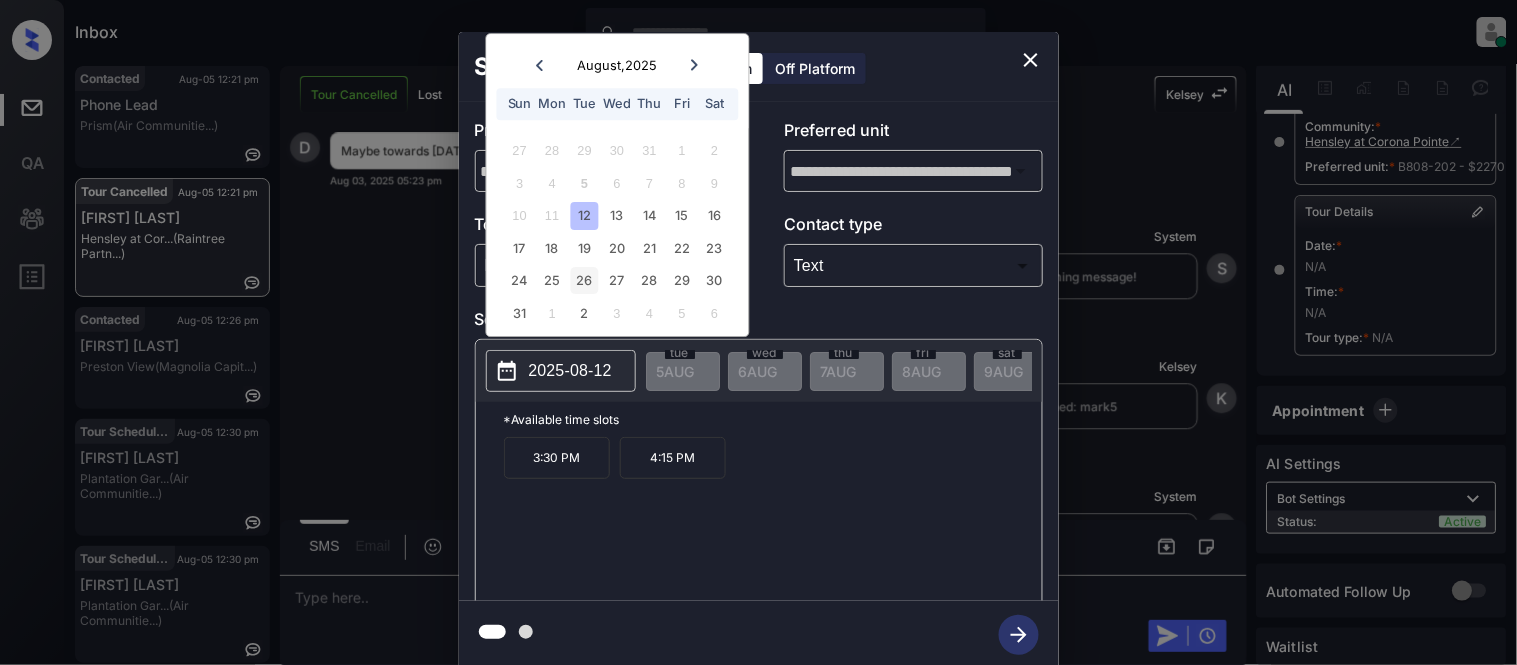 click on "26" at bounding box center [584, 281] 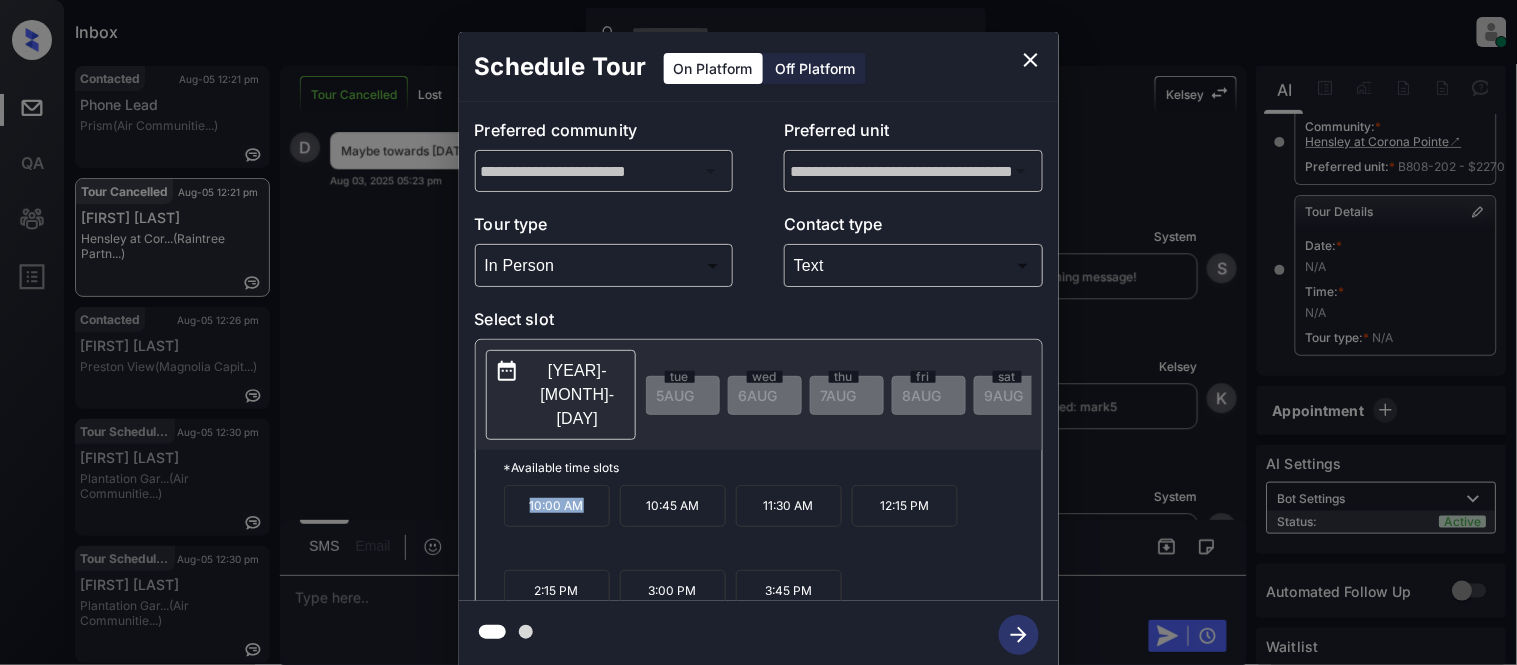 drag, startPoint x: 515, startPoint y: 471, endPoint x: 595, endPoint y: 466, distance: 80.1561 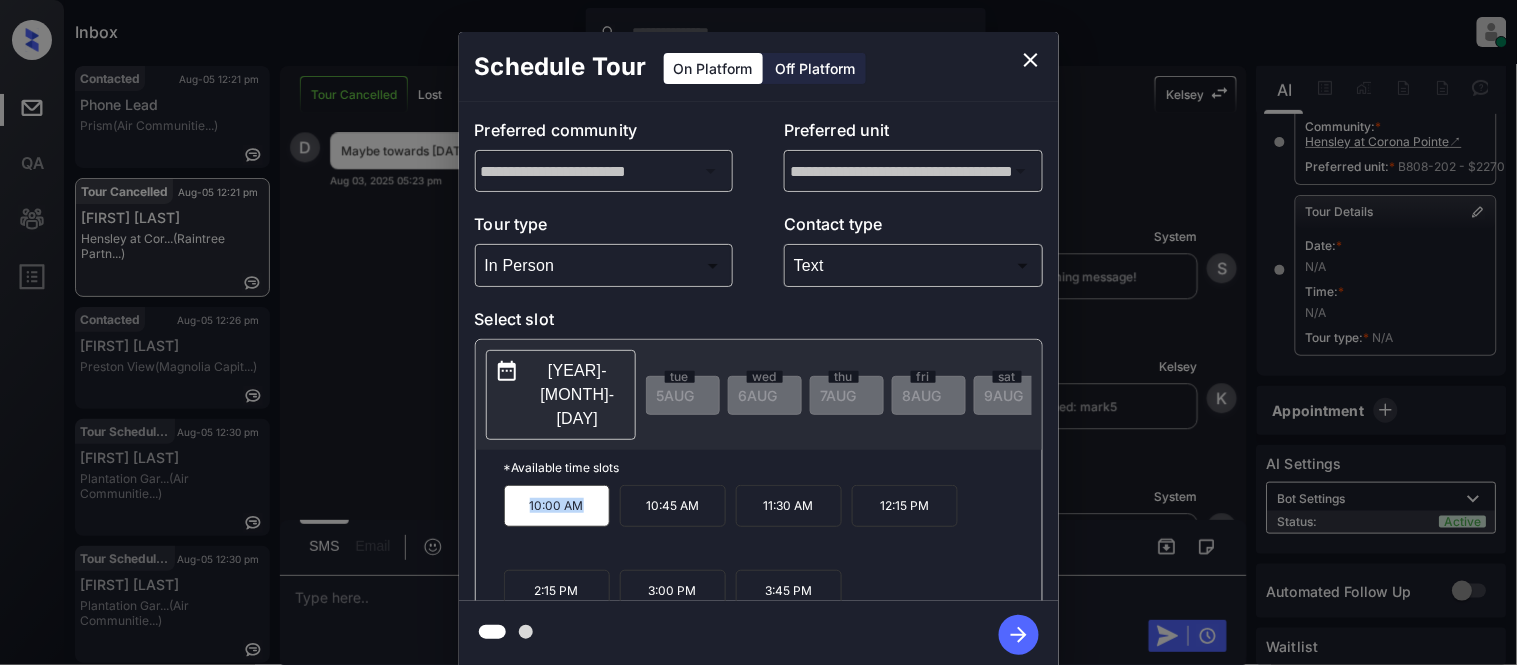 copy on "10:00 AM" 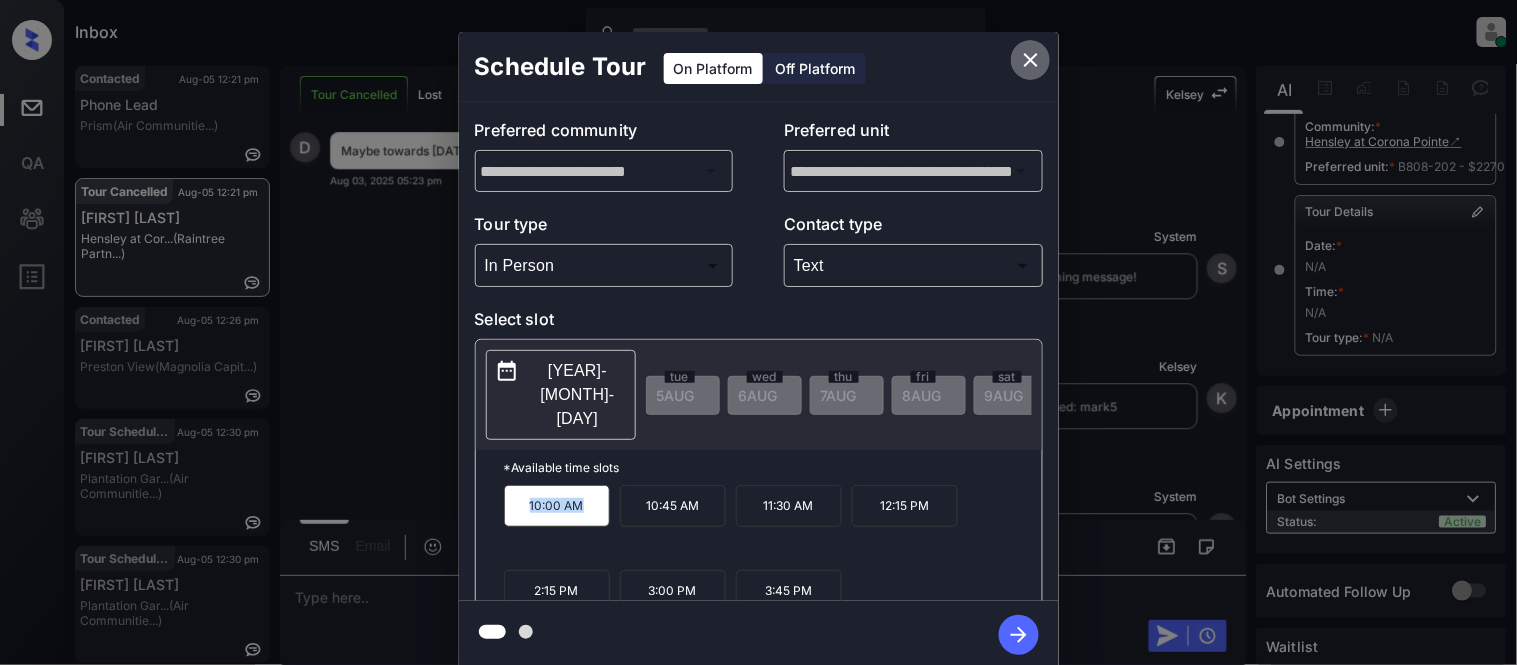 click 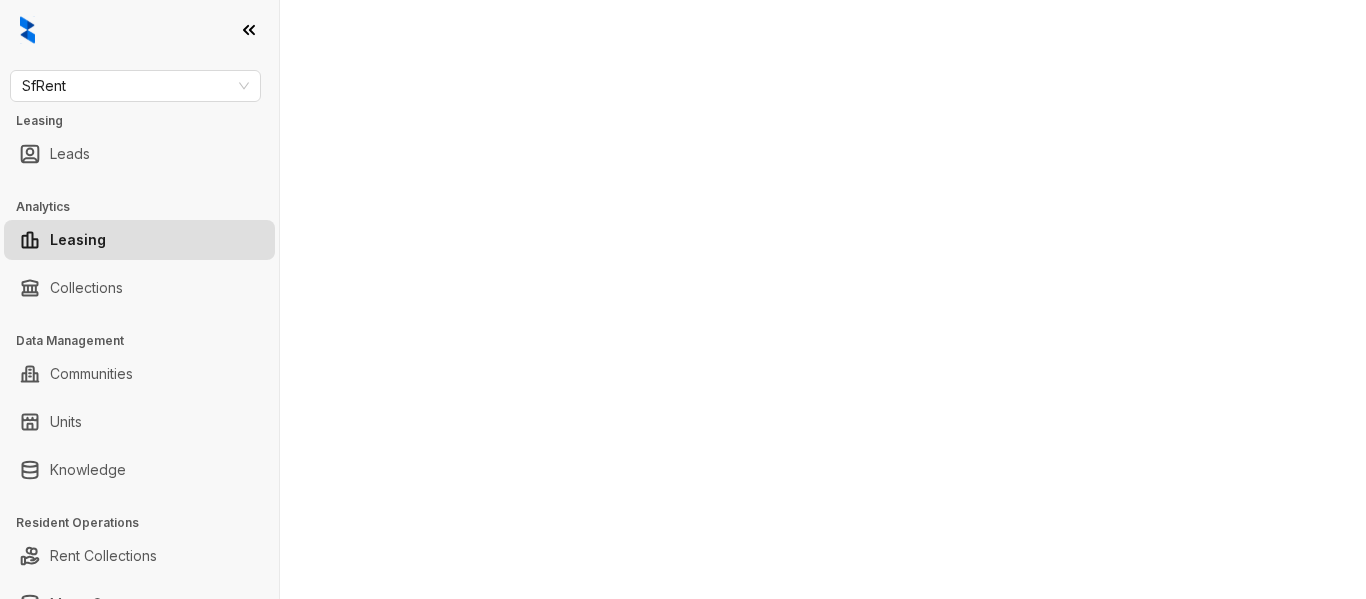 scroll, scrollTop: 0, scrollLeft: 0, axis: both 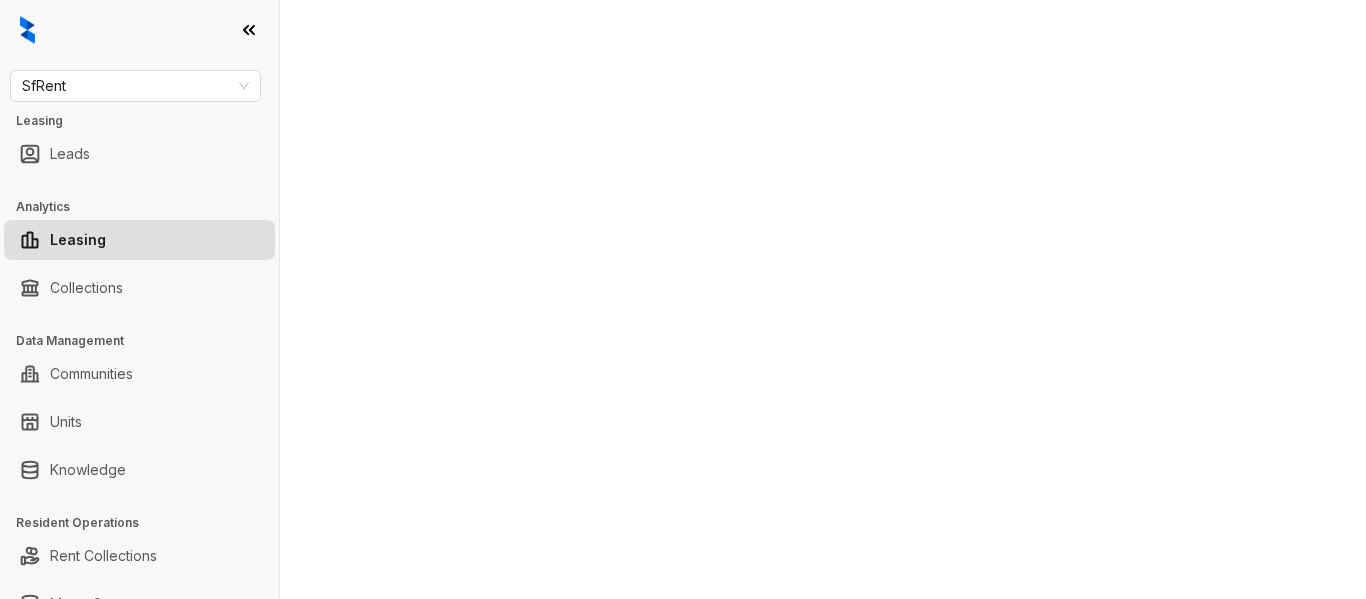 select on "******" 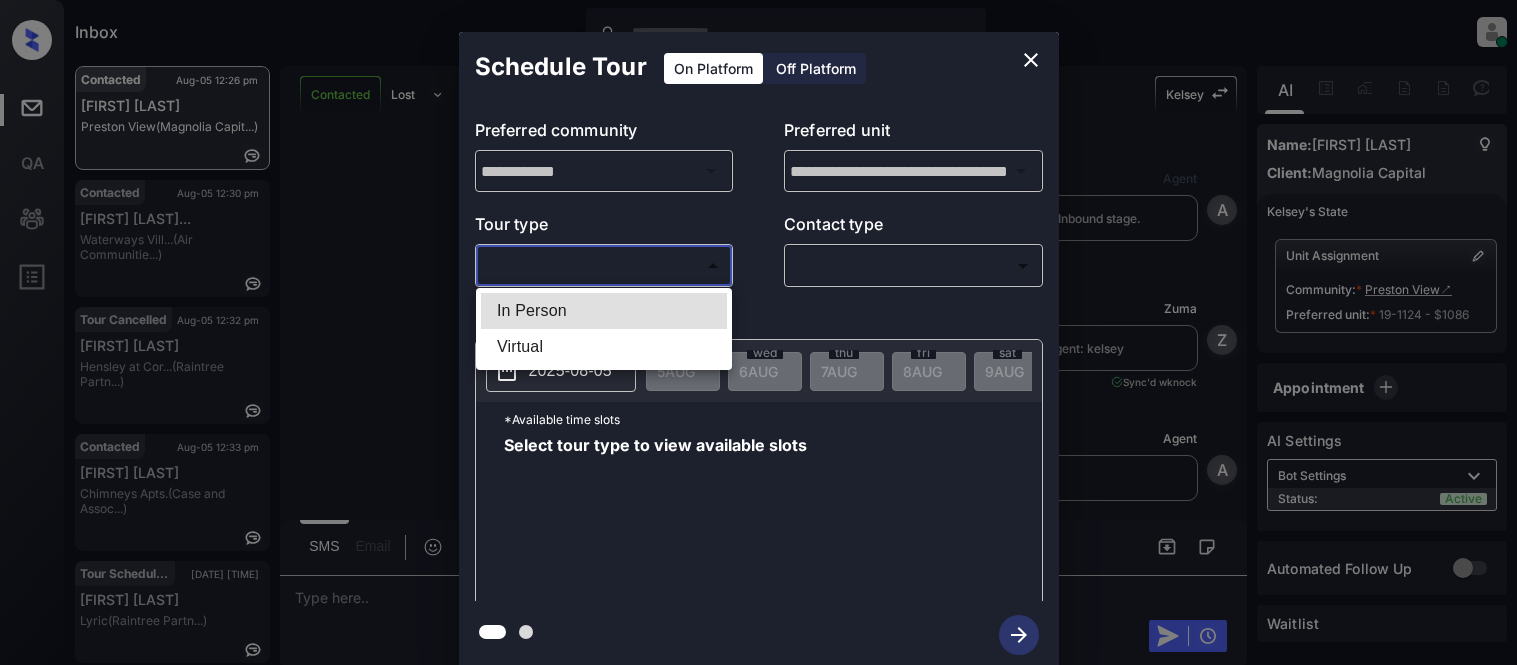 click on "In Person" at bounding box center [604, 311] 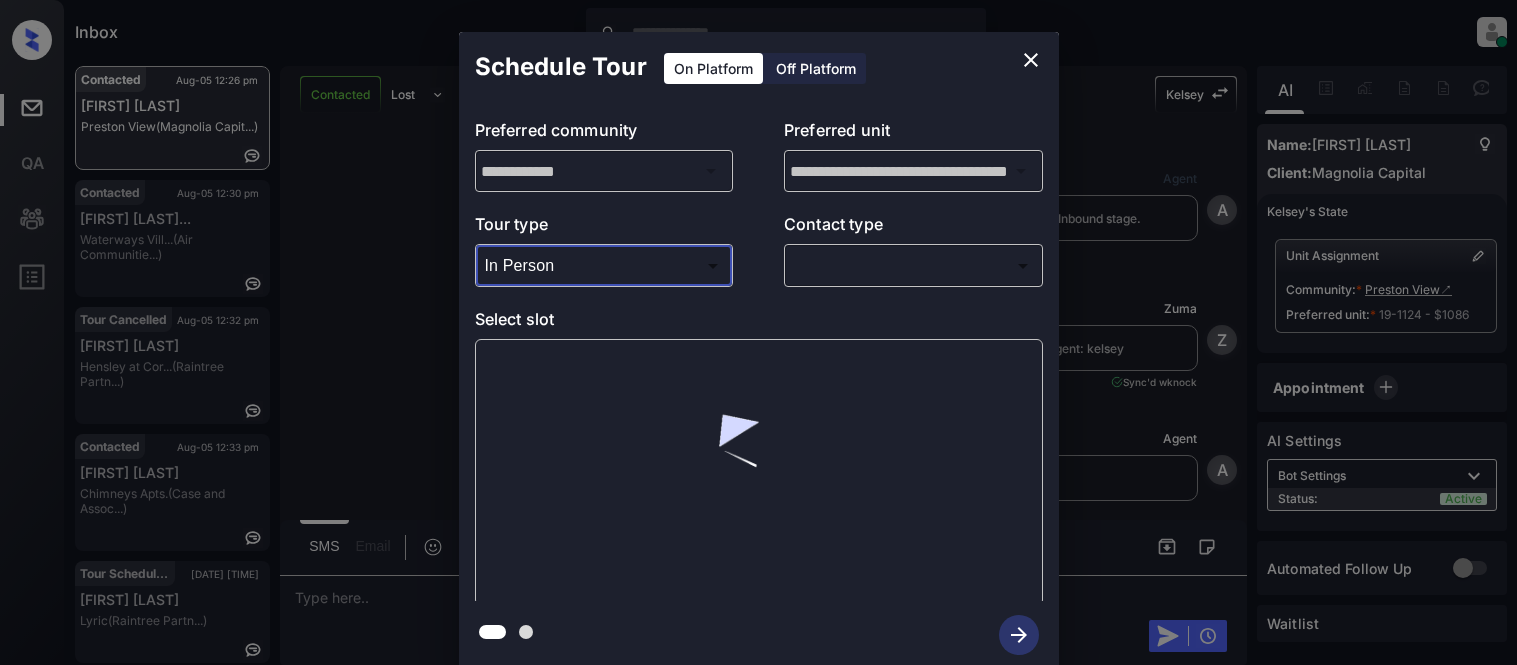 click on "Inbox Kristina Cataag Online Set yourself   offline Set yourself   on break Profile Switch to  light  mode Sign out Contacted Aug-05 12:26 pm   Leah Mrozek Preston View  (Magnolia Capit...) Contacted Aug-05 12:30 pm   Matty Castella... Waterways Vill...  (Air Communitie...) Tour Cancelled Aug-05 12:32 pm   Donnie Glover Hensley at Cor...  (Raintree Partn...) Contacted Aug-05 12:33 pm   Sarona Sauvao Chimneys Apts.  (Case and Assoc...) Tour Scheduled Aug-05 12:34 pm   Raul Pulido Lyric  (Raintree Partn...) Contacted Lost Lead Sentiment: Angry Upon sliding the acknowledgement:  Lead will move to lost stage. * ​ SMS and call option will be set to opt out. AFM will be turned off for the lead. Kelsey New Message Agent Lead created via webhook in Inbound stage. Aug 04, 2025 04:22 pm A New Message Zuma Lead transferred to leasing agent: kelsey Aug 04, 2025 04:22 pm  Sync'd w  knock Z New Message Agent AFM Request sent to Kelsey. Aug 04, 2025 04:22 pm A New Message Agent Notes Note: Aug 04, 2025 04:22 pm A Kelsey K" at bounding box center [758, 332] 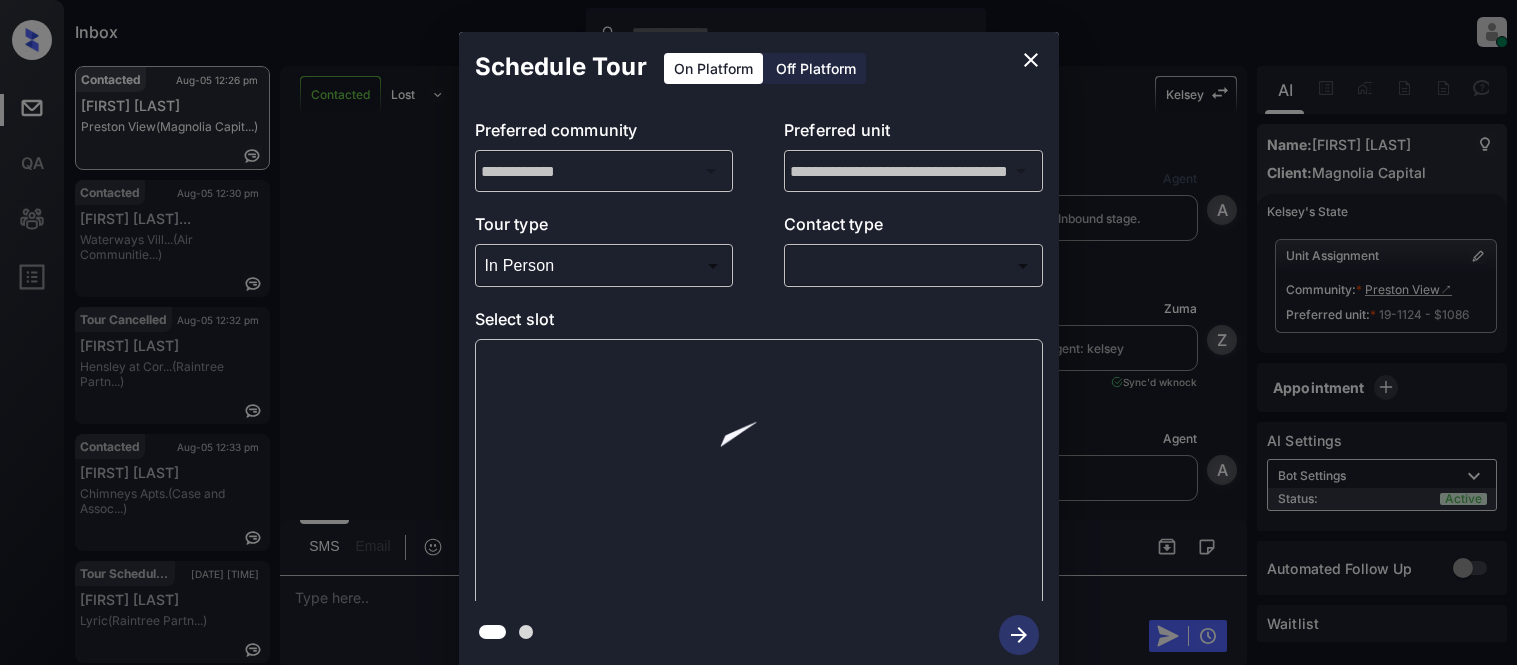 scroll, scrollTop: 0, scrollLeft: 0, axis: both 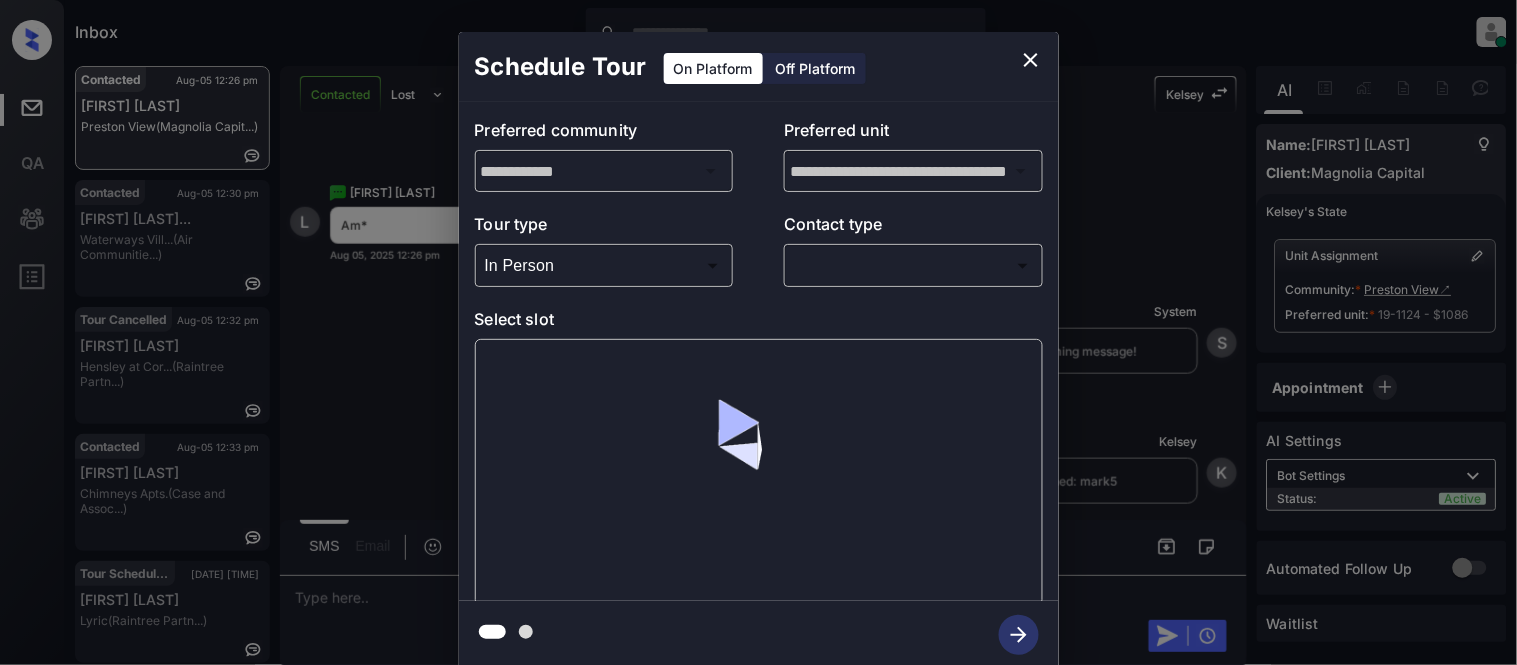 click on "Inbox Kristina Cataag Online Set yourself   offline Set yourself   on break Profile Switch to  light  mode Sign out Contacted Aug-05 12:26 pm   Leah Mrozek Preston View  (Magnolia Capit...) Contacted Aug-05 12:30 pm   Matty Castella... Waterways Vill...  (Air Communitie...) Tour Cancelled Aug-05 12:32 pm   Donnie Glover Hensley at Cor...  (Raintree Partn...) Contacted Aug-05 12:33 pm   Sarona Sauvao Chimneys Apts.  (Case and Assoc...) Tour Scheduled Aug-05 12:34 pm   Raul Pulido Lyric  (Raintree Partn...) Contacted Lost Lead Sentiment: Angry Upon sliding the acknowledgement:  Lead will move to lost stage. * ​ SMS and call option will be set to opt out. AFM will be turned off for the lead. Kelsey New Message Agent Lead created via webhook in Inbound stage. Aug 04, 2025 04:22 pm A New Message Zuma Lead transferred to leasing agent: kelsey Aug 04, 2025 04:22 pm  Sync'd w  knock Z New Message Agent AFM Request sent to Kelsey. Aug 04, 2025 04:22 pm A New Message Agent Notes Note: Aug 04, 2025 04:22 pm A Kelsey K" at bounding box center [758, 332] 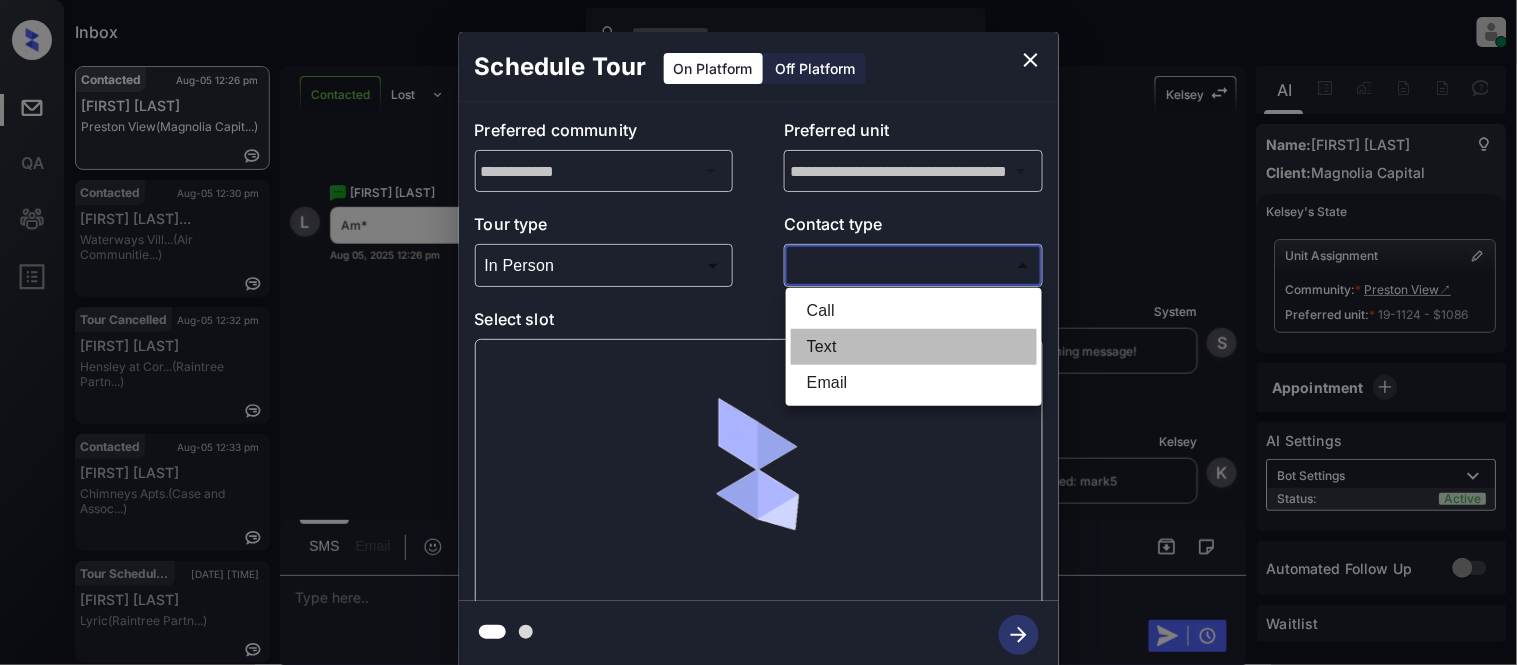 click on "Text" at bounding box center (914, 347) 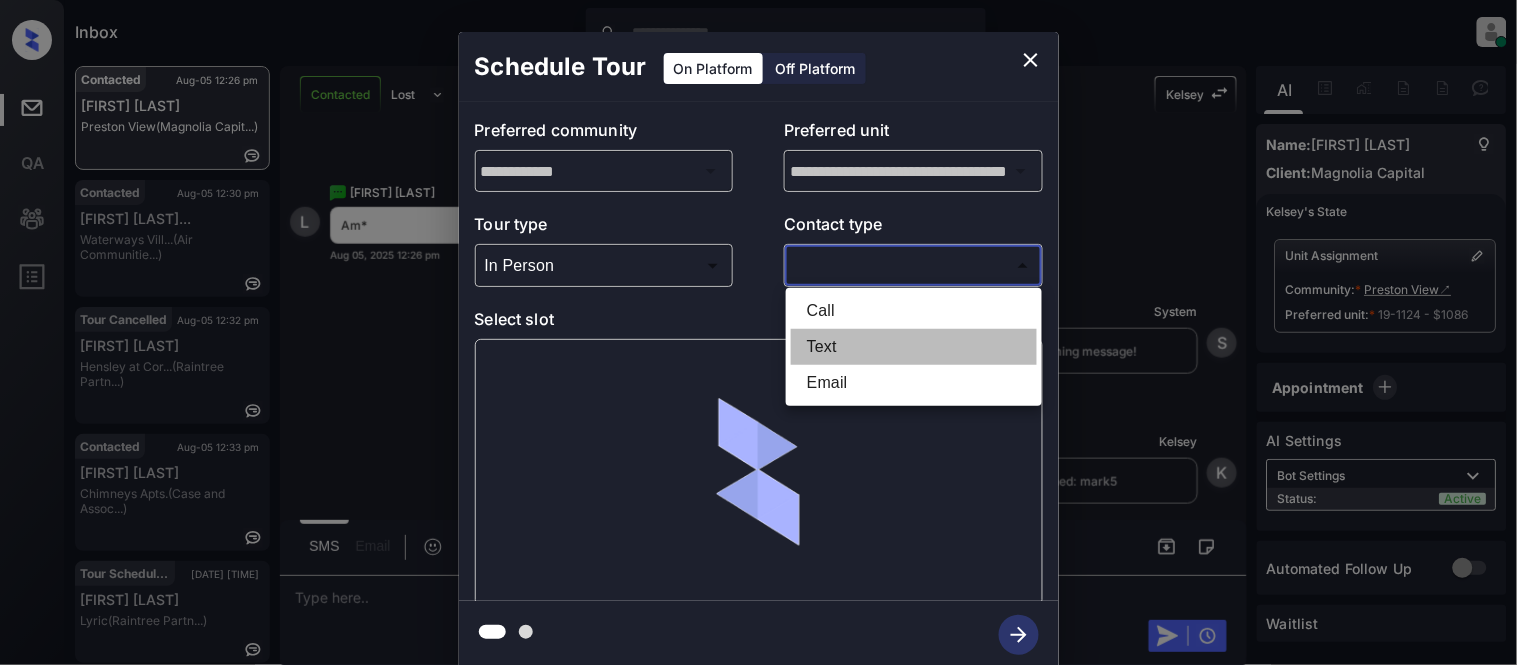 type on "****" 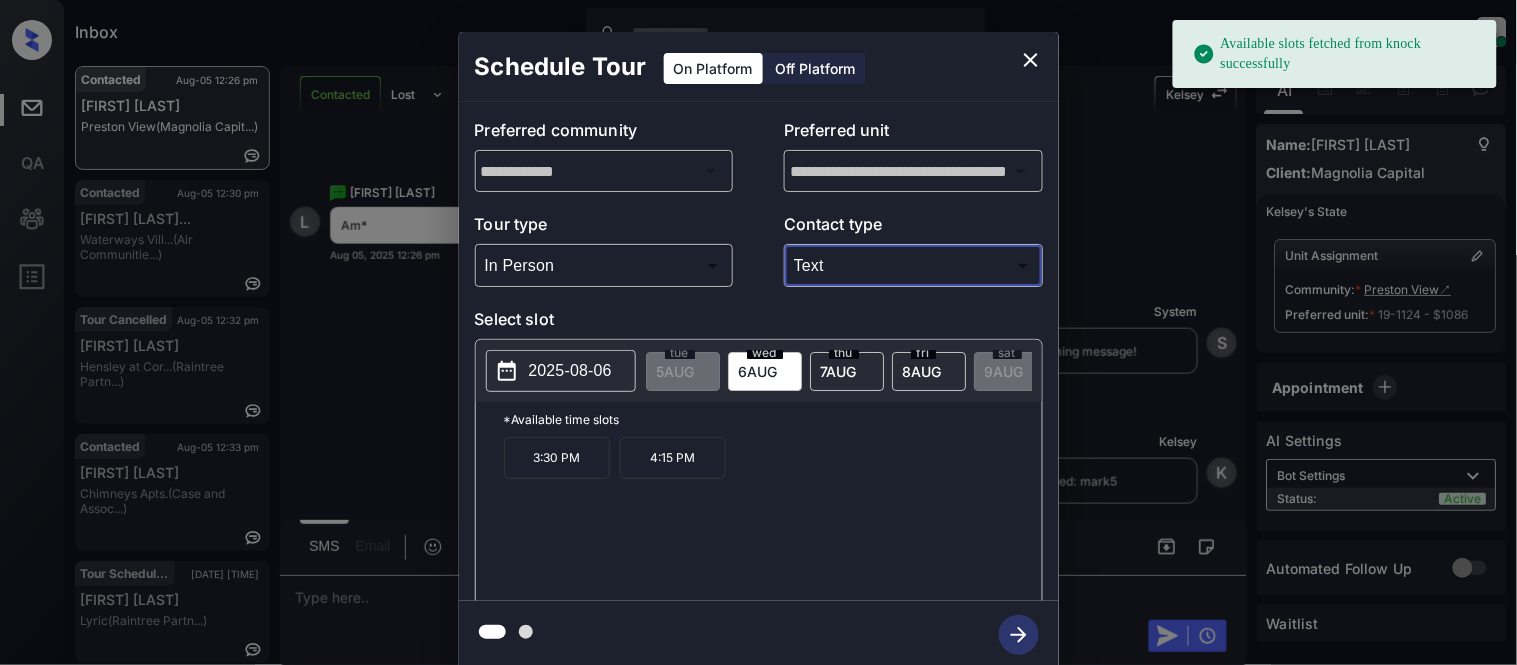 click on "2025-08-06" at bounding box center (570, 371) 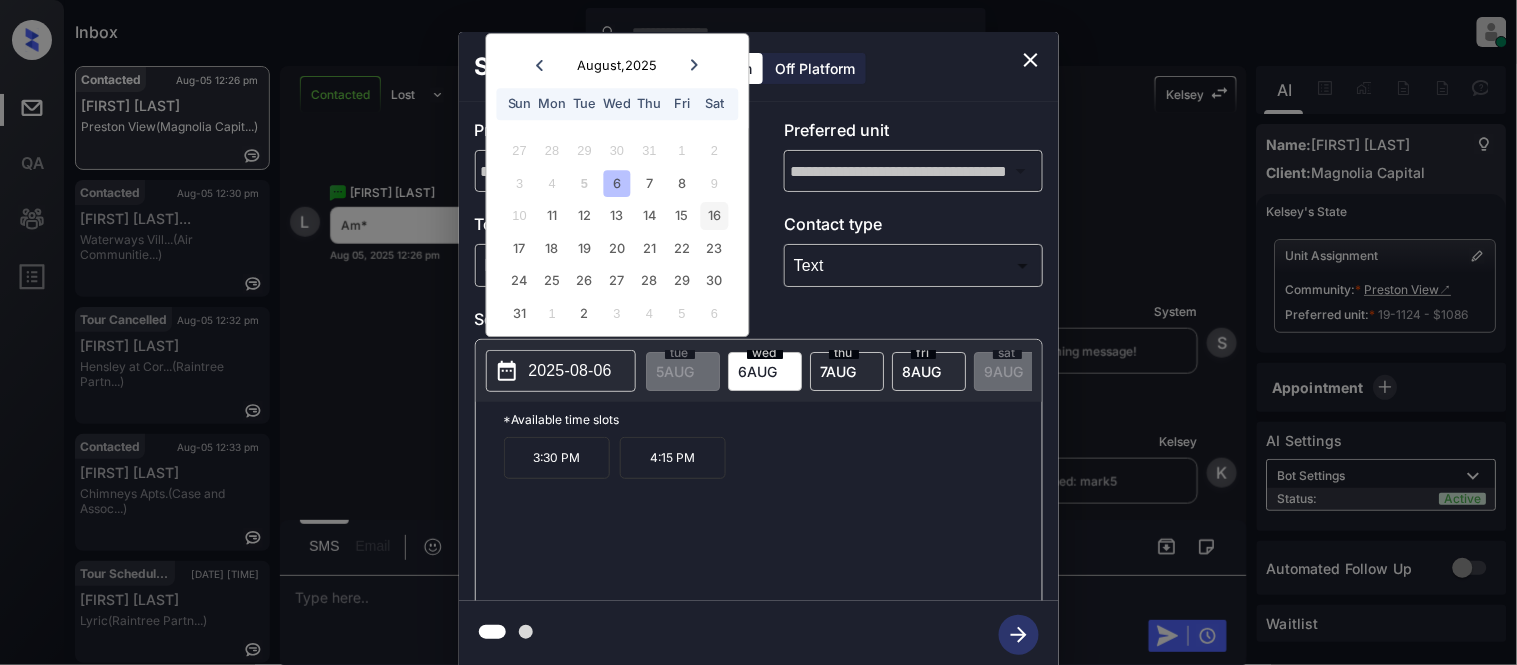 click on "16" at bounding box center (714, 216) 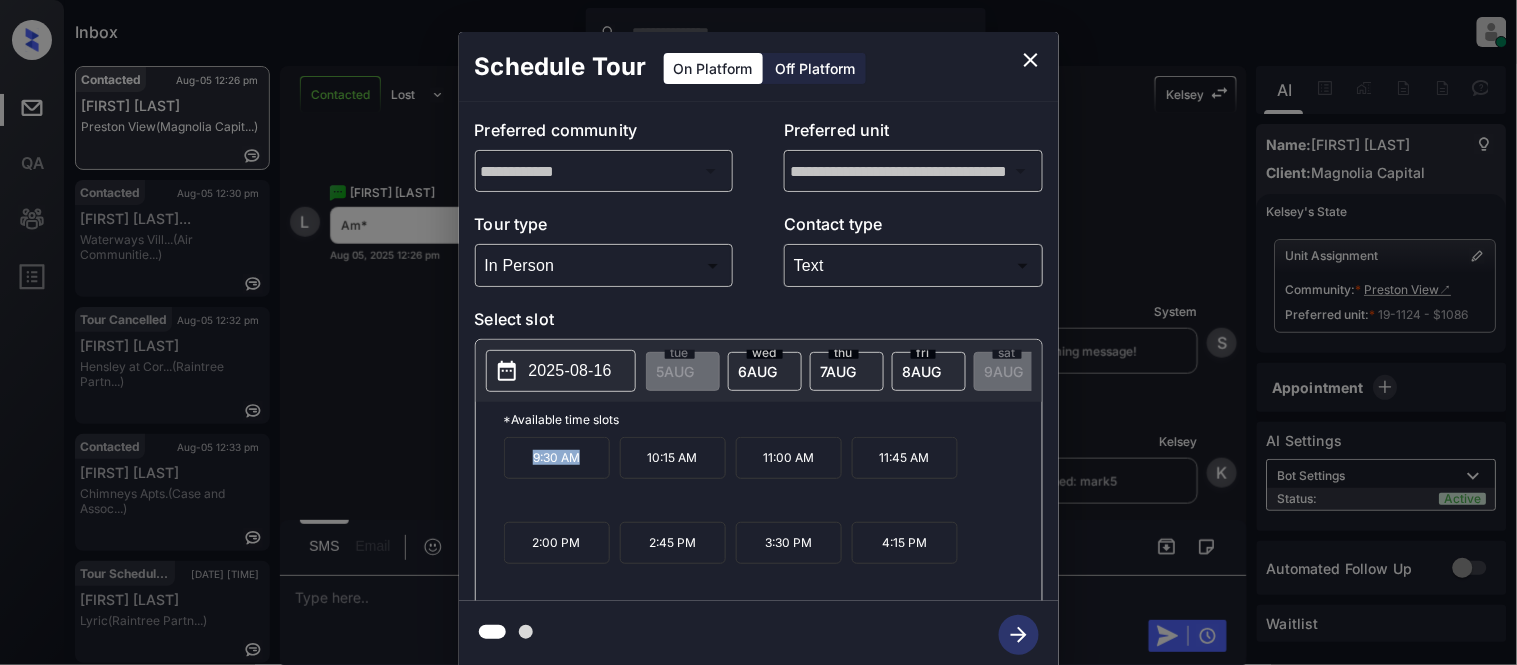 drag, startPoint x: 513, startPoint y: 473, endPoint x: 585, endPoint y: 474, distance: 72.00694 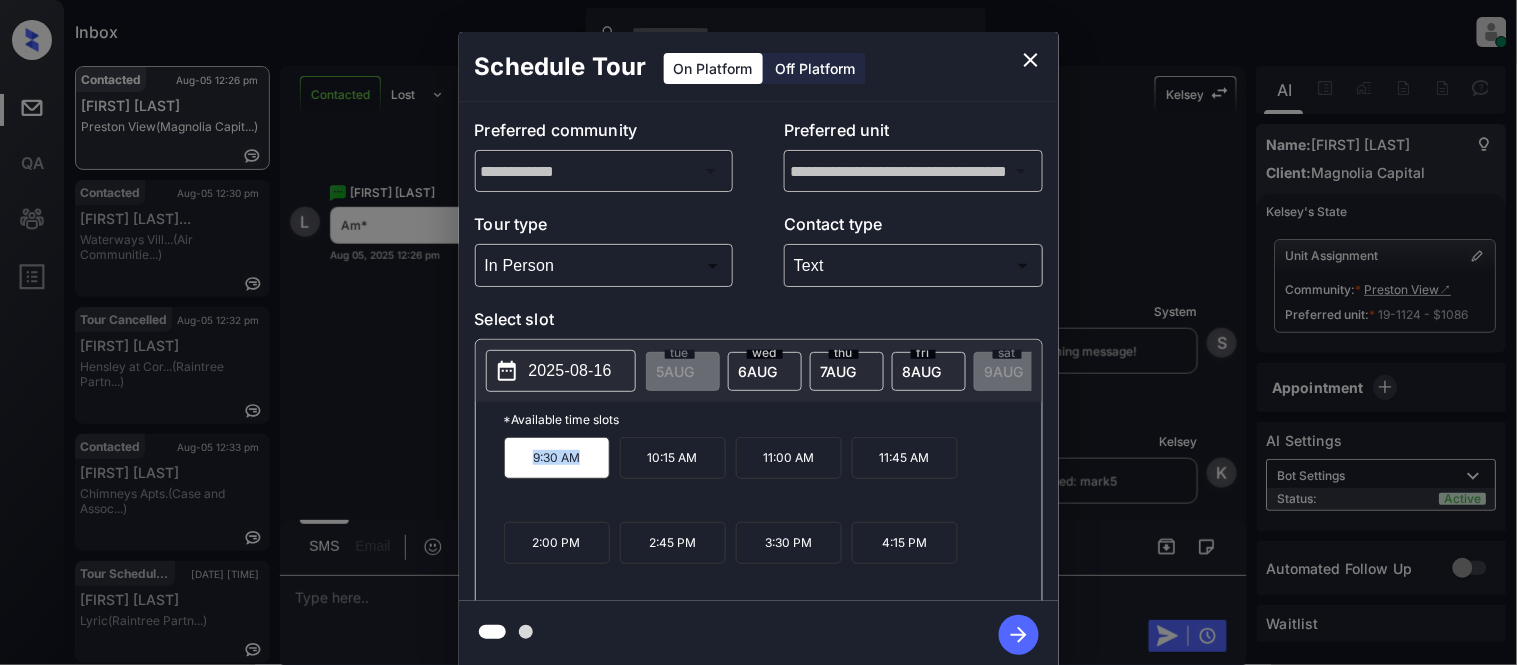 copy on "9:30 AM" 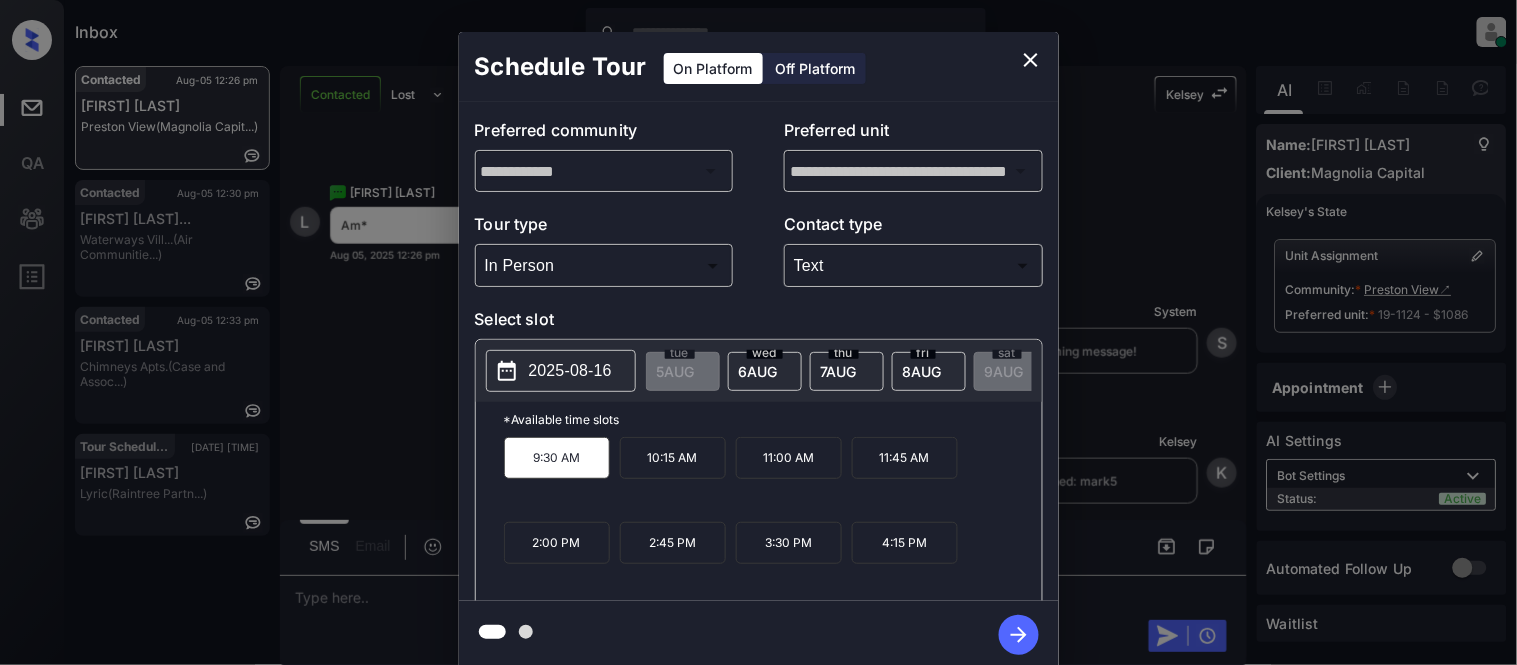 click on "**********" at bounding box center [758, 350] 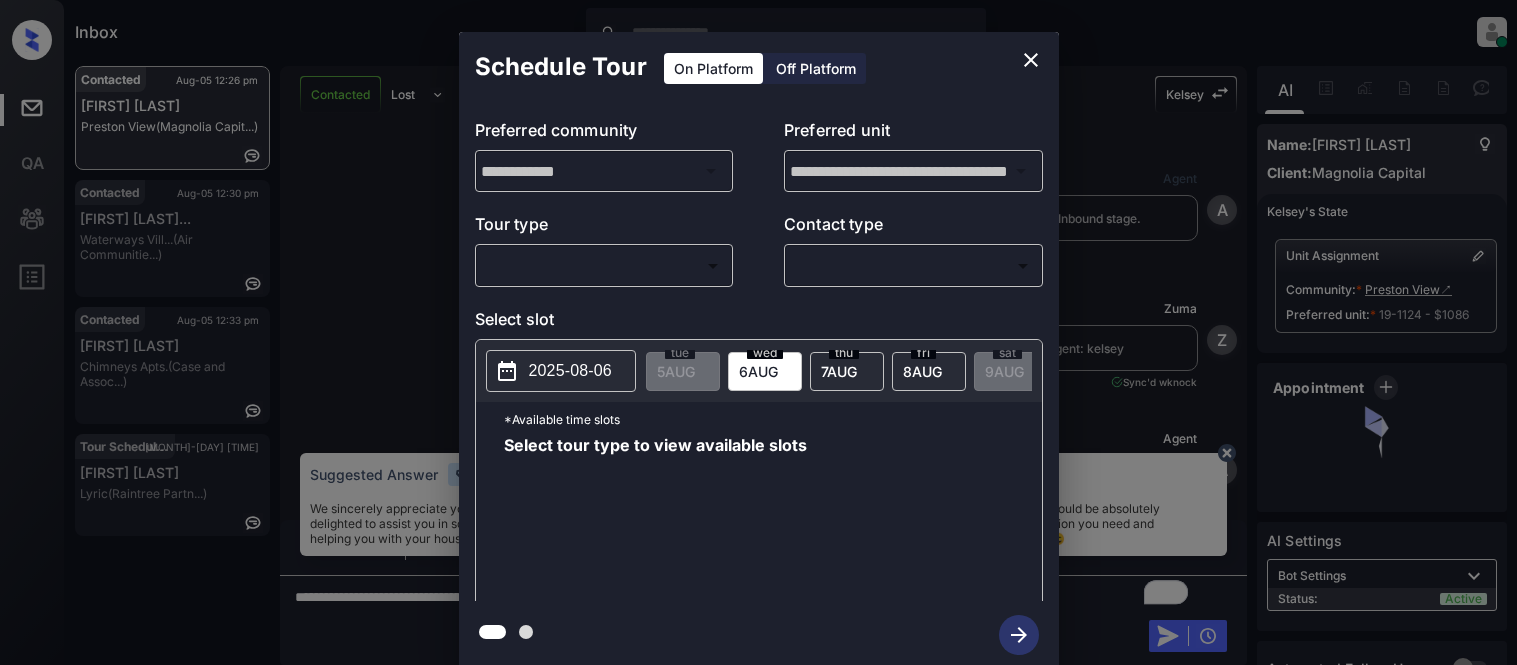 click on "Inbox Kristina Cataag Online Set yourself   offline Set yourself   on break Profile Switch to  light  mode Sign out Contacted Aug-05 12:26 pm   Leah Mrozek Preston View  (Magnolia Capit...) Contacted Aug-05 12:30 pm   Matty Castella... Waterways Vill...  (Air Communitie...) Contacted Aug-05 12:33 pm   Sarona Sauvao Chimneys Apts.  (Case and Assoc...) Tour Scheduled Aug-05 12:34 pm   Raul Pulido Lyric  (Raintree Partn...) Contacted Lost Lead Sentiment: Angry Upon sliding the acknowledgement:  Lead will move to lost stage. * ​ SMS and call option will be set to opt out. AFM will be turned off for the lead. Kelsey New Message Agent Lead created via webhook in Inbound stage. Aug 04, 2025 04:22 pm A New Message Zuma Lead transferred to leasing agent: kelsey Aug 04, 2025 04:22 pm  Sync'd w  knock Z New Message Agent AFM Request sent to Kelsey. Aug 04, 2025 04:22 pm A New Message Agent Notes Note: Structured Note:
Move In Date: 2025-09-01
Aug 04, 2025 04:22 pm A New Message Kelsey Aug 04, 2025 04:22 pm K Kelsey" at bounding box center (758, 332) 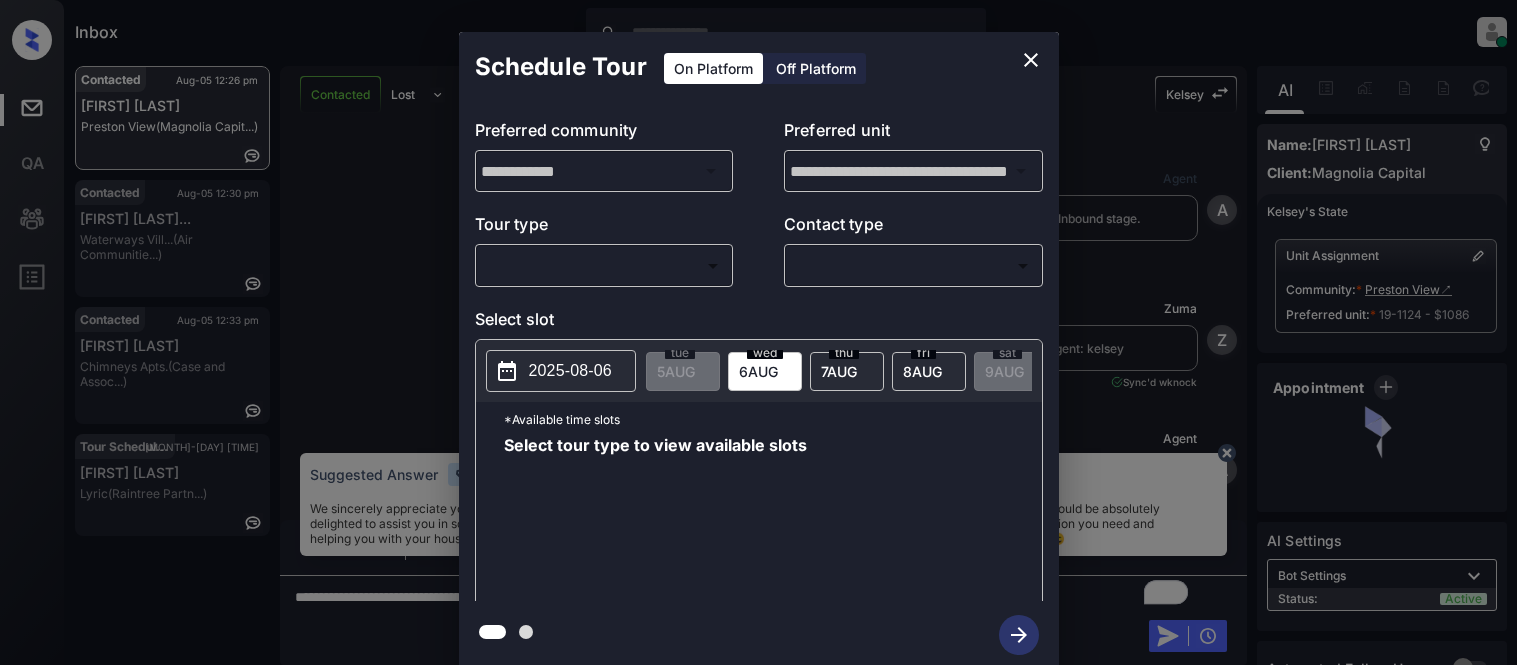 scroll, scrollTop: 0, scrollLeft: 0, axis: both 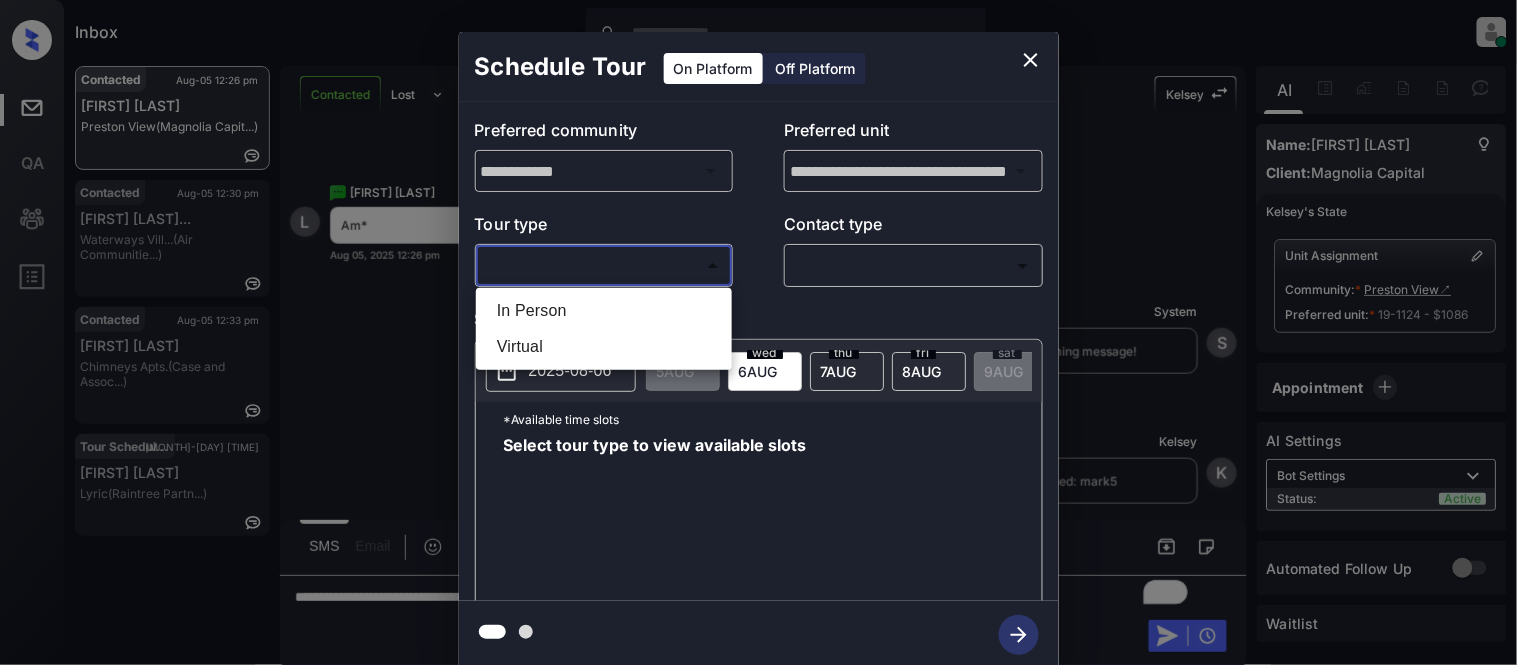 click at bounding box center [758, 332] 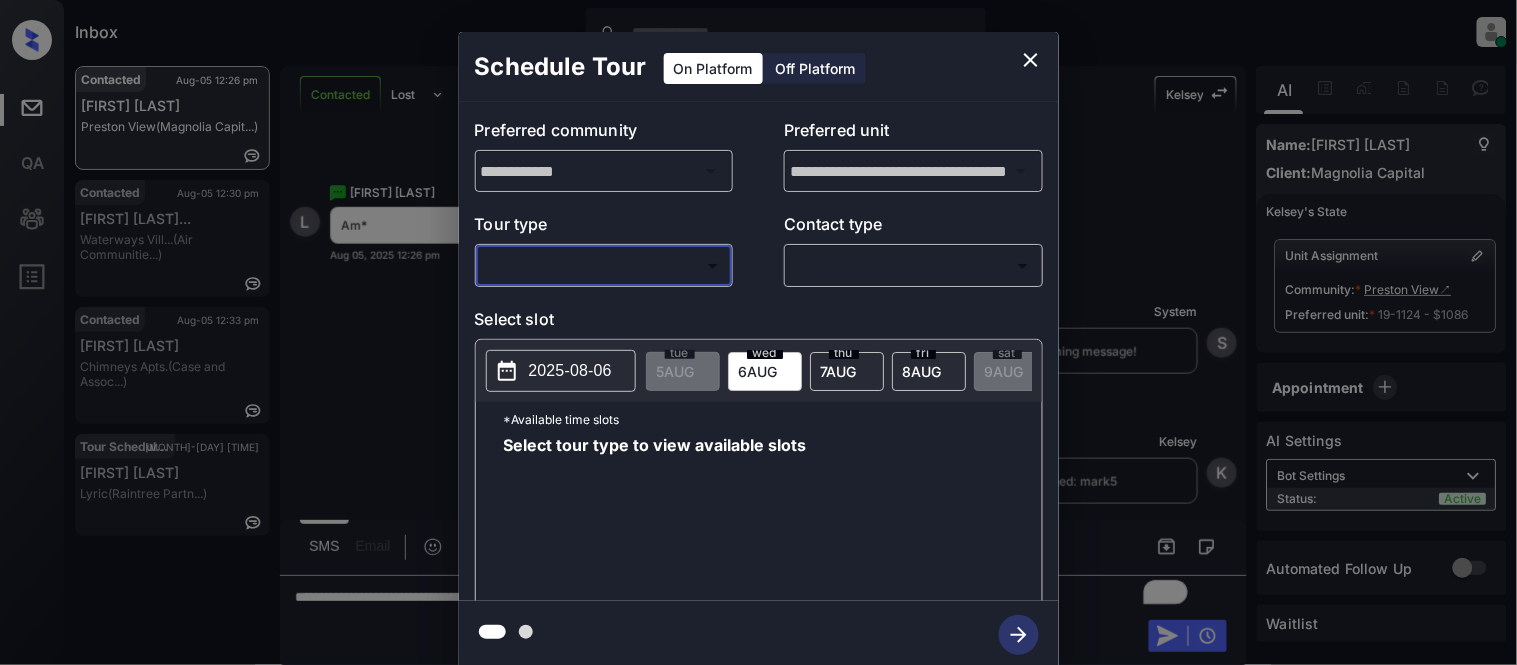 click on "Inbox Kristina Cataag Online Set yourself   offline Set yourself   on break Profile Switch to  light  mode Sign out Contacted Aug-05 12:26 pm   Leah Mrozek Preston View  (Magnolia Capit...) Contacted Aug-05 12:30 pm   Matty Castella... Waterways Vill...  (Air Communitie...) Contacted Aug-05 12:33 pm   Sarona Sauvao Chimneys Apts.  (Case and Assoc...) Tour Scheduled Aug-05 12:34 pm   Raul Pulido Lyric  (Raintree Partn...) Contacted Lost Lead Sentiment: Angry Upon sliding the acknowledgement:  Lead will move to lost stage. * ​ SMS and call option will be set to opt out. AFM will be turned off for the lead. Kelsey New Message Agent Lead created via webhook in Inbound stage. Aug 04, 2025 04:22 pm A New Message Zuma Lead transferred to leasing agent: kelsey Aug 04, 2025 04:22 pm  Sync'd w  knock Z New Message Agent AFM Request sent to Kelsey. Aug 04, 2025 04:22 pm A New Message Agent Notes Note: Structured Note:
Move In Date: 2025-09-01
Aug 04, 2025 04:22 pm A New Message Kelsey Aug 04, 2025 04:22 pm K Kelsey" at bounding box center [758, 332] 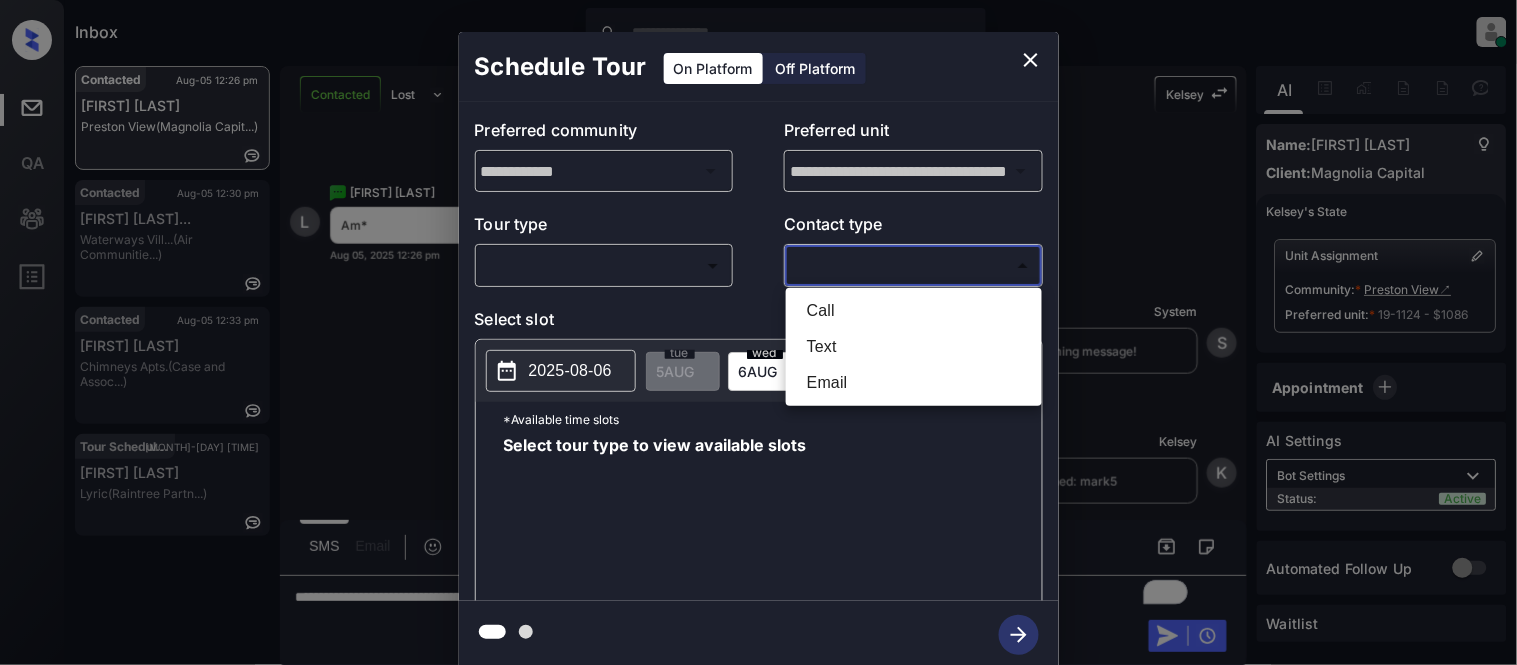 click at bounding box center [758, 332] 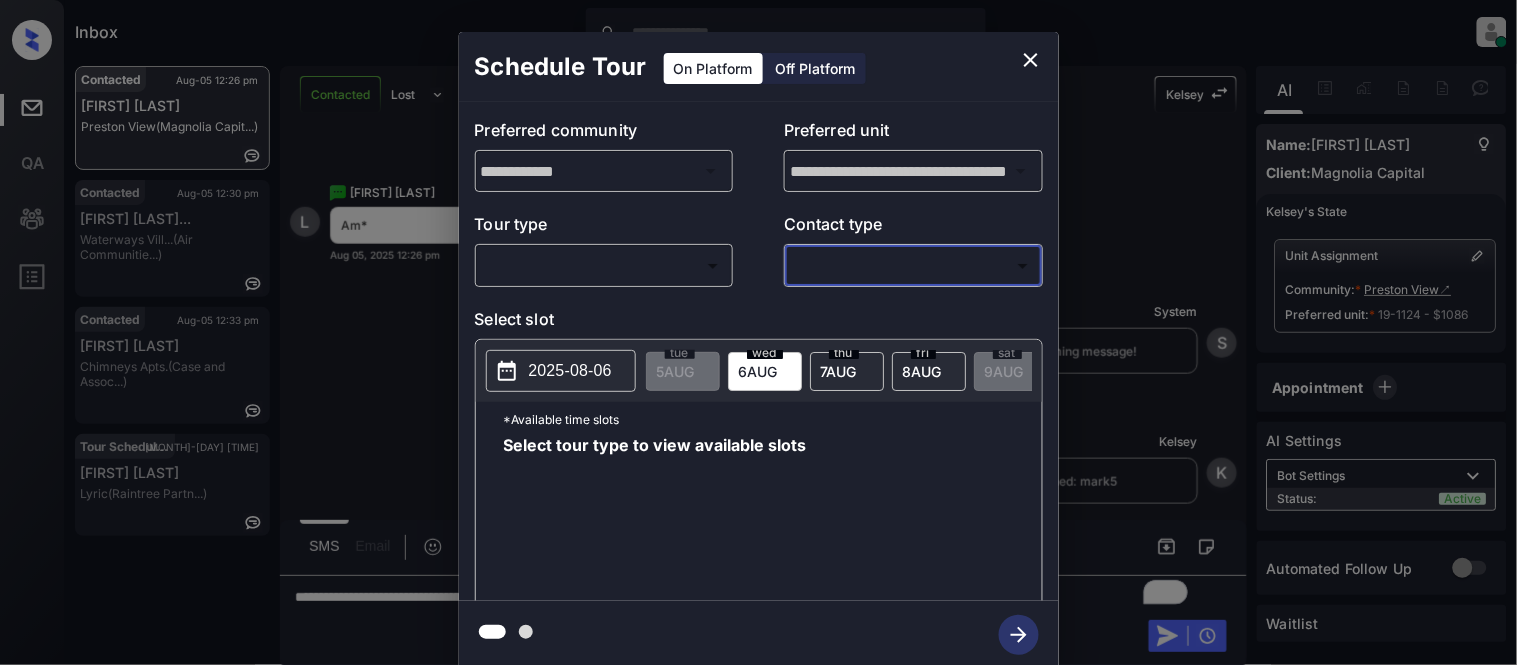 click on "Inbox Kristina Cataag Online Set yourself   offline Set yourself   on break Profile Switch to  light  mode Sign out Contacted Aug-05 12:26 pm   Leah Mrozek Preston View  (Magnolia Capit...) Contacted Aug-05 12:30 pm   Matty Castella... Waterways Vill...  (Air Communitie...) Contacted Aug-05 12:33 pm   Sarona Sauvao Chimneys Apts.  (Case and Assoc...) Tour Scheduled Aug-05 12:34 pm   Raul Pulido Lyric  (Raintree Partn...) Contacted Lost Lead Sentiment: Angry Upon sliding the acknowledgement:  Lead will move to lost stage. * ​ SMS and call option will be set to opt out. AFM will be turned off for the lead. Kelsey New Message Agent Lead created via webhook in Inbound stage. Aug 04, 2025 04:22 pm A New Message Zuma Lead transferred to leasing agent: kelsey Aug 04, 2025 04:22 pm  Sync'd w  knock Z New Message Agent AFM Request sent to Kelsey. Aug 04, 2025 04:22 pm A New Message Agent Notes Note: Structured Note:
Move In Date: 2025-09-01
Aug 04, 2025 04:22 pm A New Message Kelsey Aug 04, 2025 04:22 pm K Kelsey" at bounding box center (758, 332) 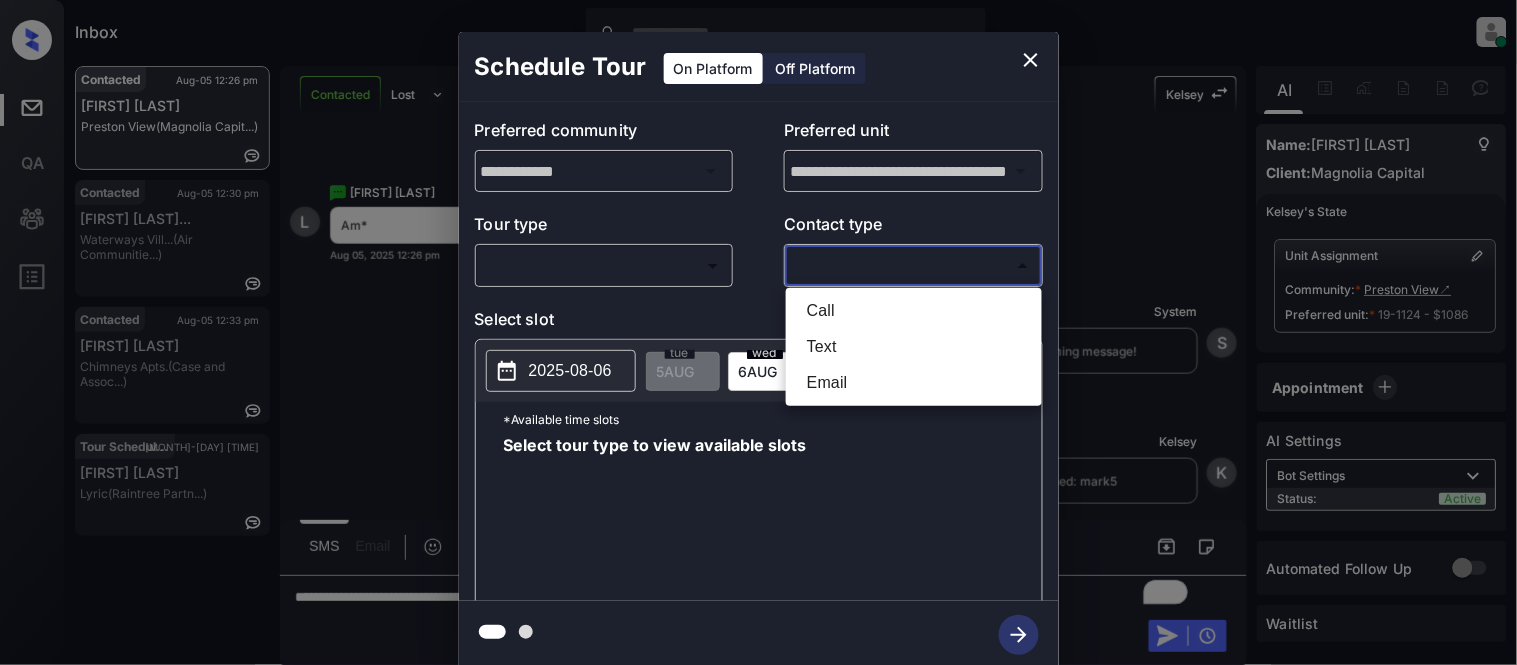click on "Text" at bounding box center [914, 347] 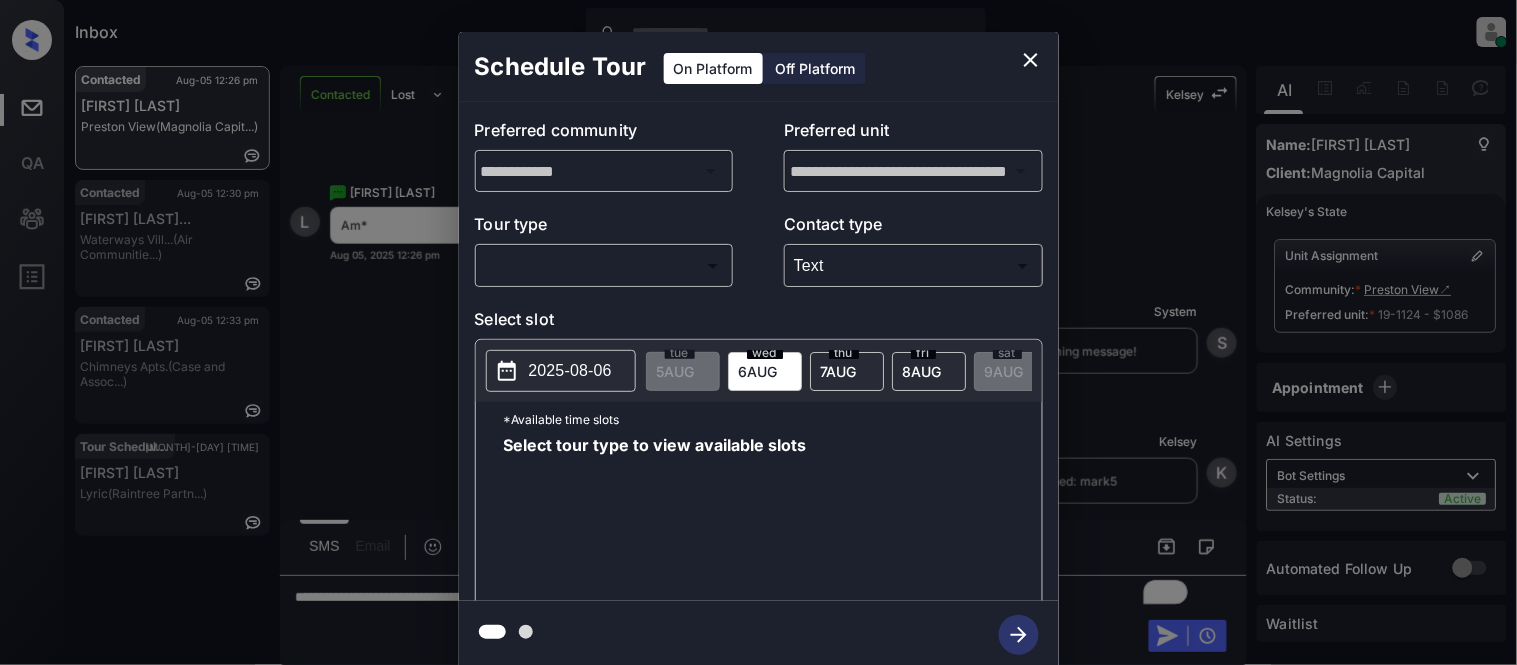 click on "2025-08-06" at bounding box center (570, 371) 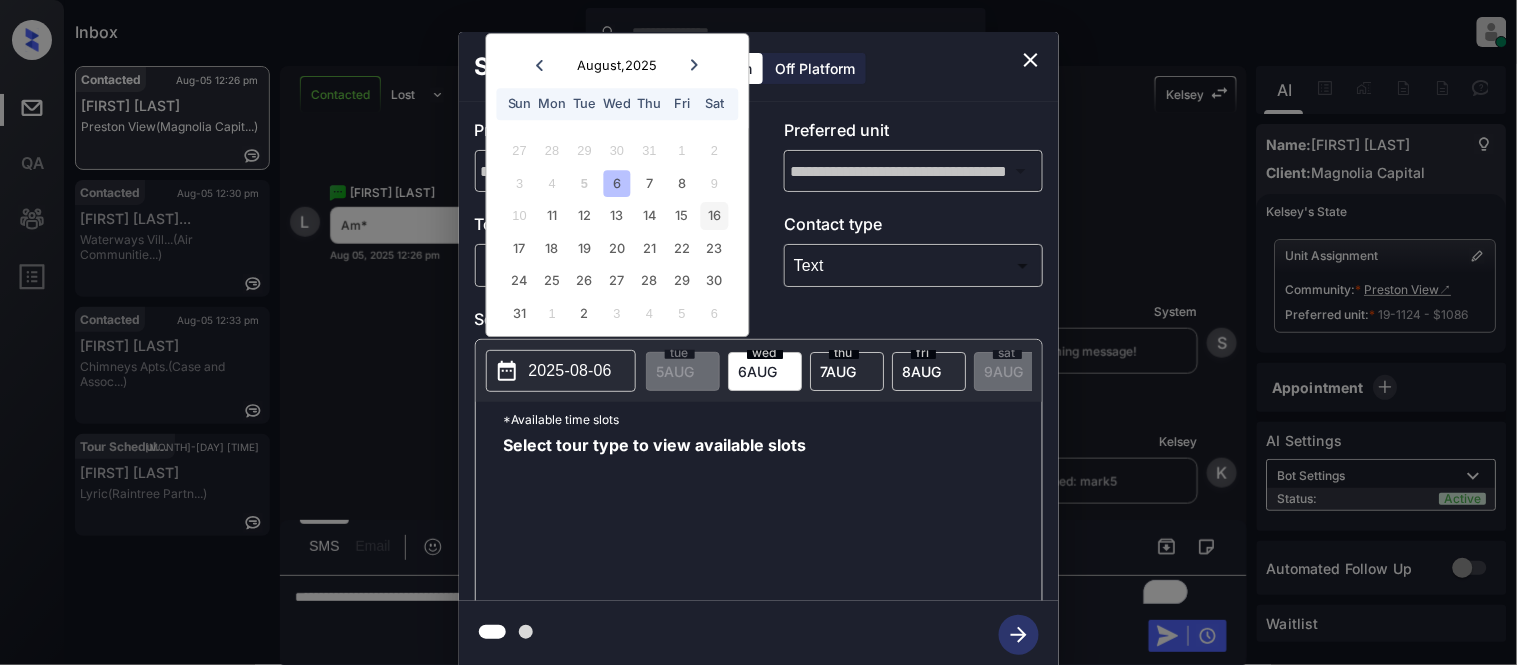click on "16" at bounding box center [714, 216] 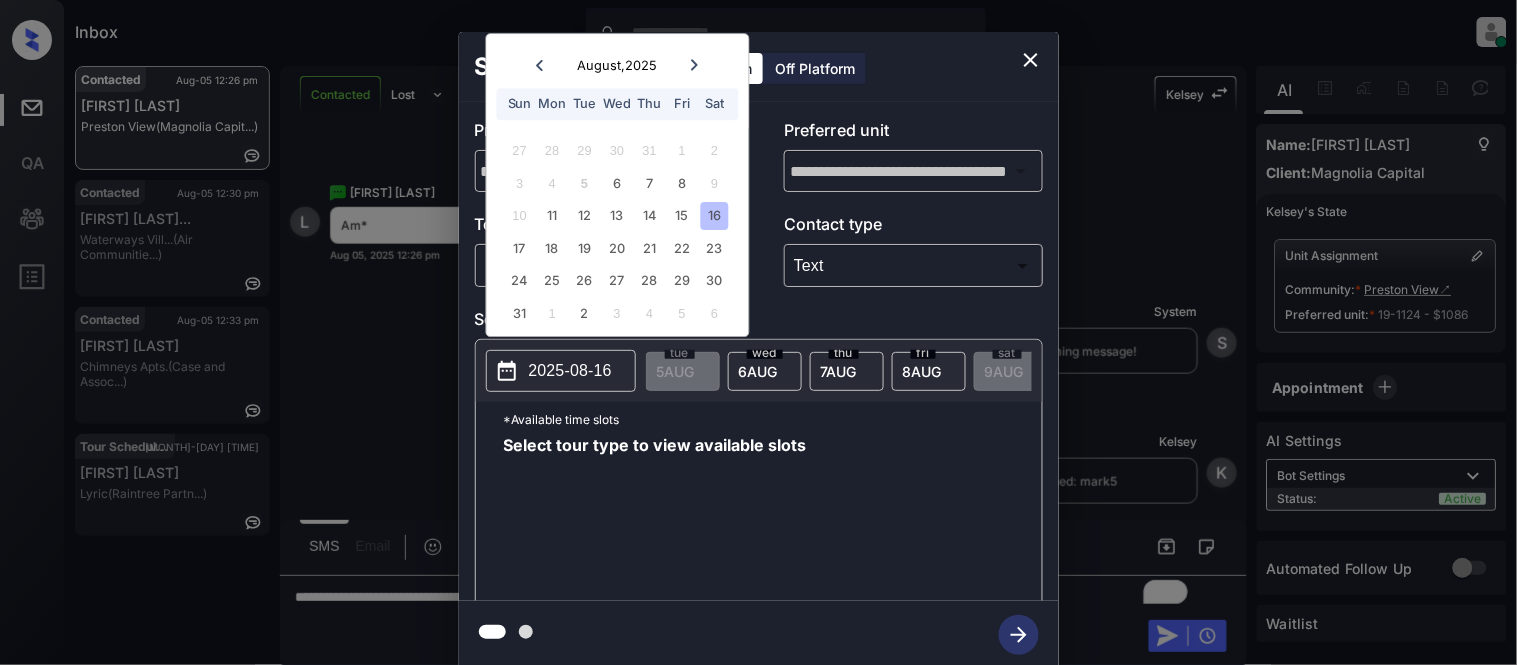 click 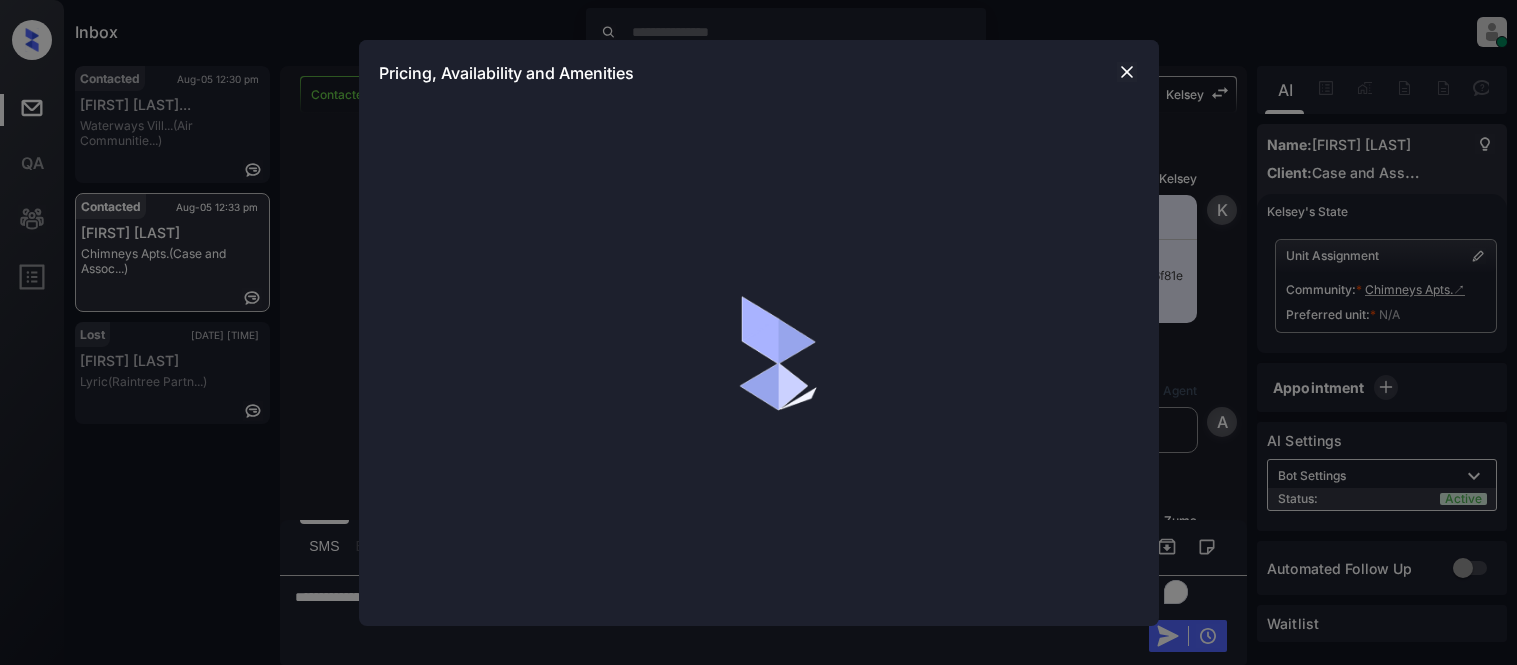 scroll, scrollTop: 0, scrollLeft: 0, axis: both 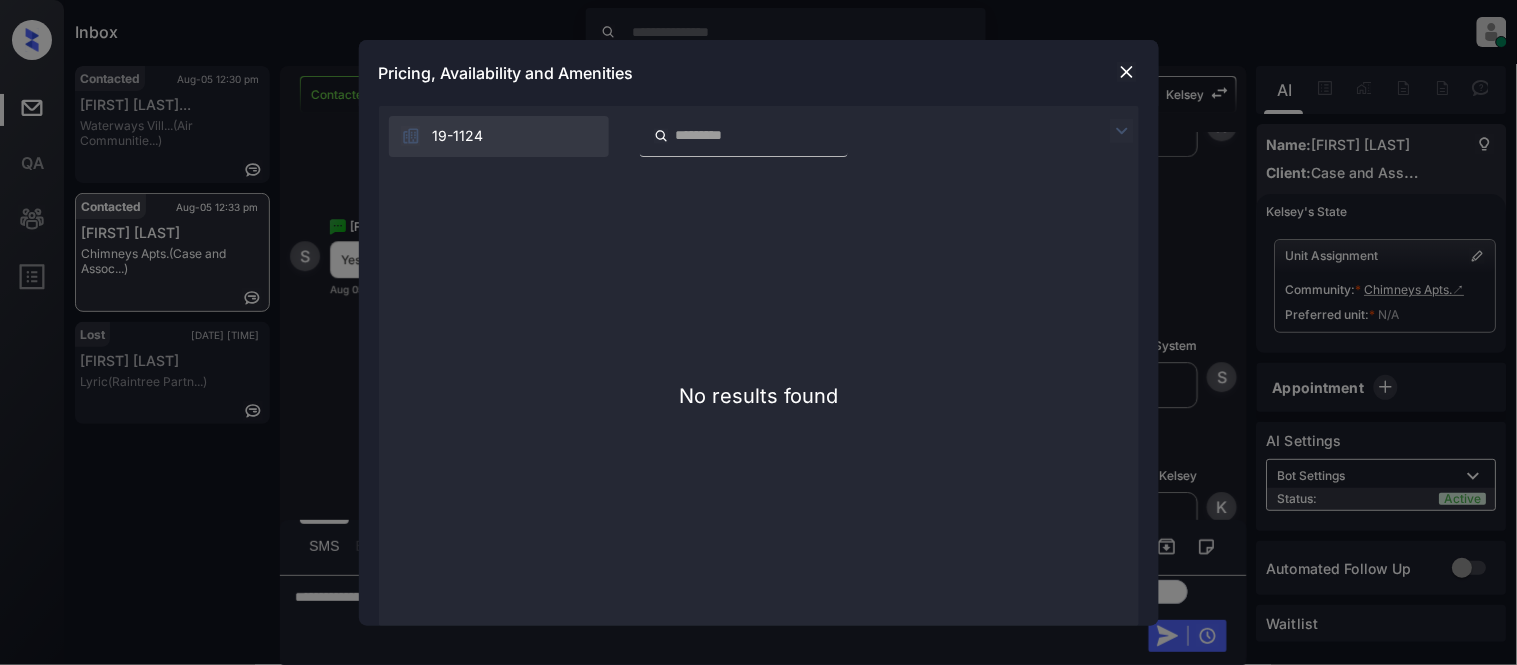 click at bounding box center (1122, 131) 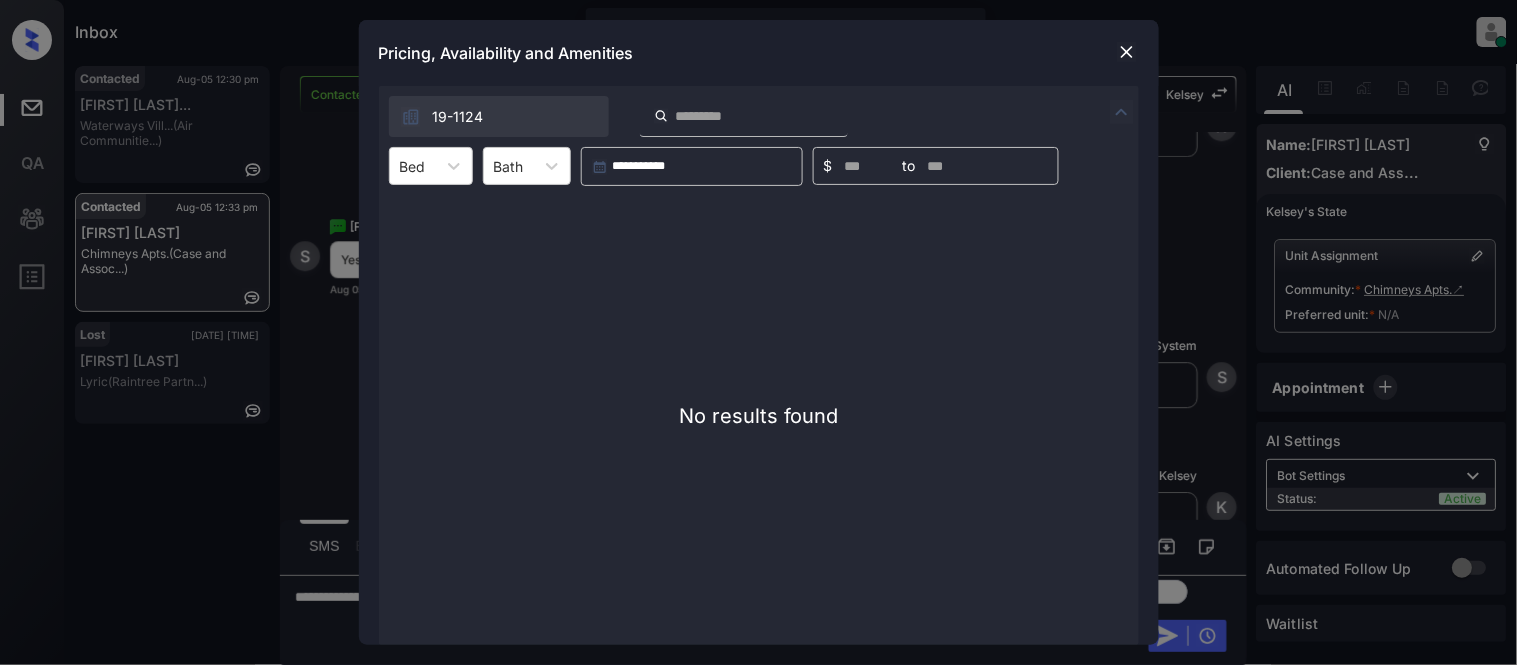 click at bounding box center (1127, 52) 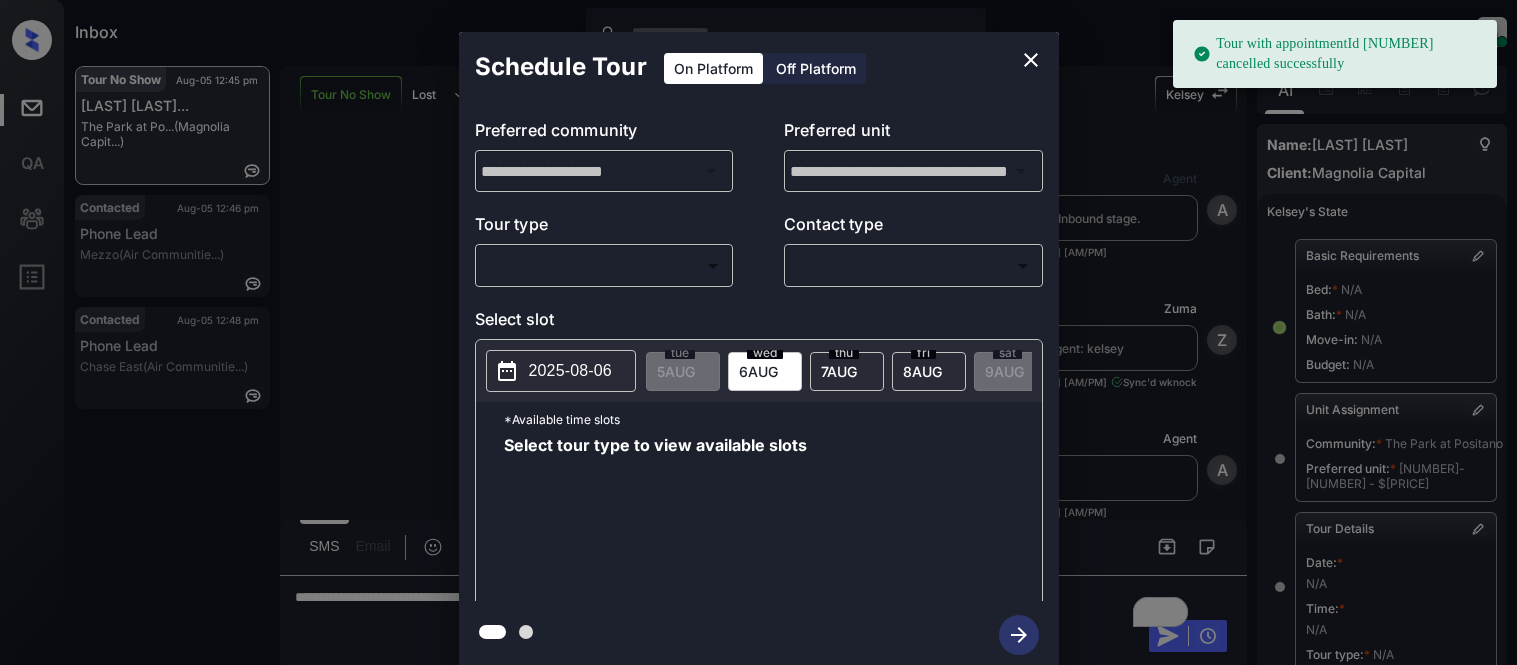 click on "Tour type ​ ​ Contact type ​ ​" at bounding box center [759, 249] 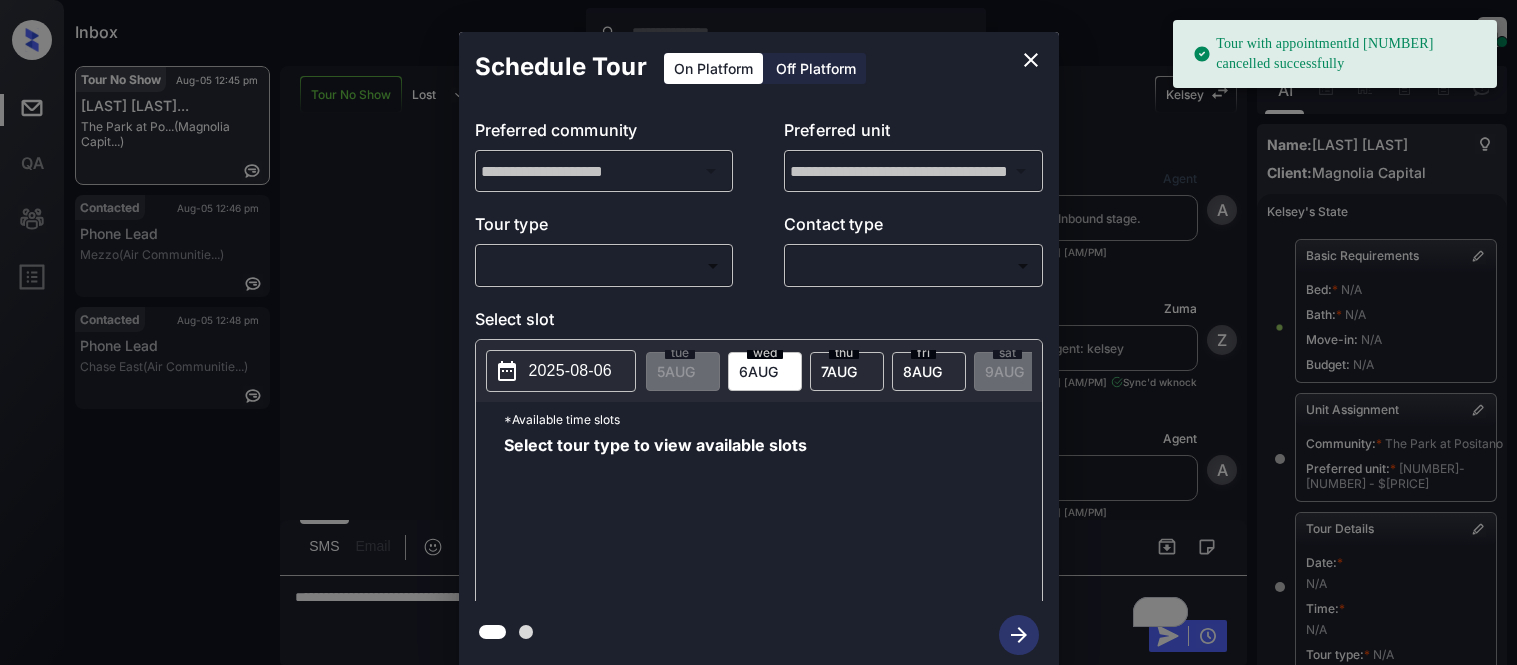 click on "Tour with appointmentId [NUMBER] cancelled successfully Inbox [NAME] [LAST] Online Set yourself   offline Set yourself   on break Profile Switch to  light  mode Sign out Tour No Show [MONTH]-[DAY] [HOUR]:[MINUTE] [AM/PM]   [LAST] [LAST]... The Park at Po...  (Magnolia Capit...) Contacted [MONTH]-[DAY] [HOUR]:[MINUTE] [AM/PM]   Phone Lead Mezzo  (Air Communitie...) Contacted [MONTH]-[DAY] [HOUR]:[MINUTE] [AM/PM]   Phone Lead Chase East  (Air Communitie...) Tour No Show Lost Lead Sentiment: Angry Upon sliding the acknowledgement:  Lead will move to lost stage. * ​ SMS and call option will be set to opt out. AFM will be turned off for the lead. [NAME] New Message Agent Lead created via webhook in Inbound stage. [MONTH] [DAY], [YEAR] [HOUR]:[MINUTE] [AM/PM] A New Message Zuma Lead transferred to leasing agent: [NAME] [MONTH] [DAY], [YEAR] [HOUR]:[MINUTE] [AM/PM]  Sync'd w  knock Z New Message Agent AFM Request sent to [NAME]. [MONTH] [DAY], [YEAR] [HOUR]:[MINUTE] [AM/PM] A New Message Agent Notes Note: Structured Note:
Move In Date: [YEAR]-[MONTH]-[DAY]
[MONTH] [DAY], [YEAR] [HOUR]:[MINUTE] [AM/PM] A New Message [NAME] Lead Details Updated
Move In Date:  [DAY]-[MONTH]-[YEAR]
K" at bounding box center [758, 332] 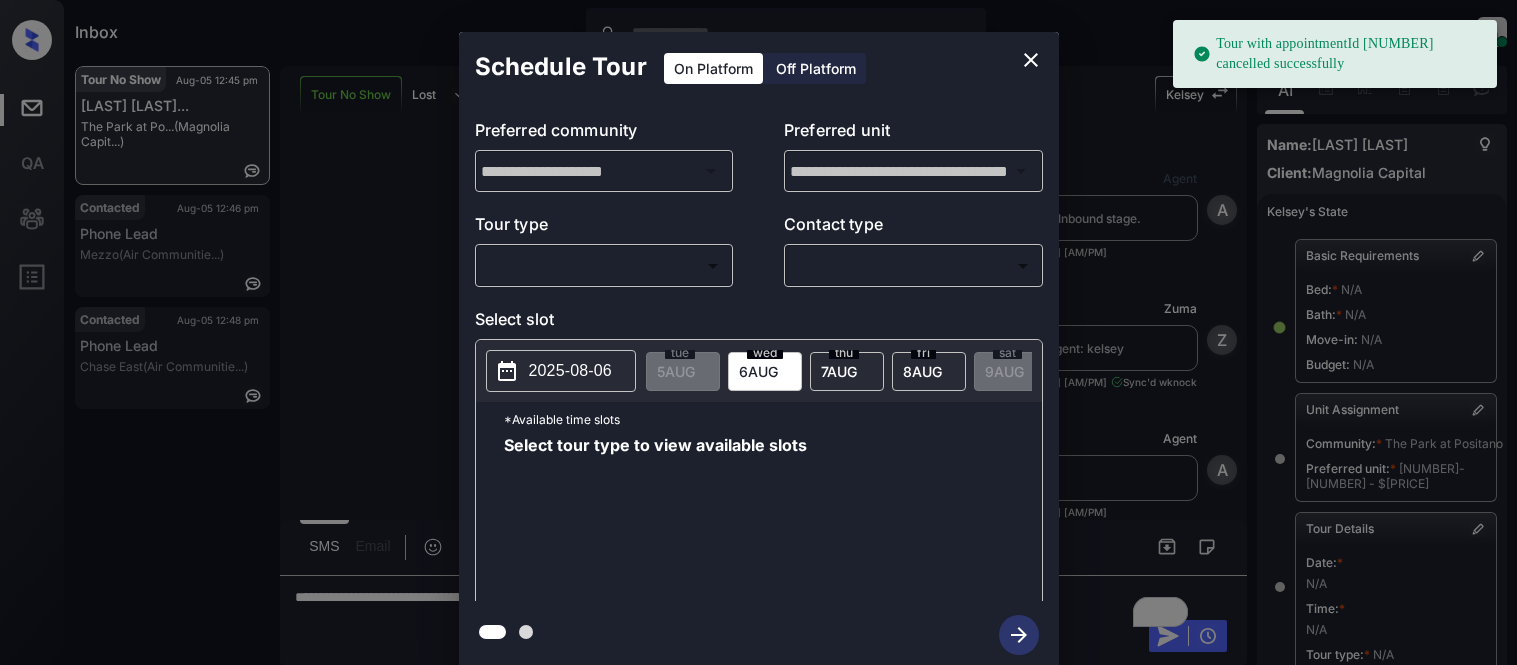 scroll, scrollTop: 0, scrollLeft: 0, axis: both 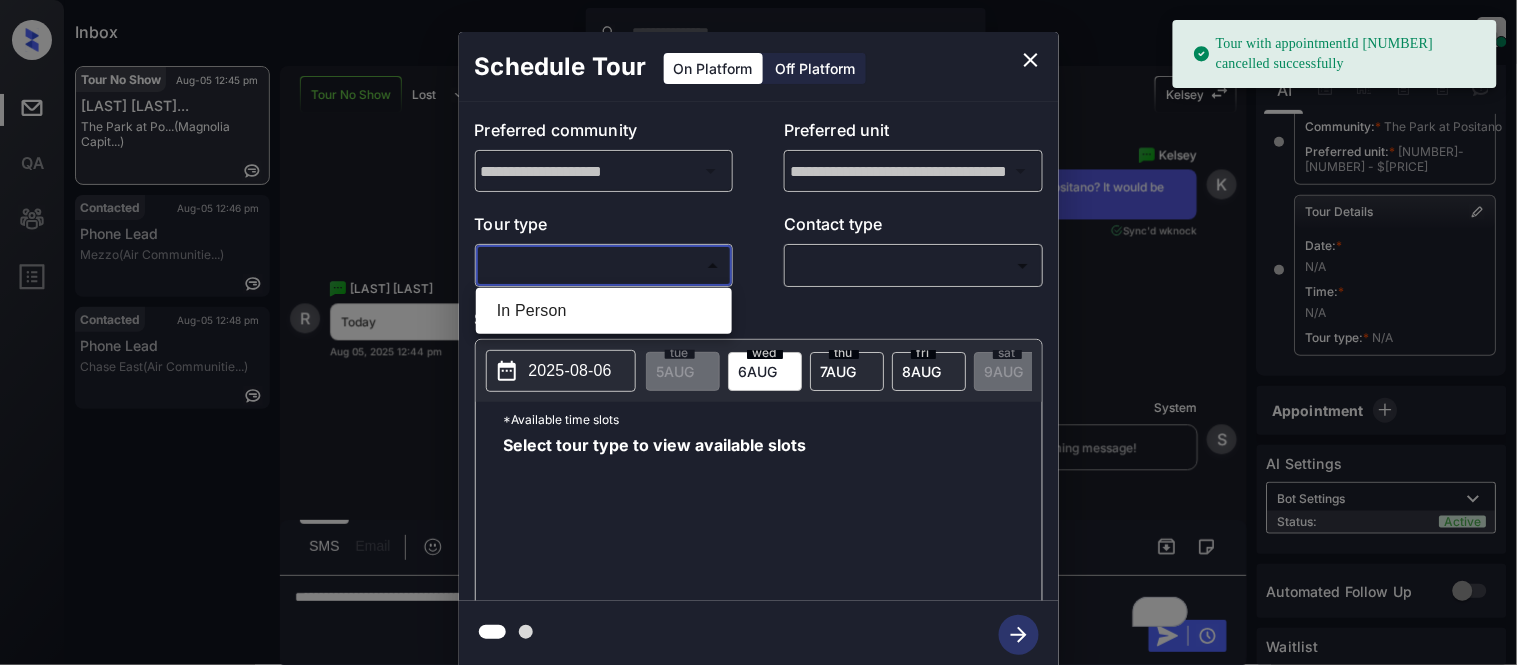 click on "In Person" at bounding box center (604, 311) 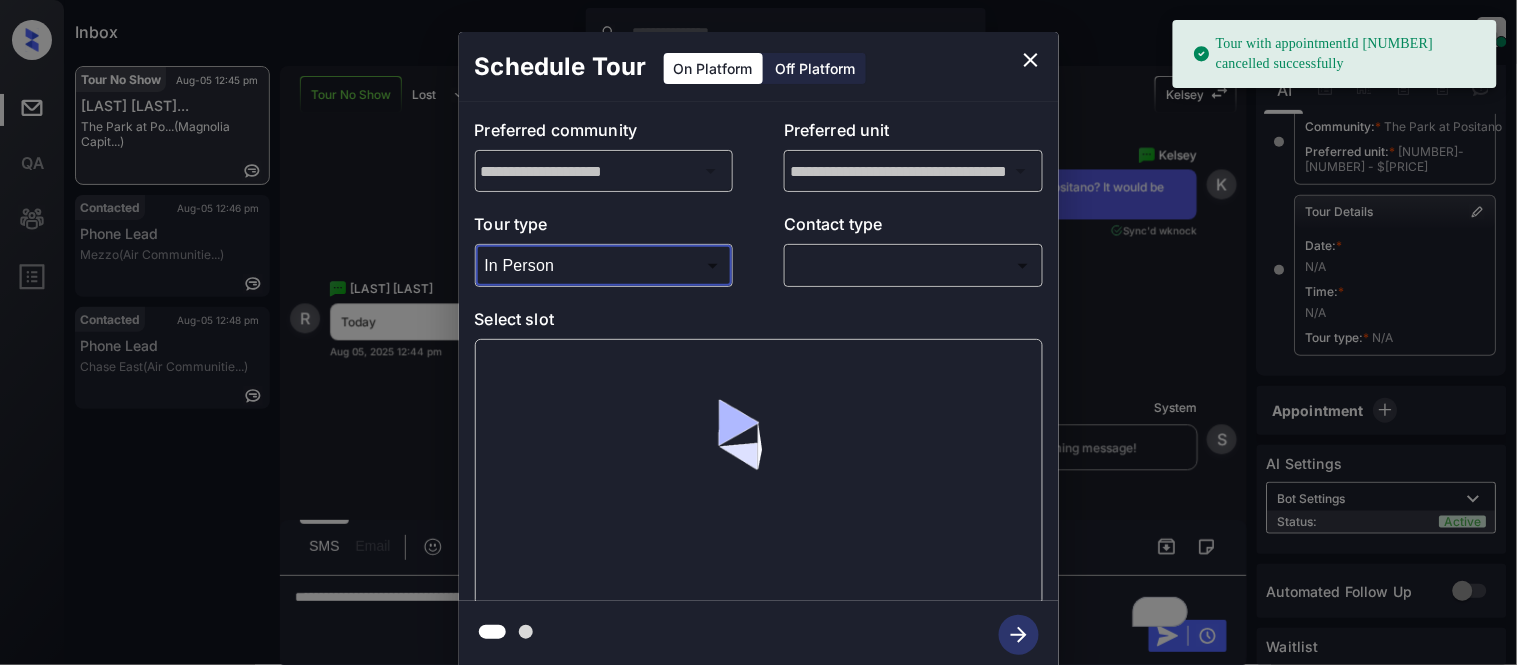 click on "Tour type In Person ******** ​ Contact type ​ ​" at bounding box center [759, 249] 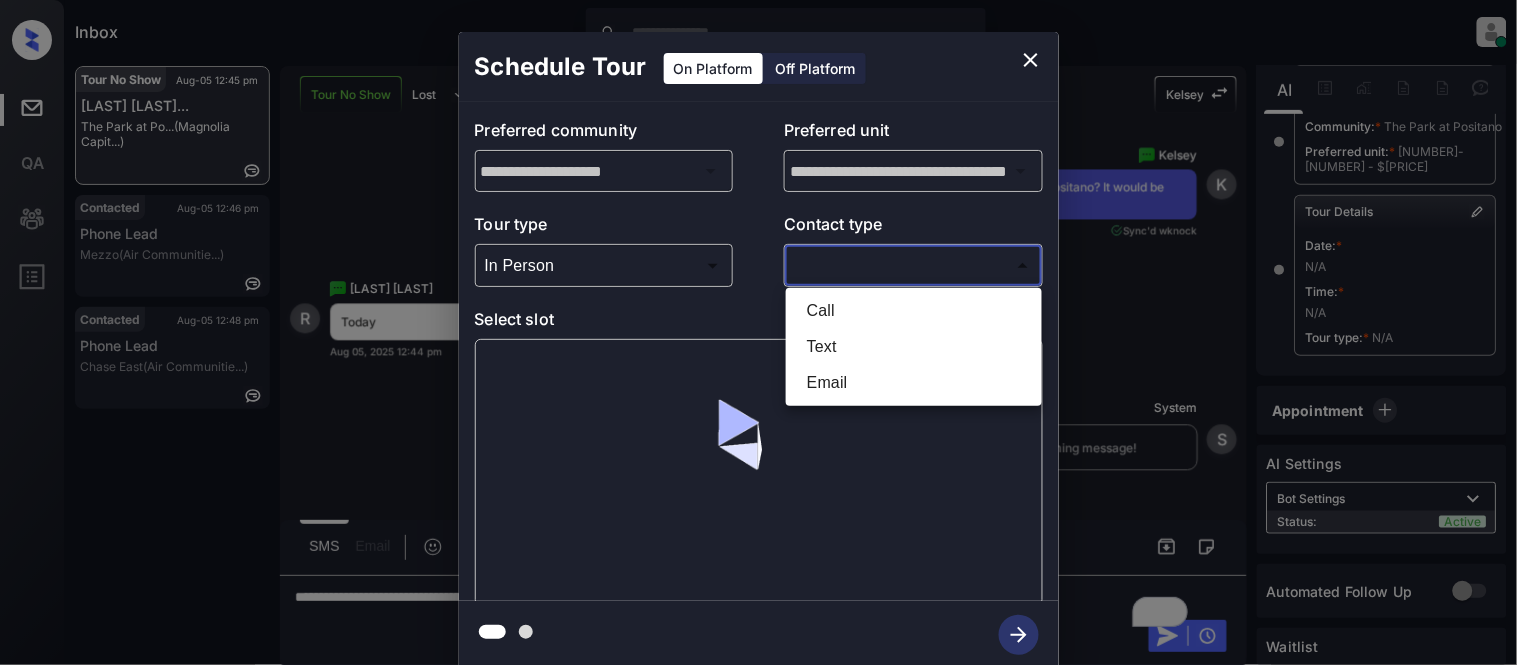 click on "Tour with appointmentId [NUMBER] cancelled successfully Inbox [NAME] [LAST] Online Set yourself   offline Set yourself   on break Profile Switch to  light  mode Sign out Tour No Show [MONTH]-[DAY] [HOUR]:[MINUTE] [AM/PM]   [LAST] [LAST]... The Park at Po...  (Magnolia Capit...) Contacted [MONTH]-[DAY] [HOUR]:[MINUTE] [AM/PM]   Phone Lead Mezzo  (Air Communitie...) Contacted [MONTH]-[DAY] [HOUR]:[MINUTE] [AM/PM]   Phone Lead Chase East  (Air Communitie...) Tour No Show Lost Lead Sentiment: Angry Upon sliding the acknowledgement:  Lead will move to lost stage. * ​ SMS and call option will be set to opt out. AFM will be turned off for the lead. [NAME] New Message Agent Lead created via webhook in Inbound stage. [MONTH] [DAY], [YEAR] [HOUR]:[MINUTE] [AM/PM] A New Message Zuma Lead transferred to leasing agent: [NAME] [MONTH] [DAY], [YEAR] [HOUR]:[MINUTE] [AM/PM]  Sync'd w  knock Z New Message Agent AFM Request sent to [NAME]. [MONTH] [DAY], [YEAR] [HOUR]:[MINUTE] [AM/PM] A New Message Agent Notes Note: Structured Note:
Move In Date: [YEAR]-[MONTH]-[DAY]
[MONTH] [DAY], [YEAR] [HOUR]:[MINUTE] [AM/PM] A New Message [NAME] Lead Details Updated
Move In Date:  [DAY]-[MONTH]-[YEAR]
K" at bounding box center [758, 332] 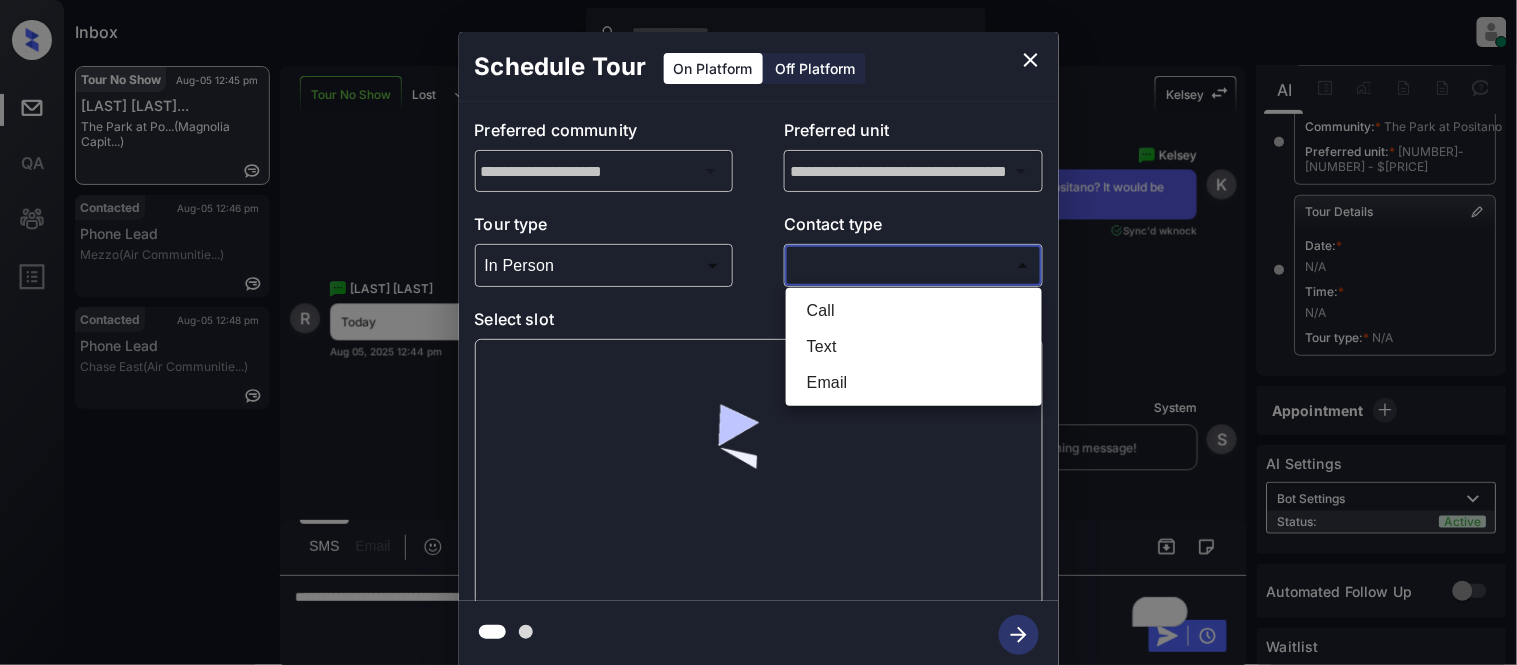 click on "Text" at bounding box center (914, 347) 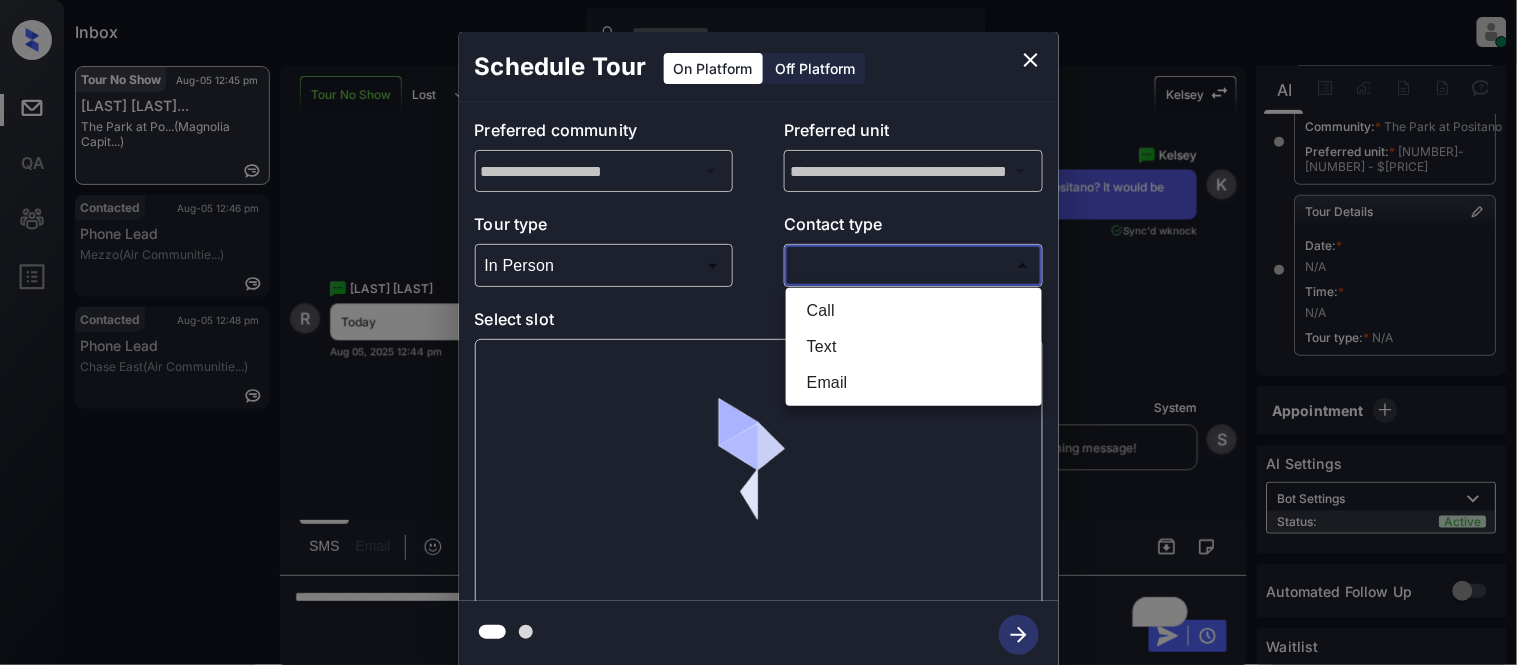 type on "****" 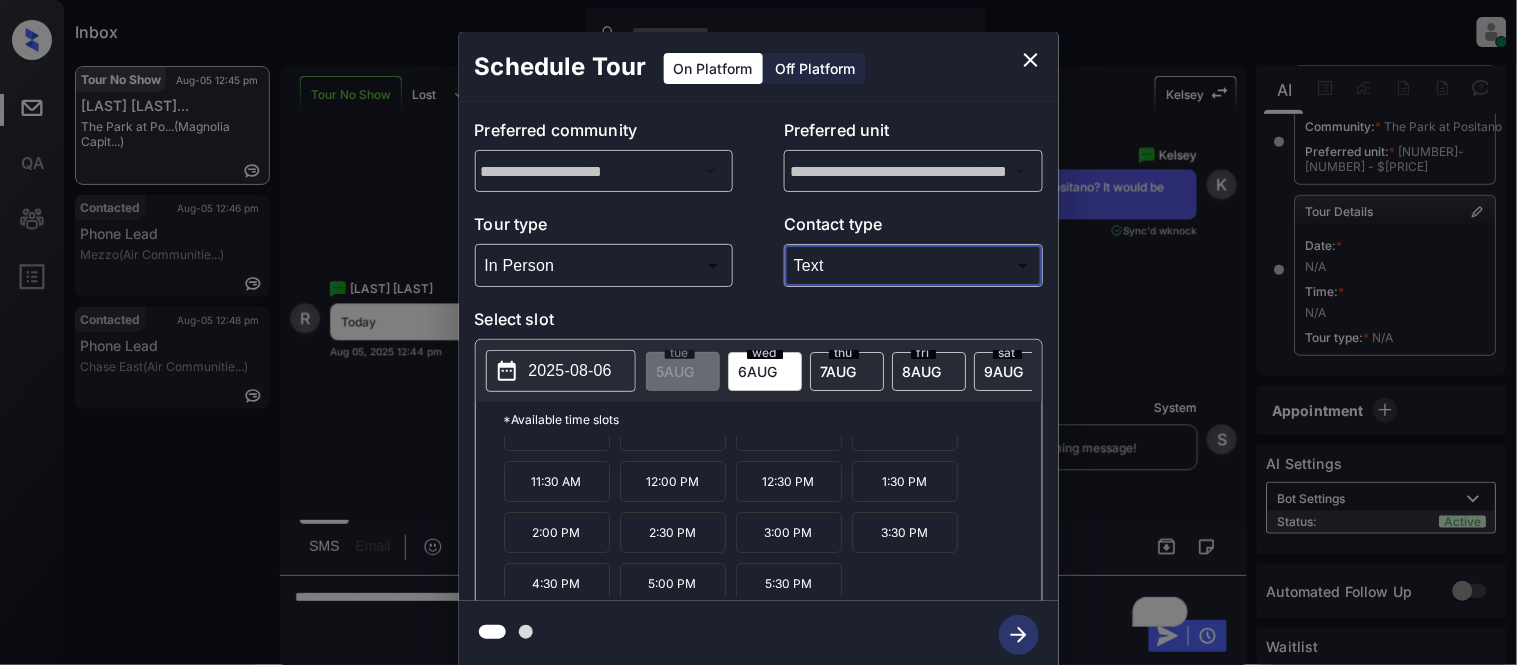 scroll, scrollTop: 34, scrollLeft: 0, axis: vertical 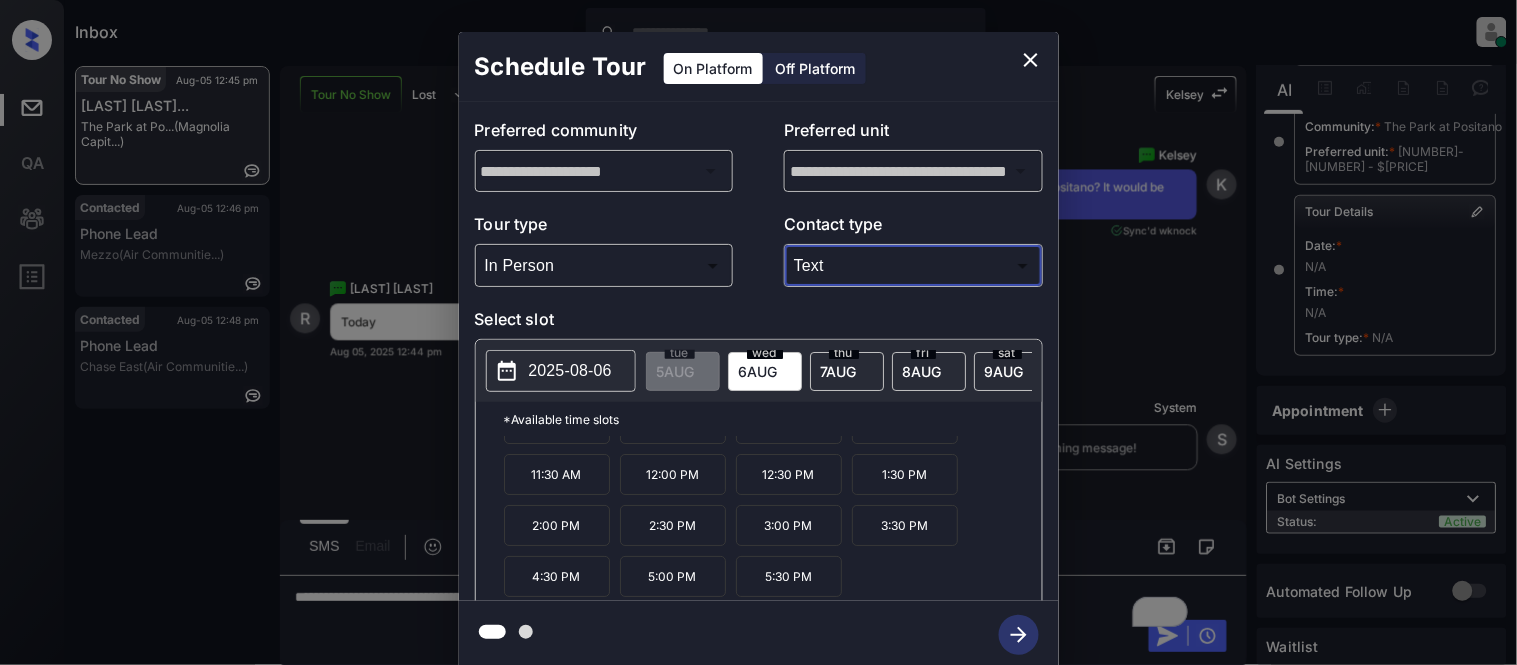 click 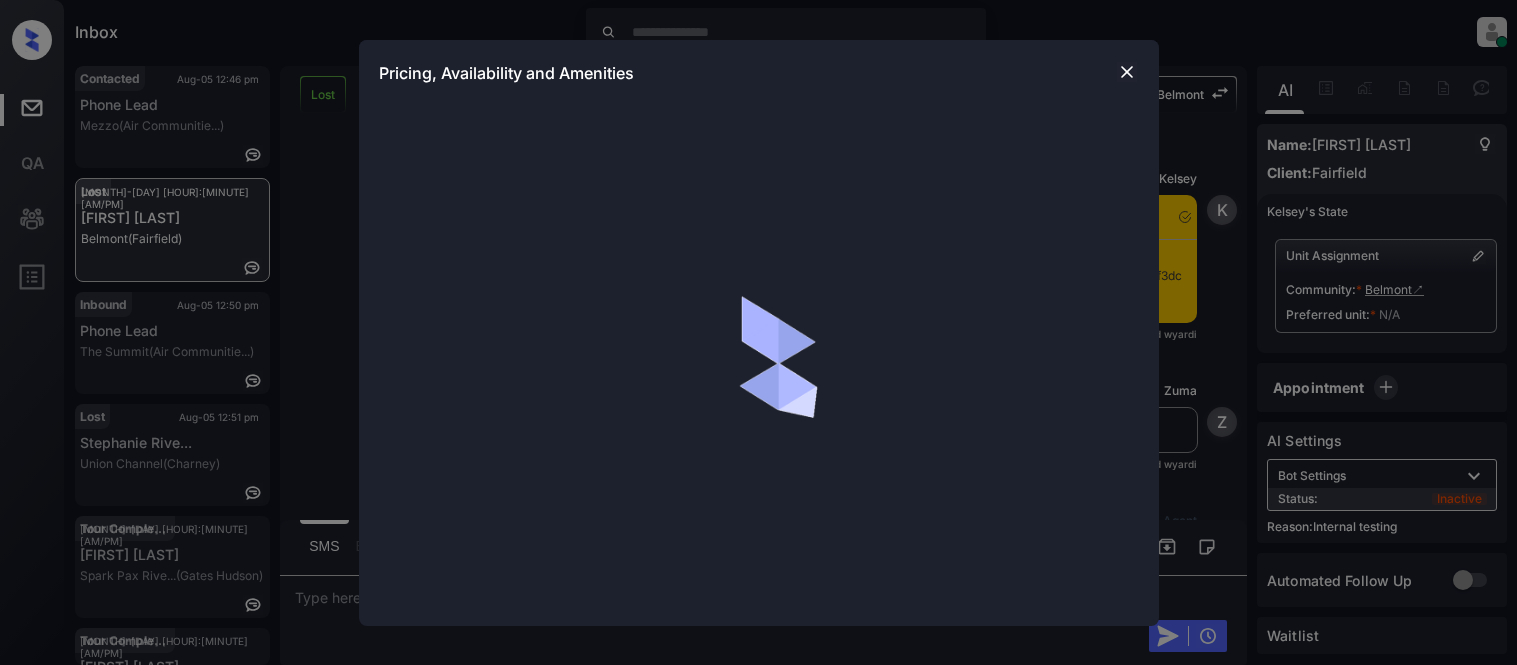 scroll, scrollTop: 0, scrollLeft: 0, axis: both 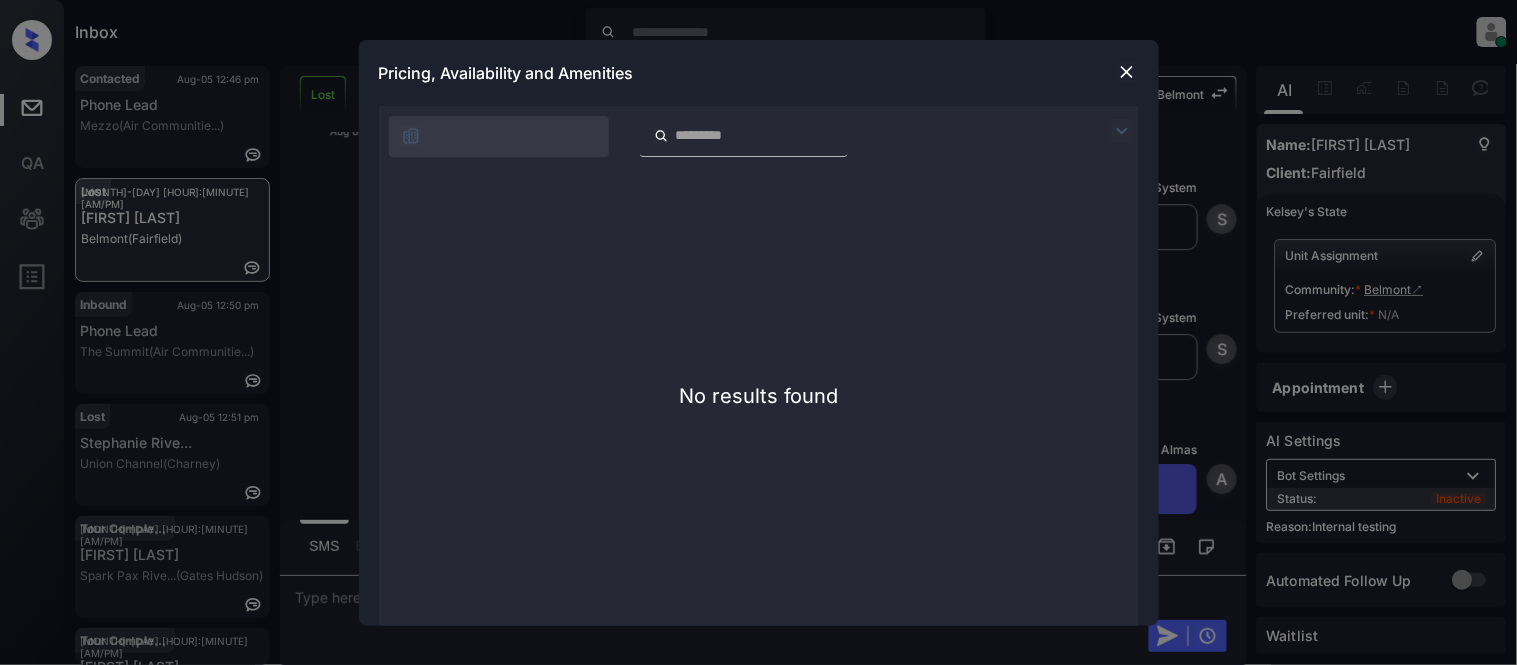 click at bounding box center [1127, 72] 